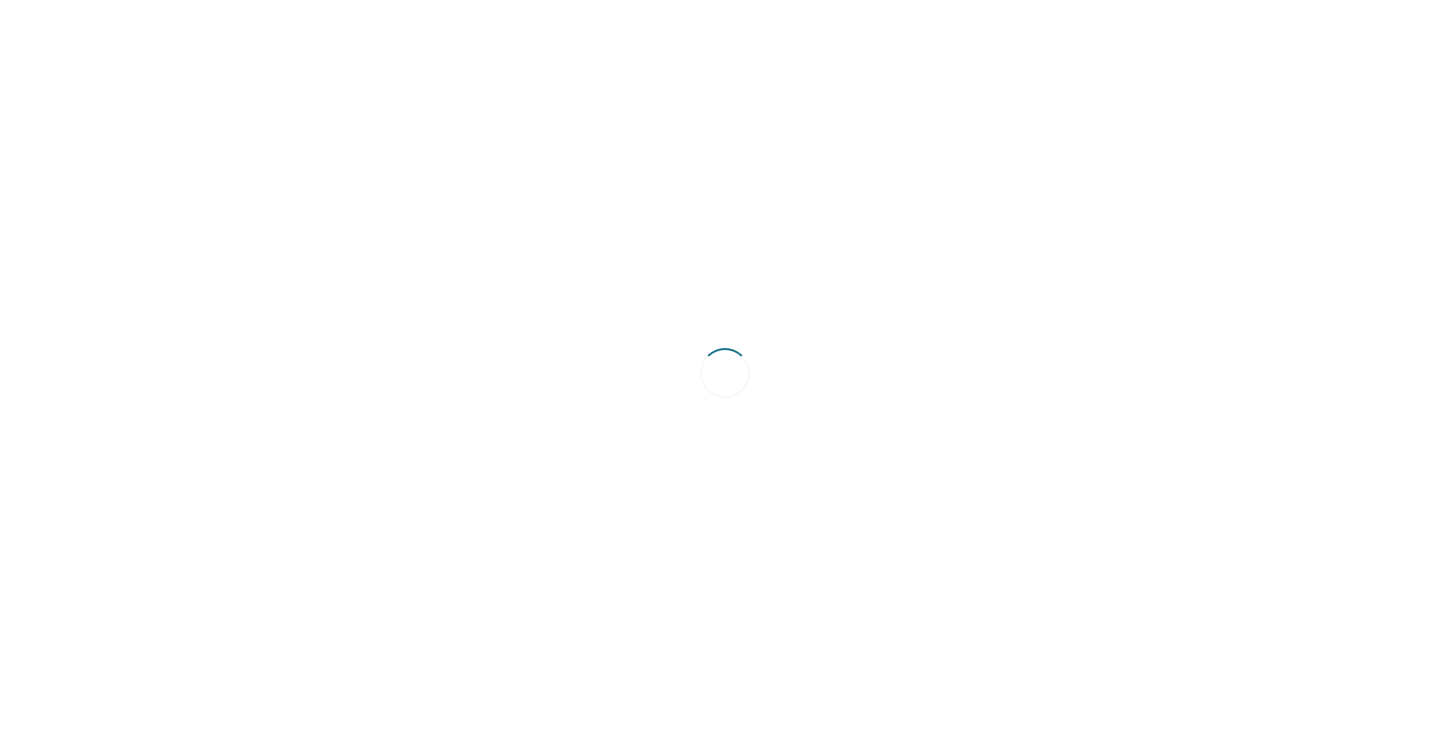 scroll, scrollTop: 0, scrollLeft: 0, axis: both 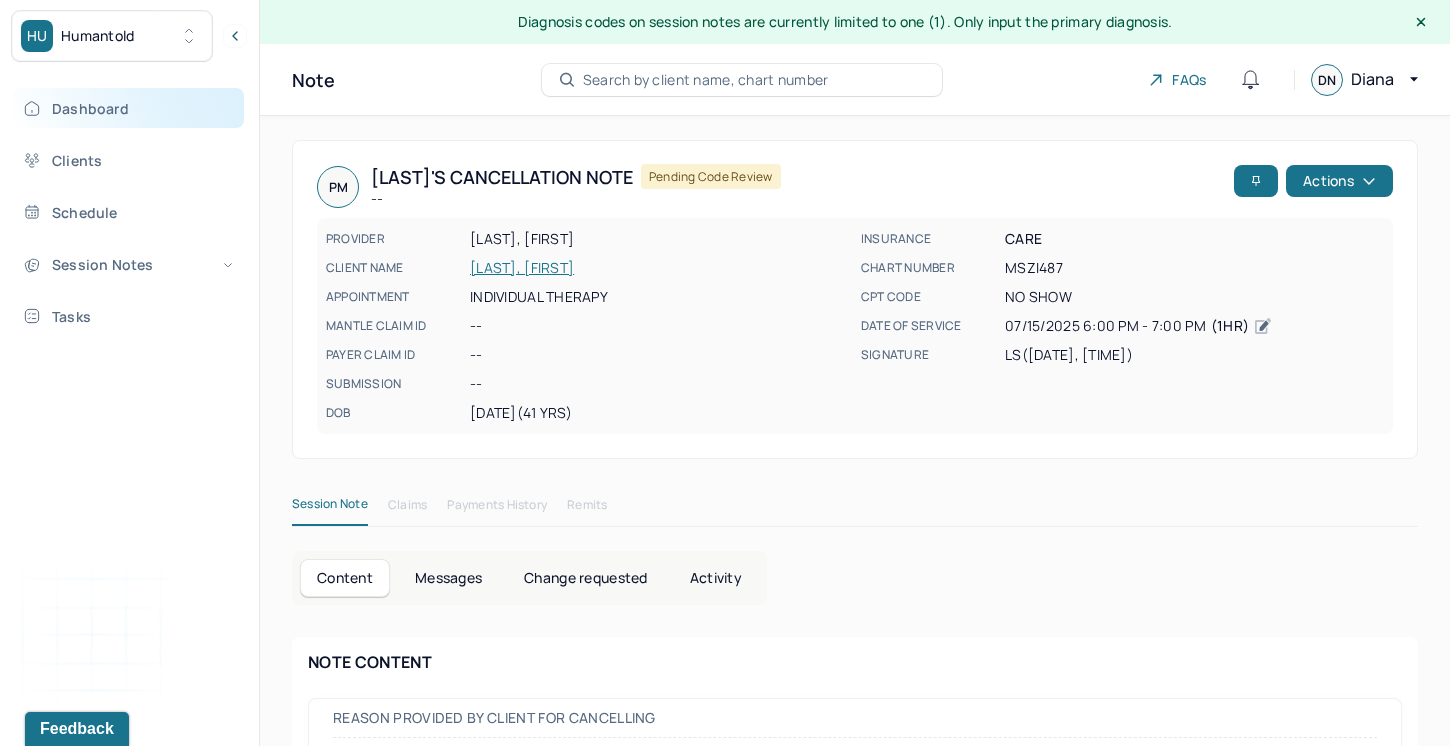 click on "Dashboard" at bounding box center [128, 108] 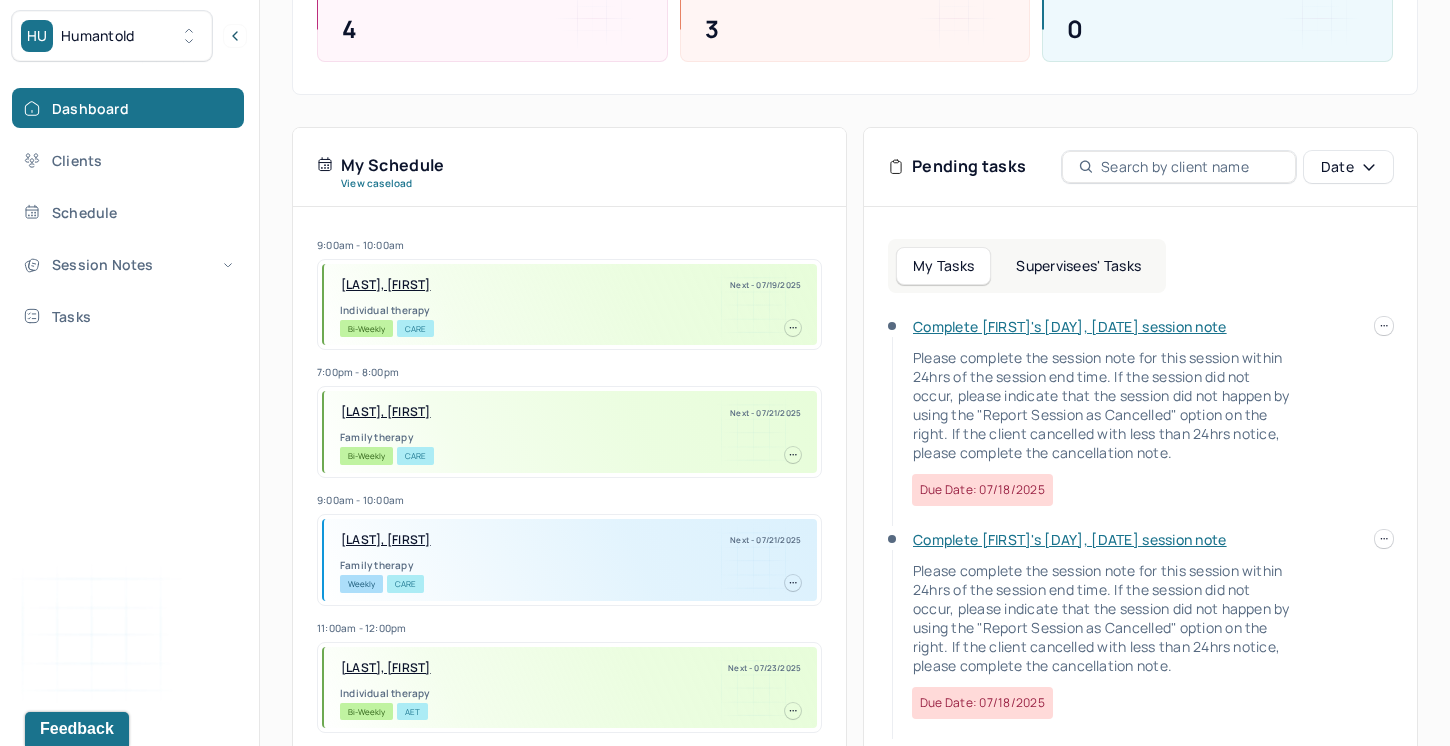 scroll, scrollTop: 351, scrollLeft: 0, axis: vertical 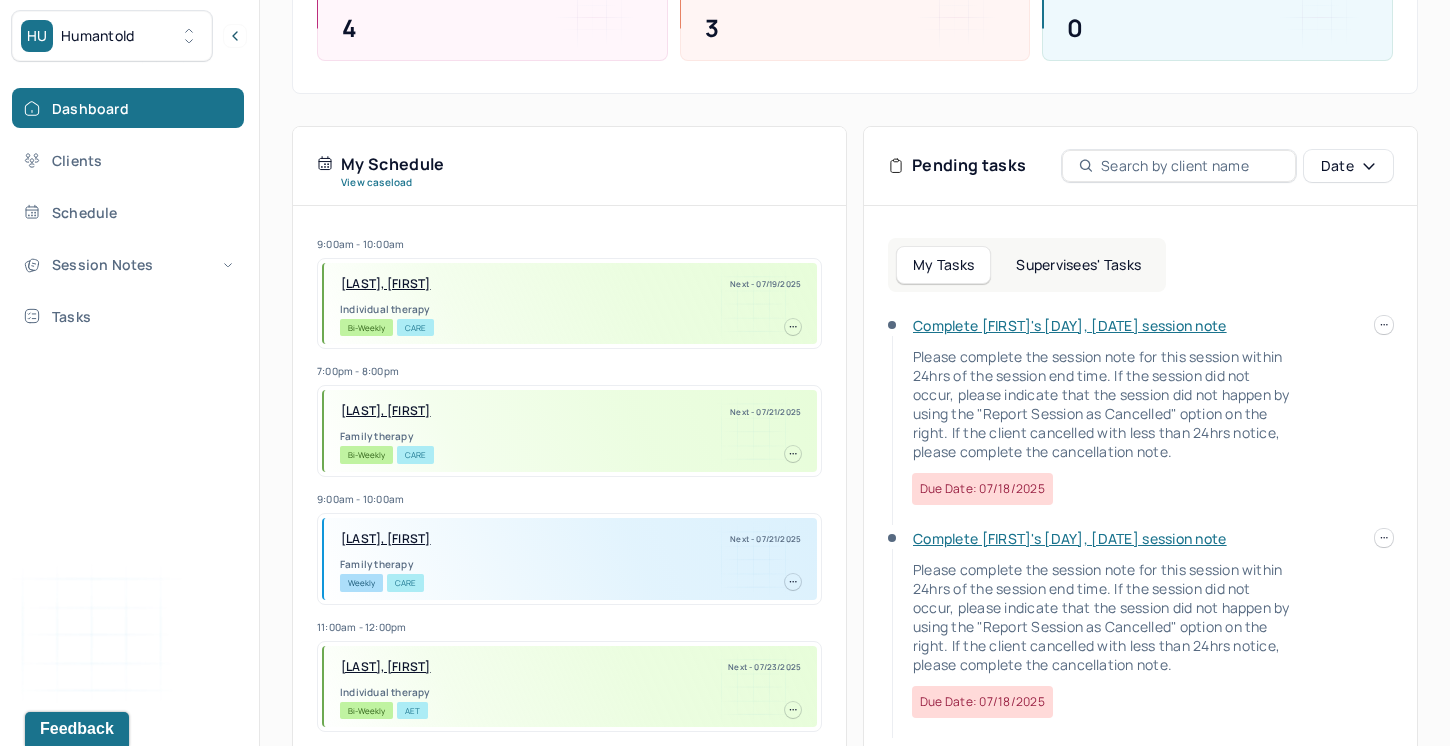 click on "Complete [FIRST]'s [DAY], [DATE] session note Please complete the session note for this session within 24hrs of the session end time. If the session did not occur, please indicate that the session did not happen by using the "Report Session as Cancelled" option on the right. If the client cancelled with less than 24hrs notice, please complete the cancellation note. Due date: [DATE]" at bounding box center [1140, 422] 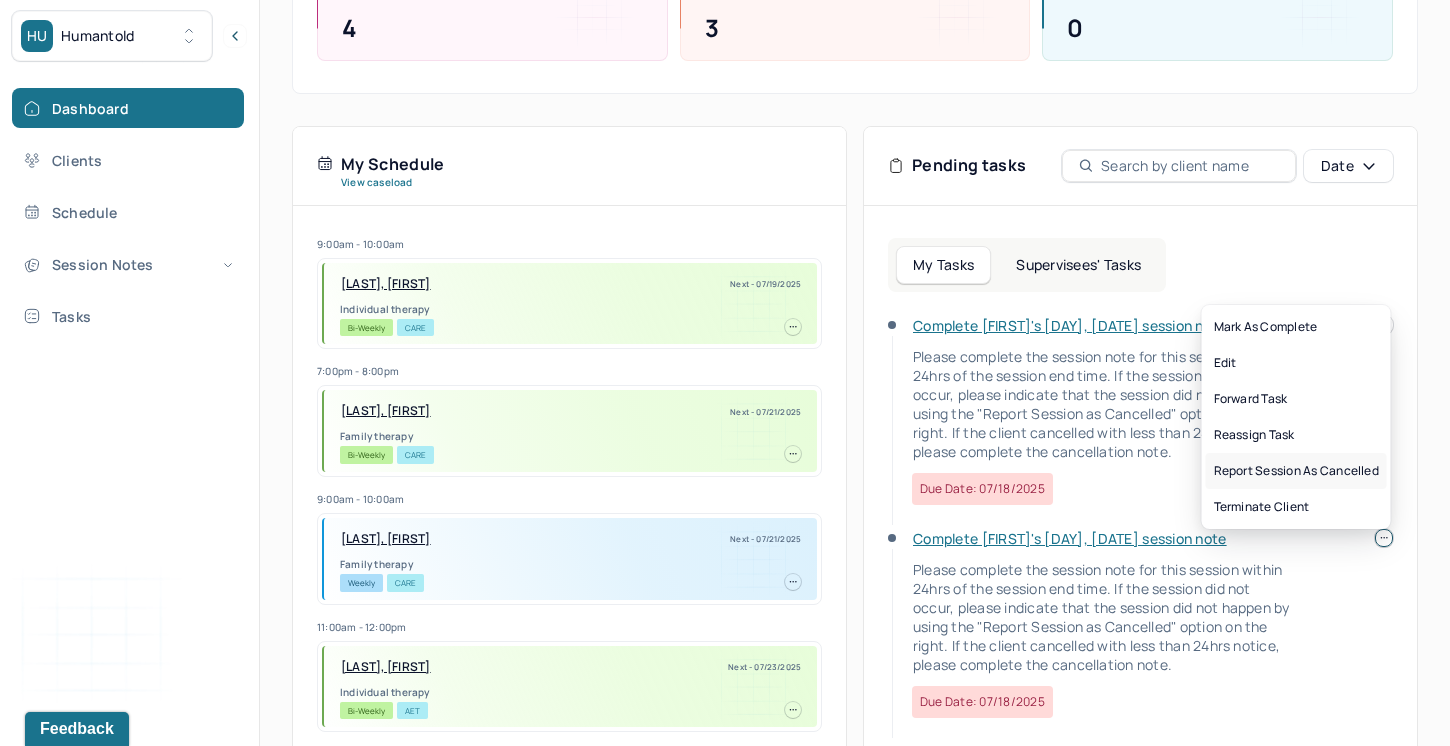 click on "Report session as cancelled" at bounding box center (1296, 471) 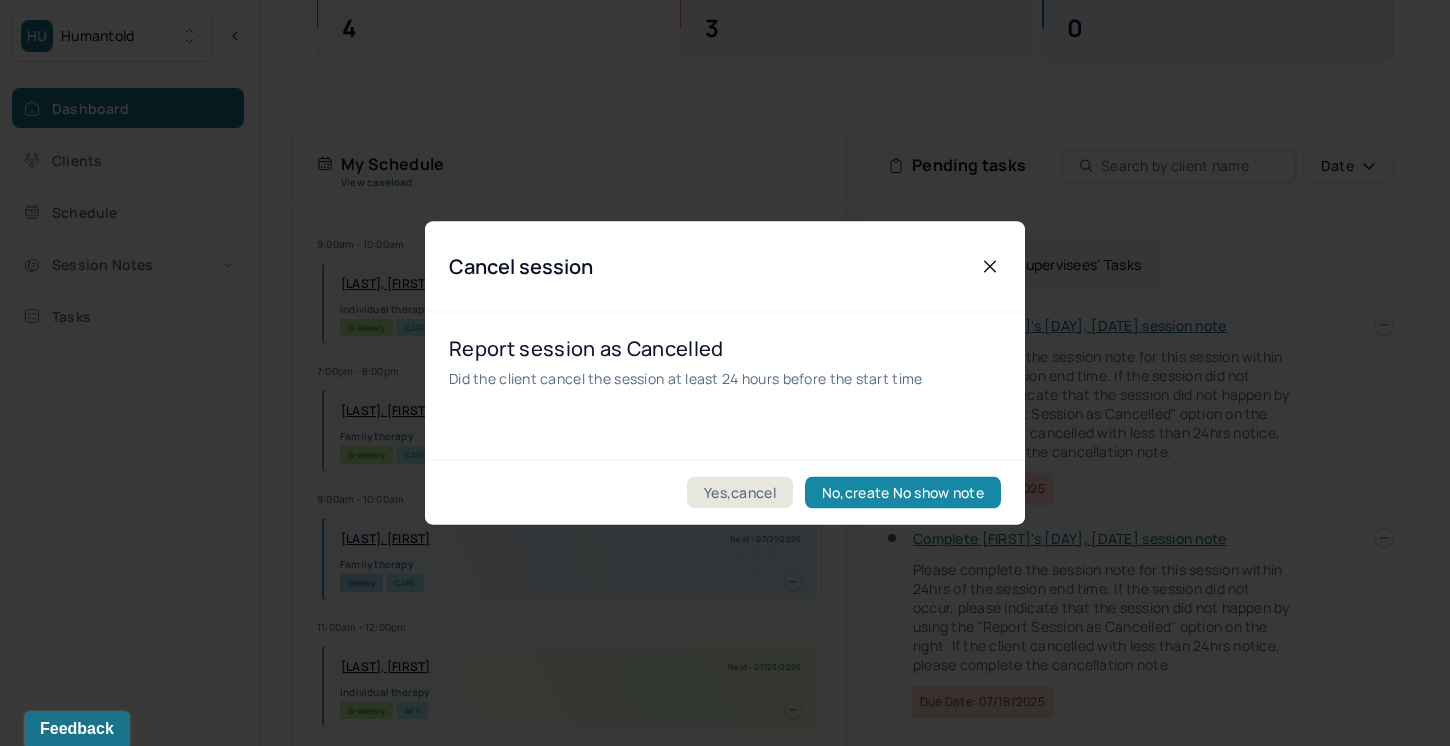 click on "No,create No show note" at bounding box center (903, 493) 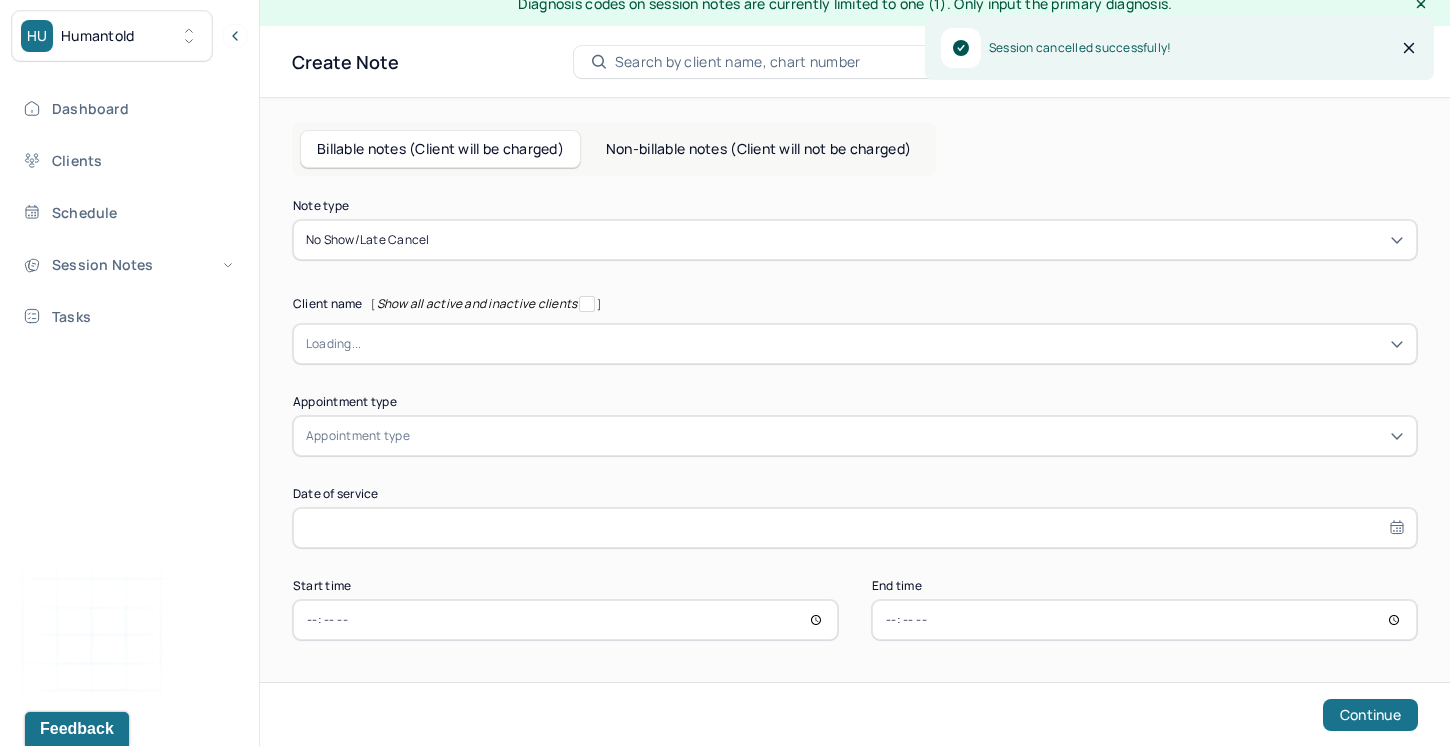 scroll, scrollTop: 19, scrollLeft: 0, axis: vertical 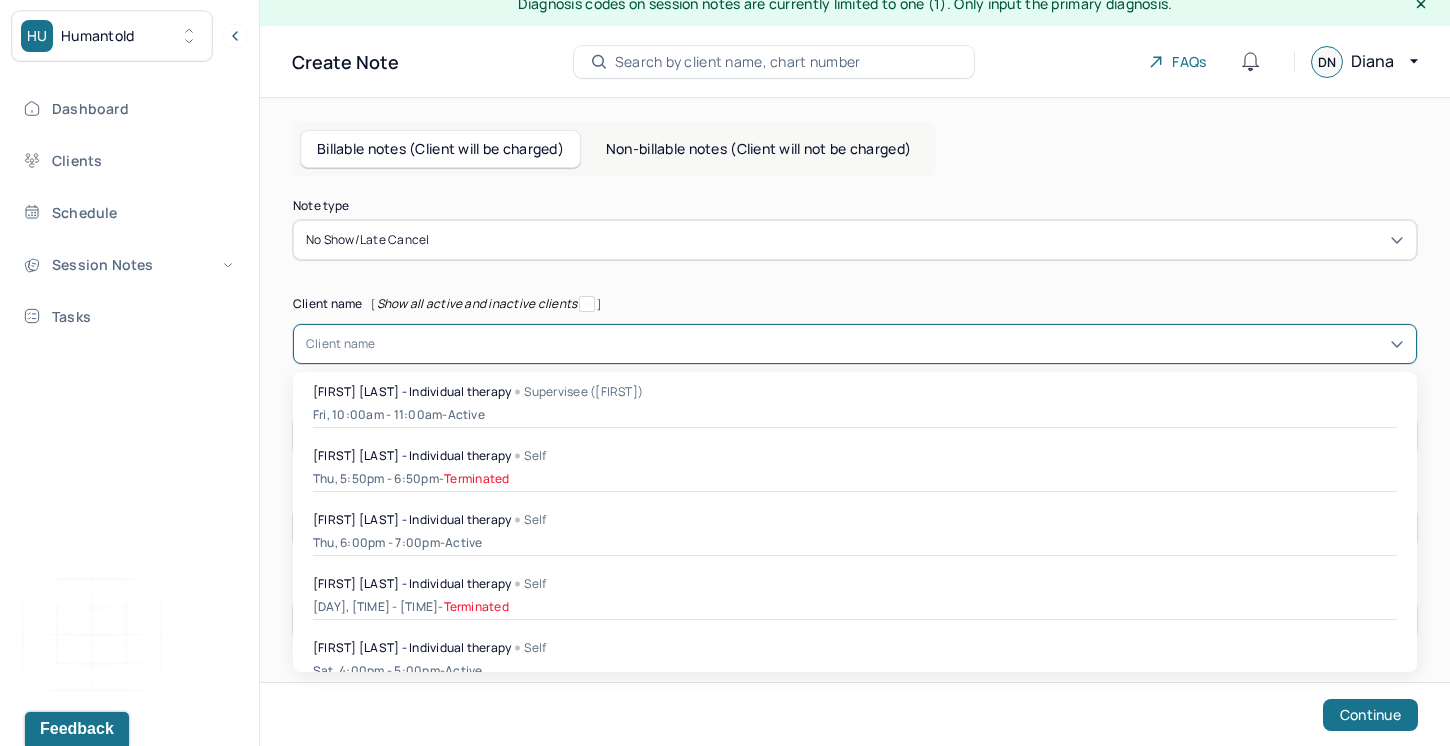 click at bounding box center [890, 344] 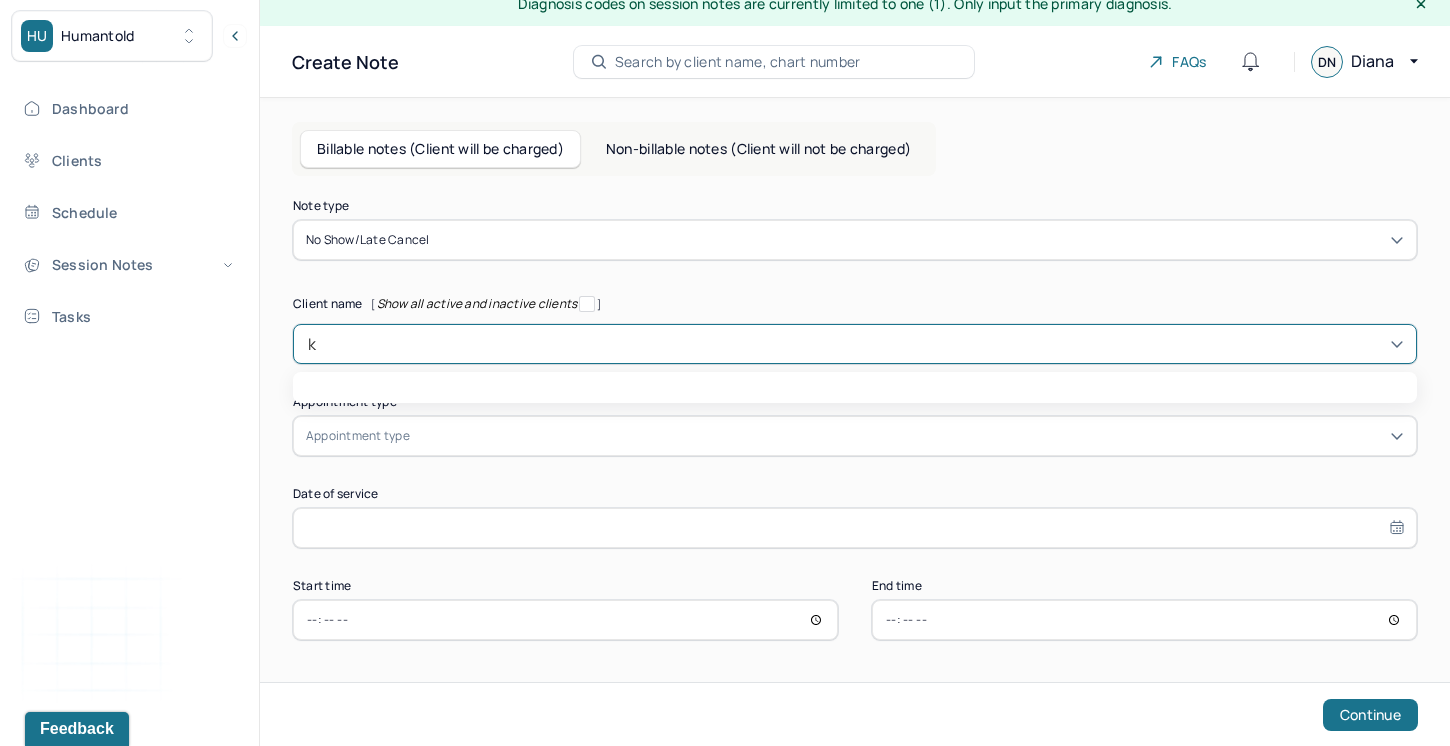 type on "ka" 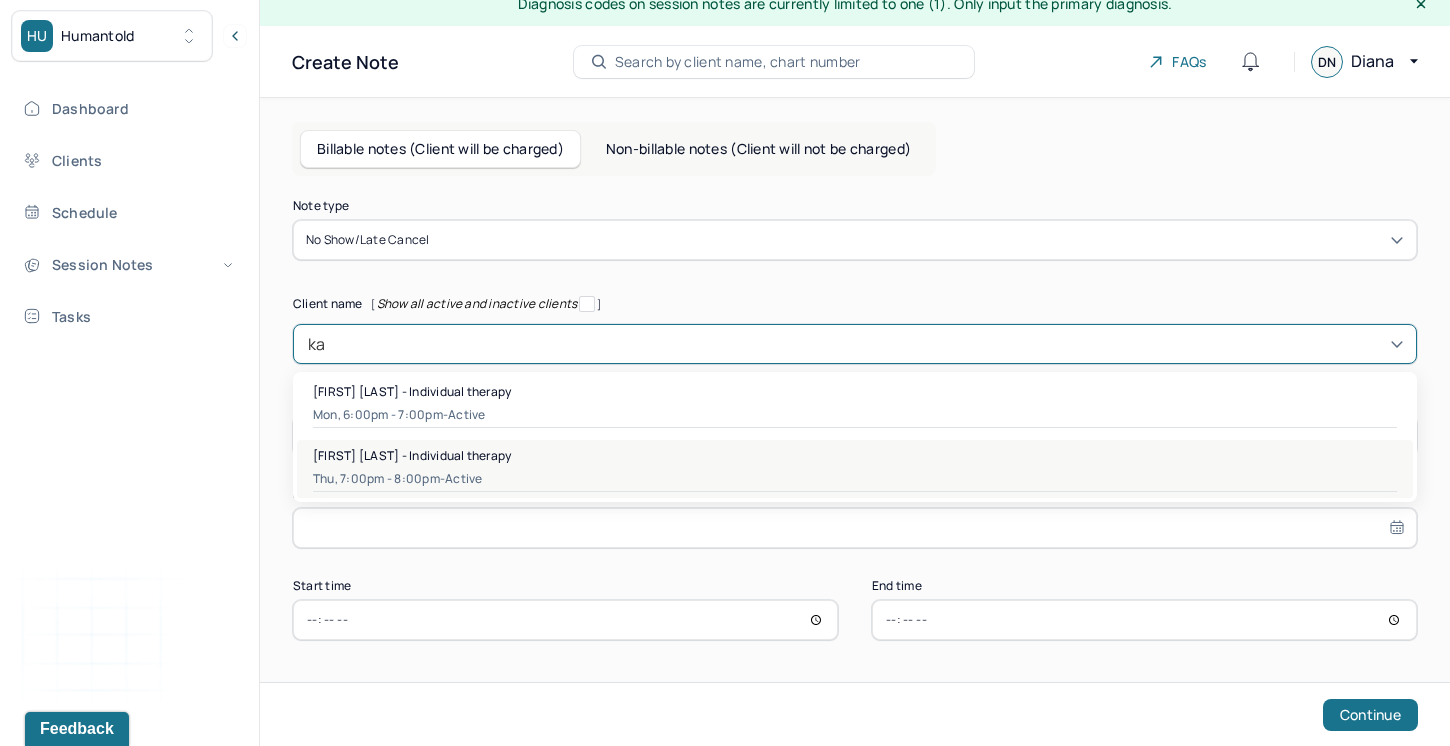 click on "[FIRST] [LAST] - Individual therapy [DAY], [TIME] - [TIME]  -  active" at bounding box center [855, 469] 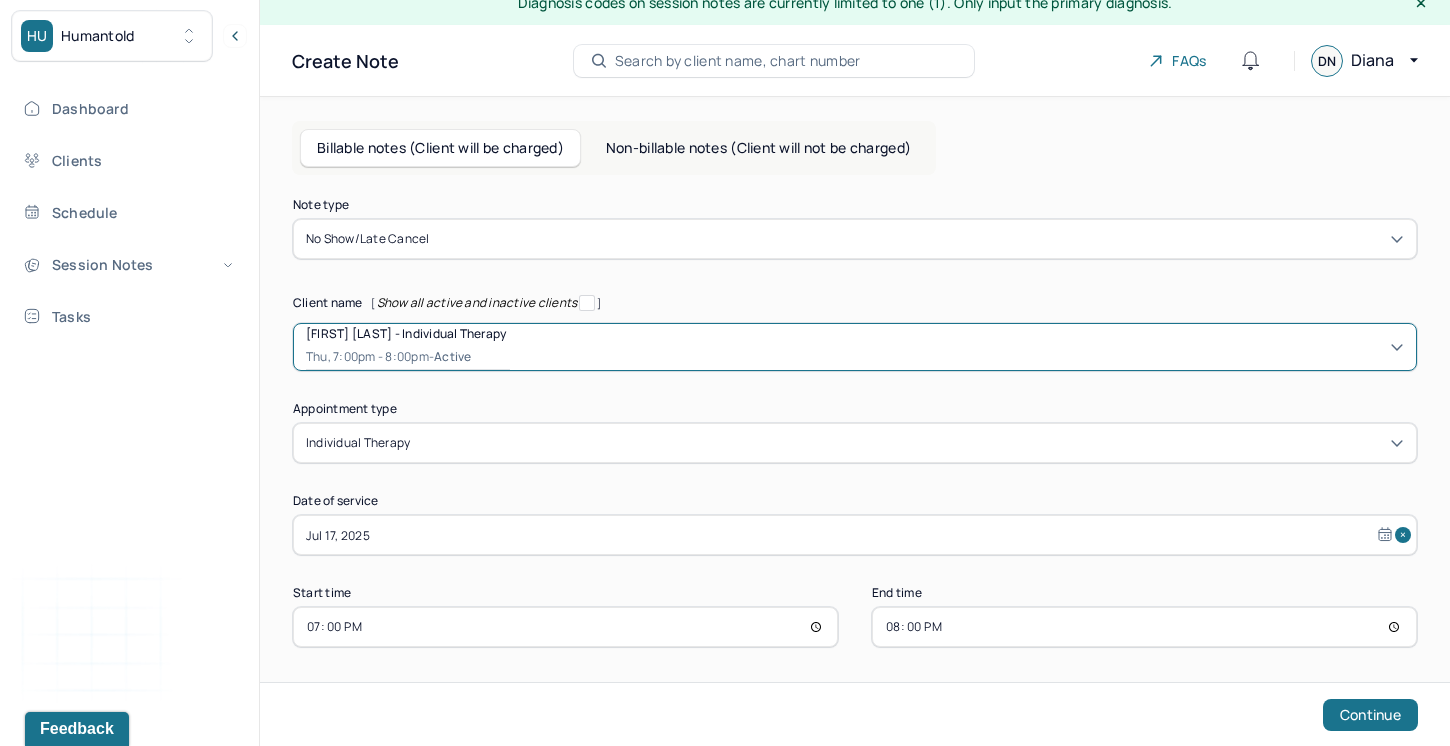 scroll, scrollTop: 25, scrollLeft: 0, axis: vertical 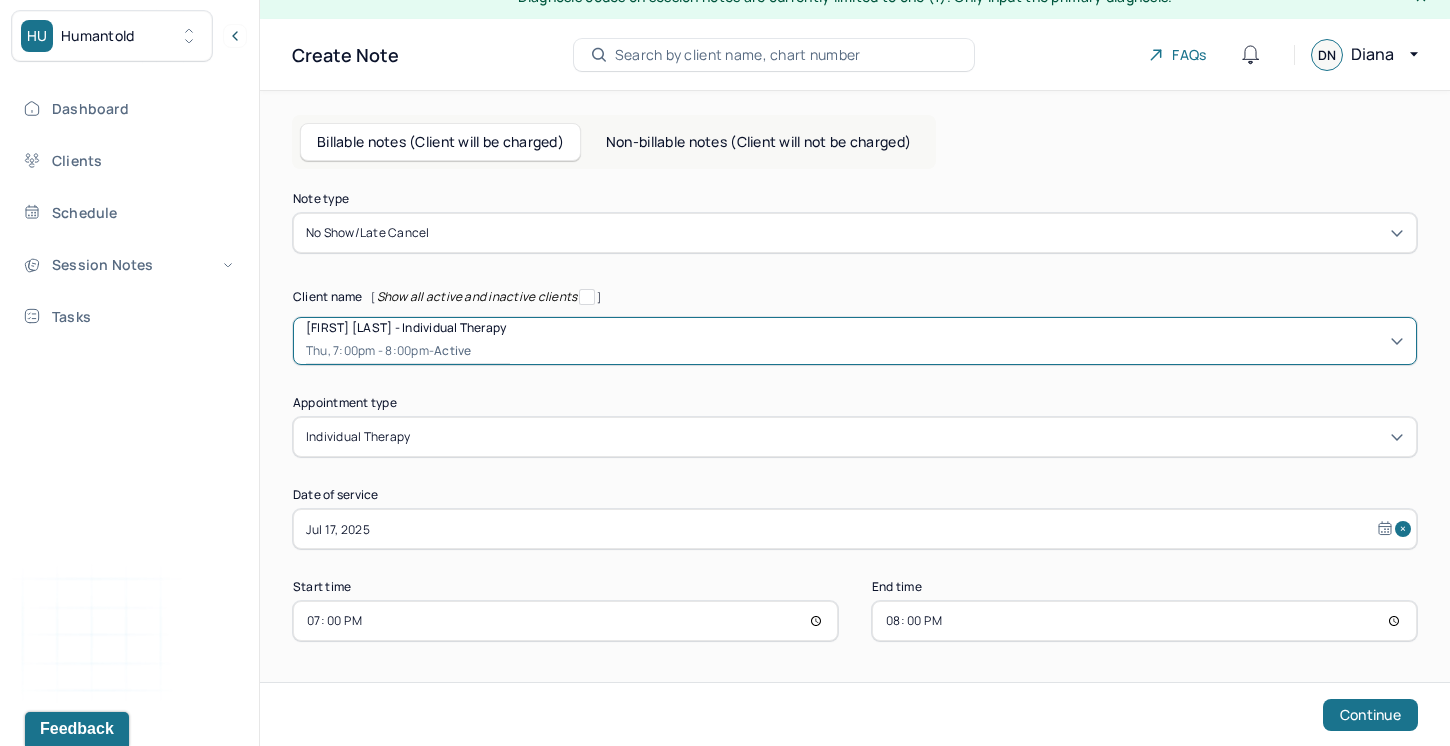 click on "Diana" at bounding box center (1372, 54) 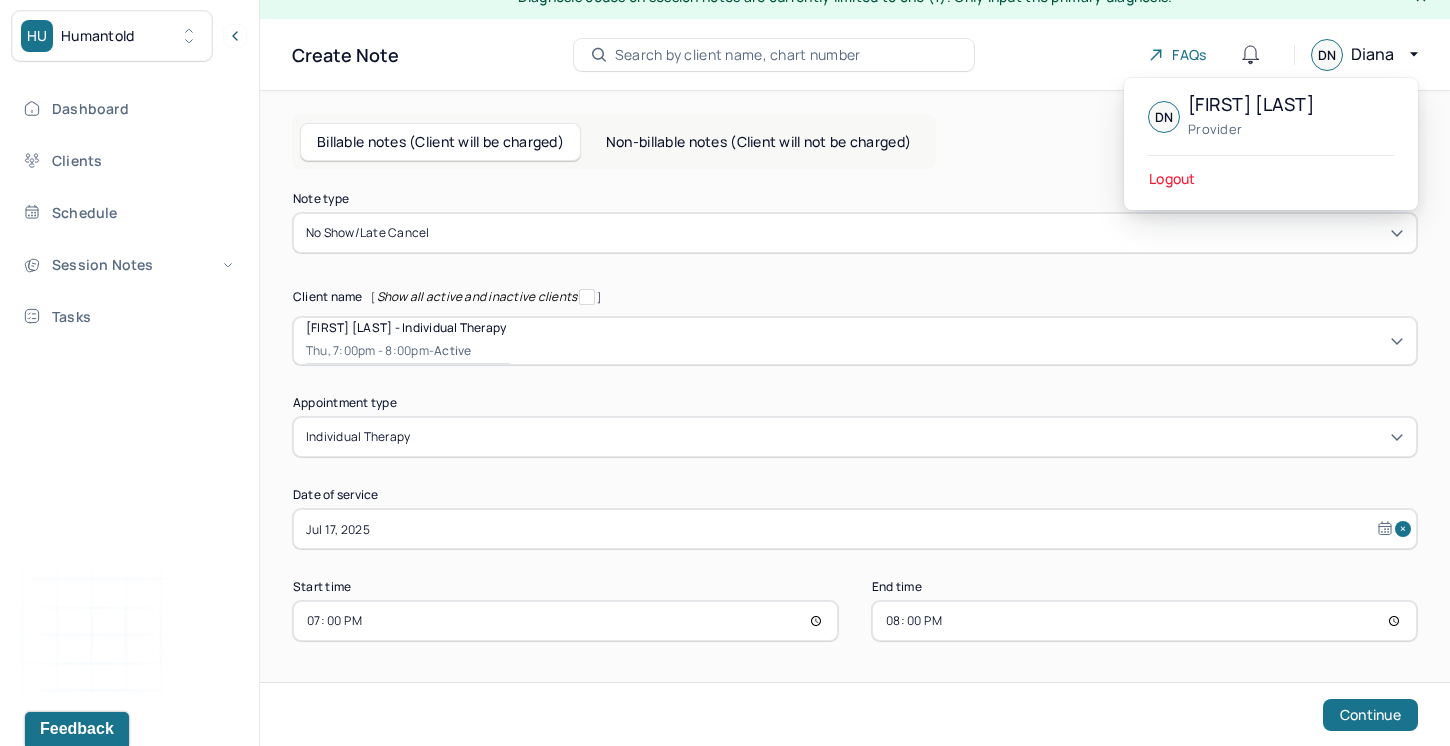 click on "Billable notes (Client will be charged)     Non-billable notes (Client will not be charged)   Note type No show/late cancel Client name [ Show all active and inactive clients ] Karen Savitt - Individual therapy Thu, 7:00pm - 8:00pm  -  active Supervisee name Diana Naftal Appointment type individual therapy Date of service Jul 17, 2025 Start time 19:00 End time 20:00   Continue" at bounding box center [855, 419] 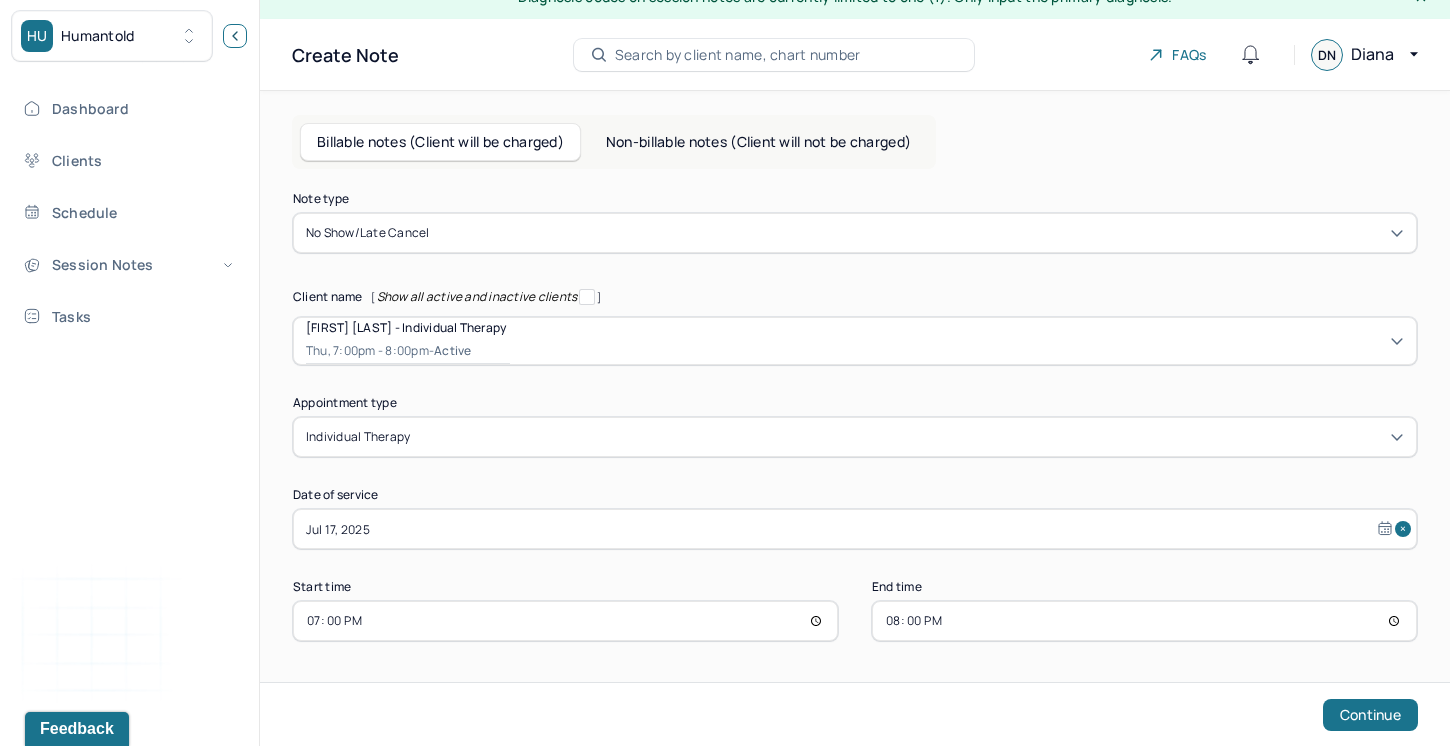 click at bounding box center [235, 36] 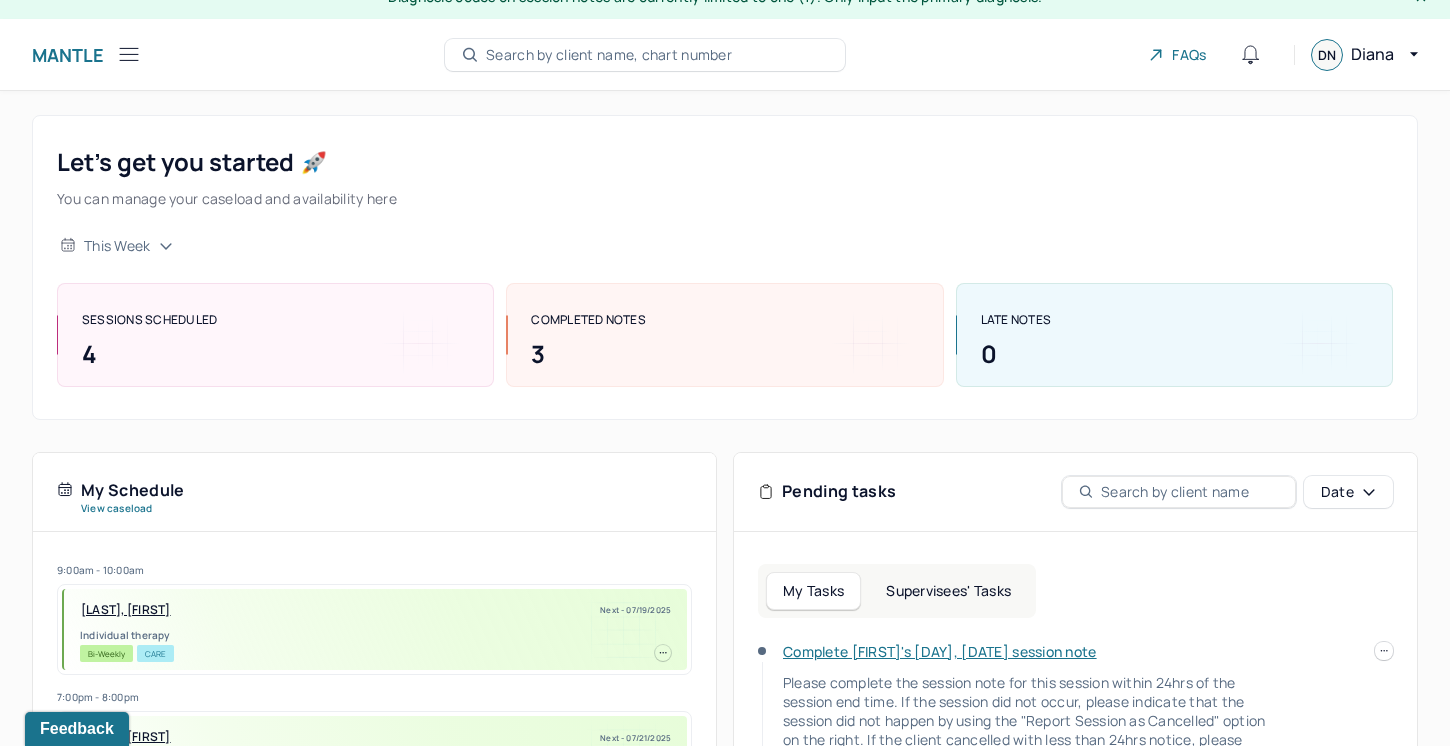 scroll, scrollTop: 351, scrollLeft: 0, axis: vertical 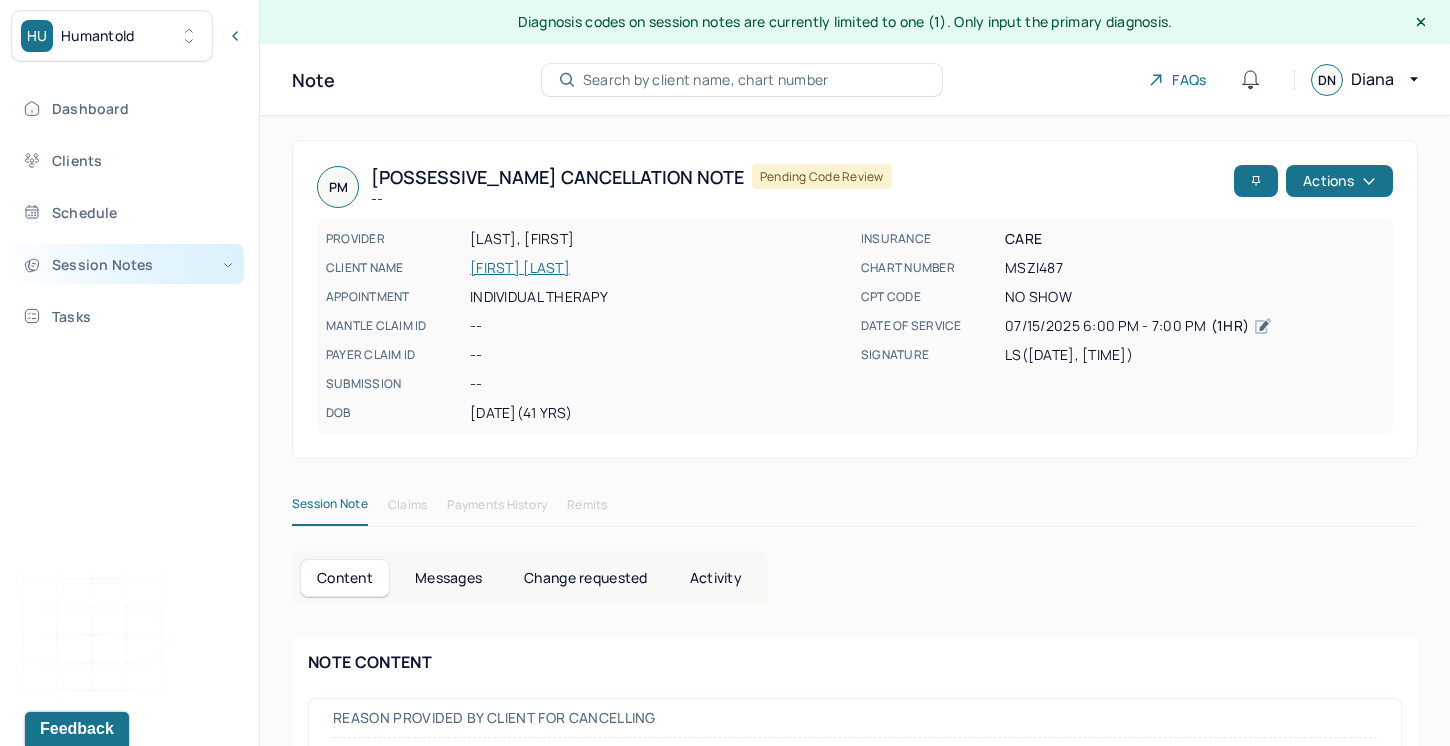 click on "Session Notes" at bounding box center [128, 264] 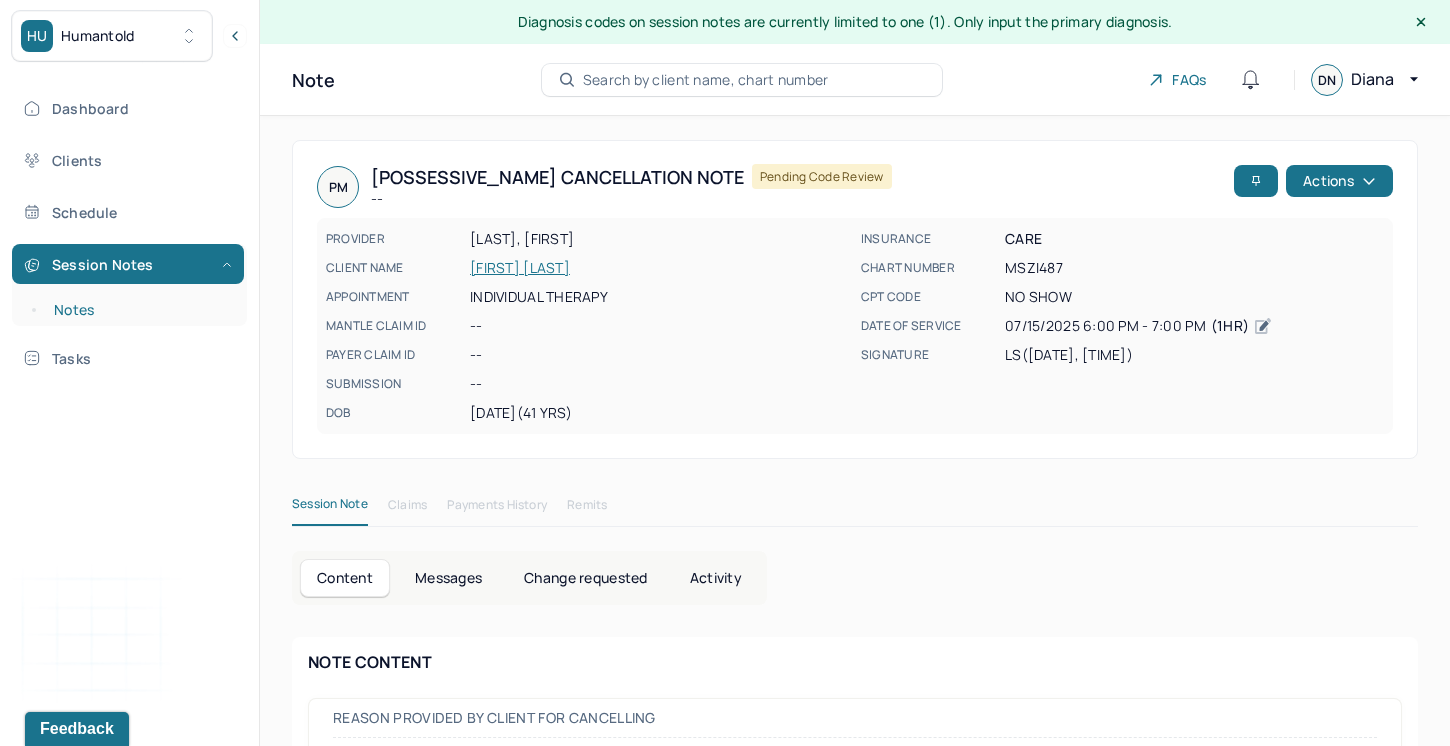 click on "Notes" at bounding box center (139, 310) 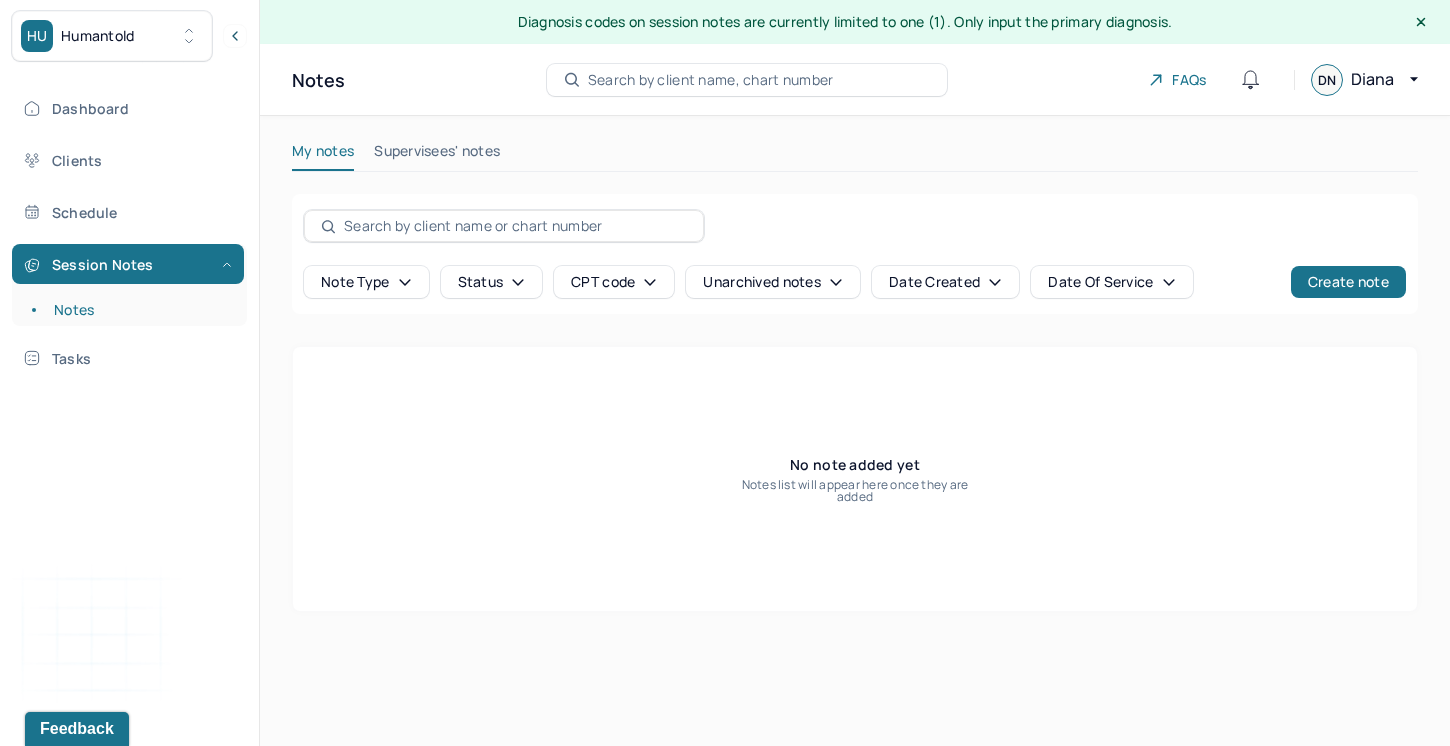 click at bounding box center [515, 226] 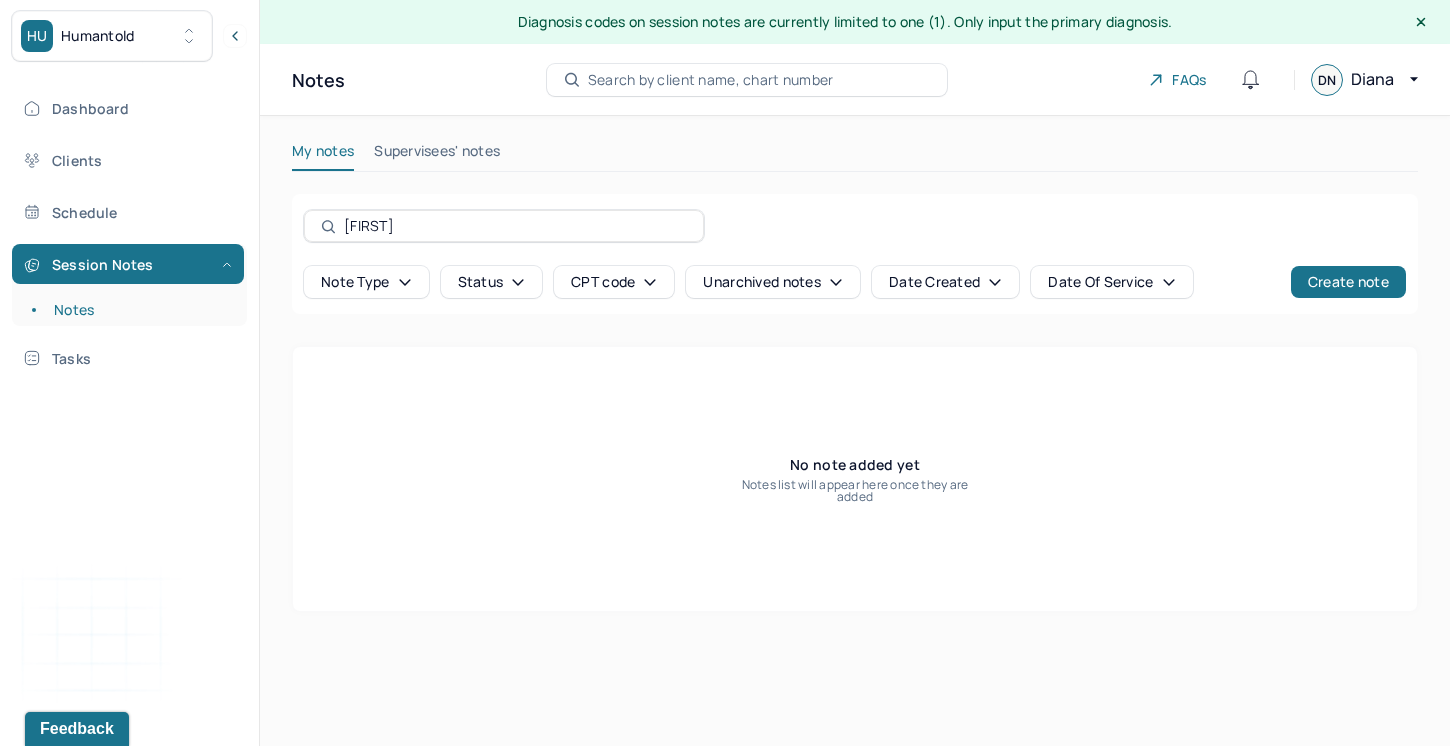type on "[FIRST]" 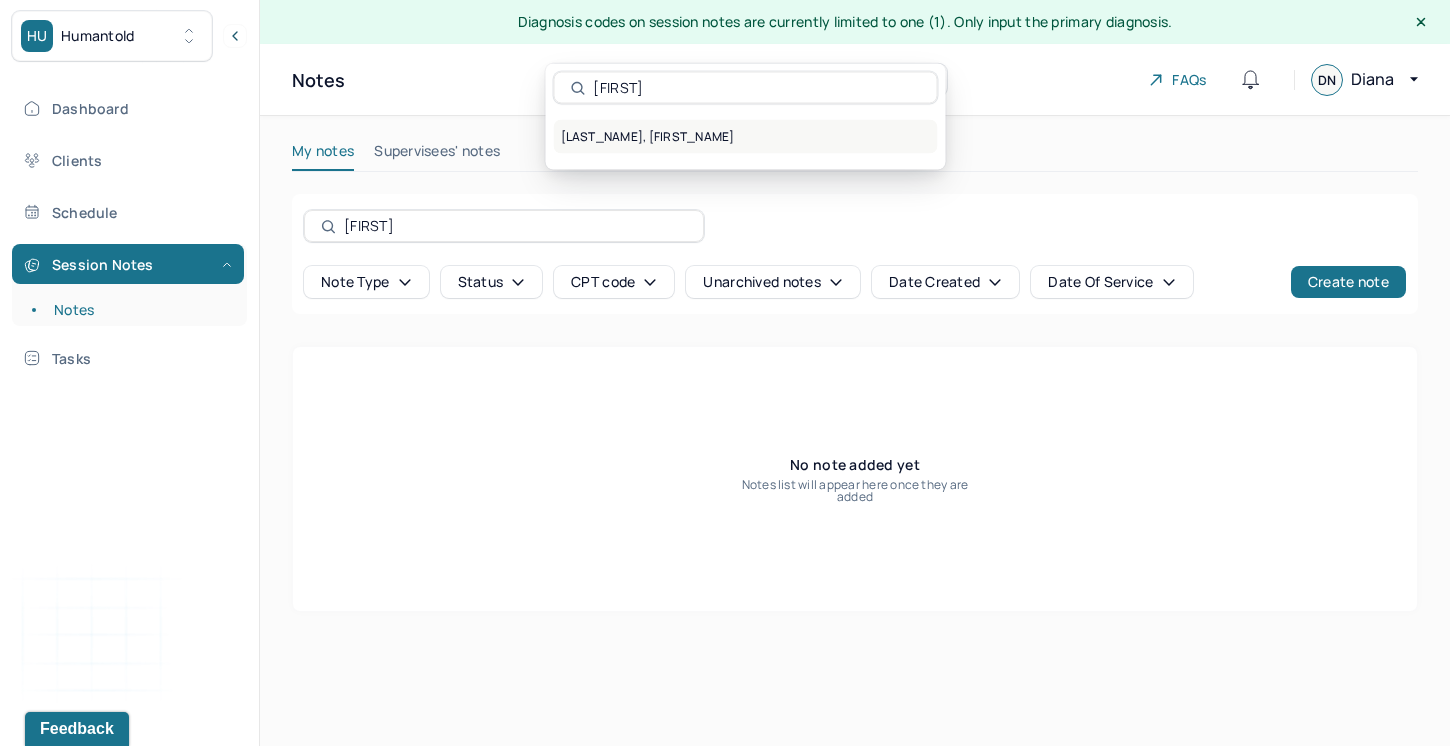 type on "[FIRST]" 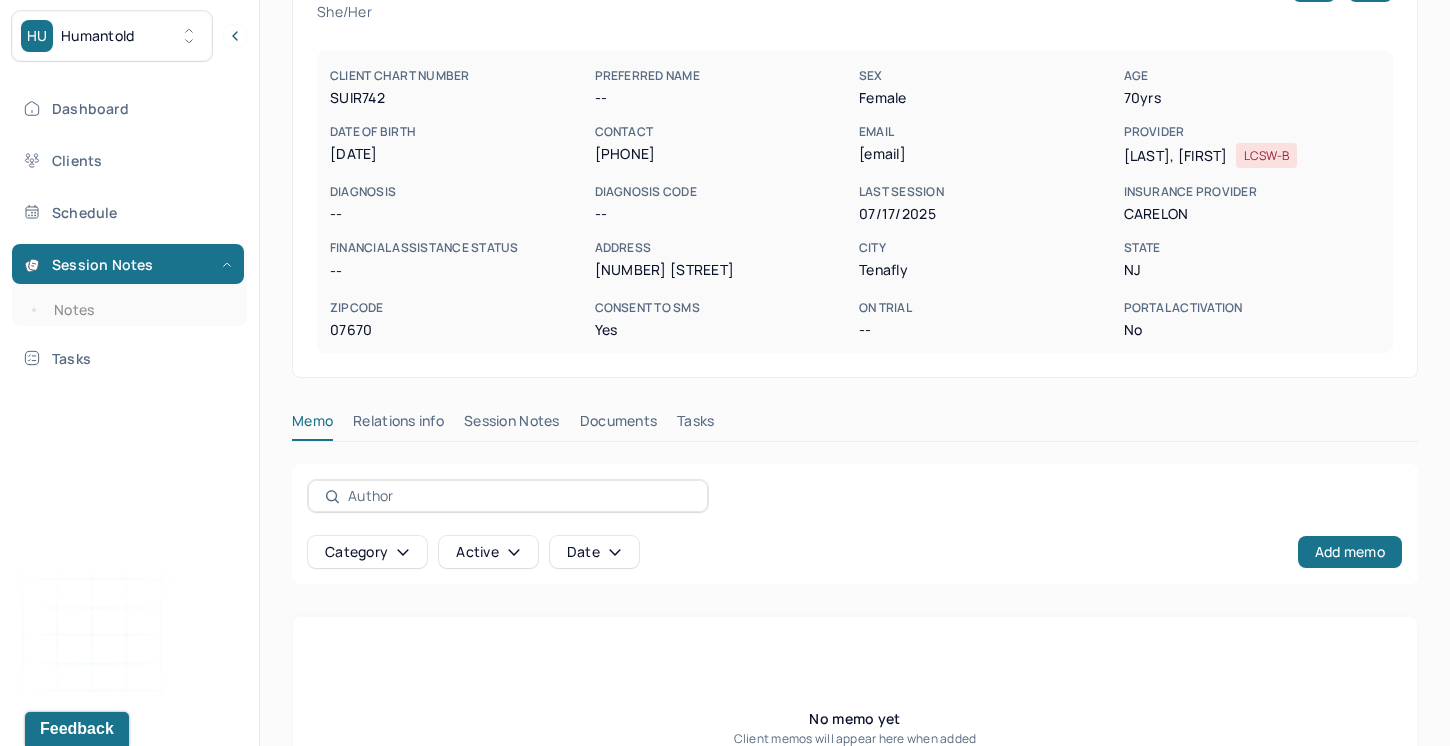 scroll, scrollTop: 244, scrollLeft: 0, axis: vertical 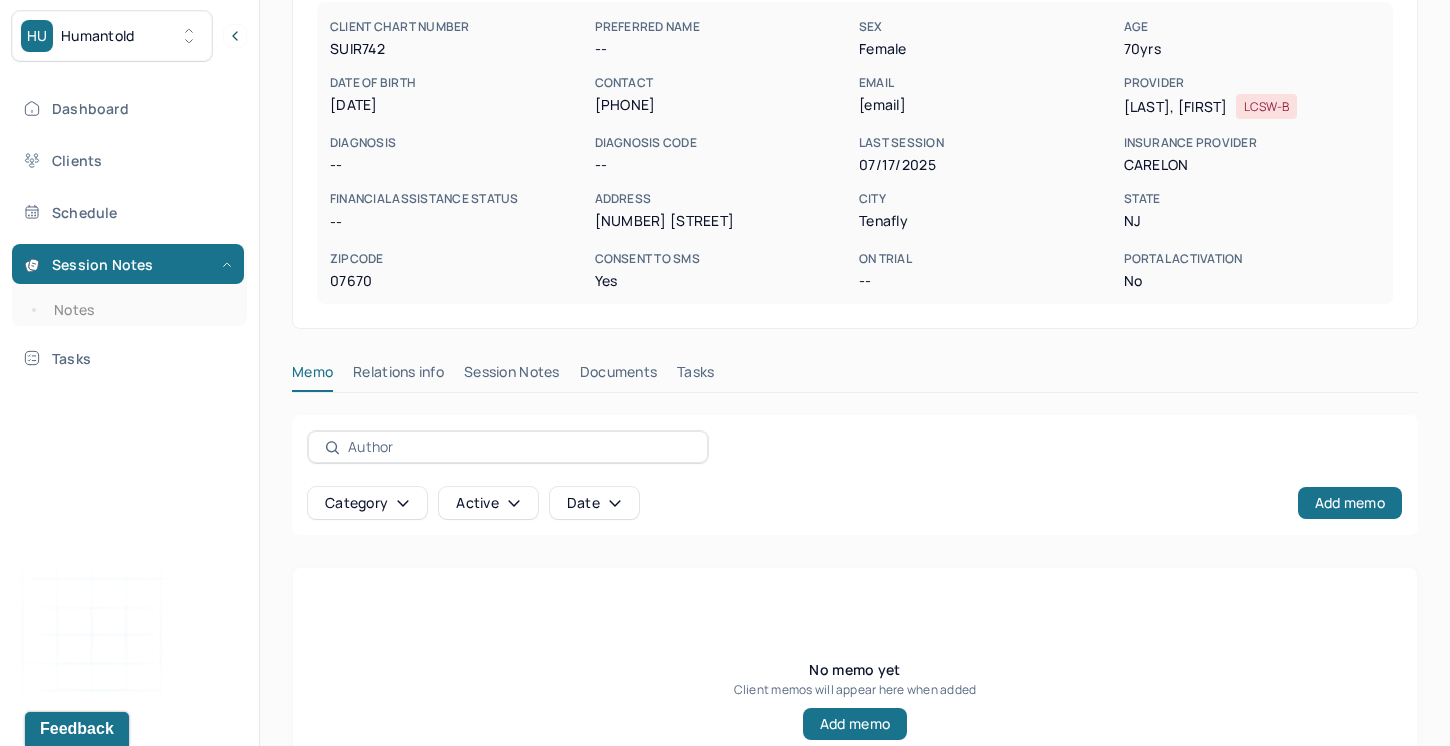click on "Session Notes" at bounding box center [512, 376] 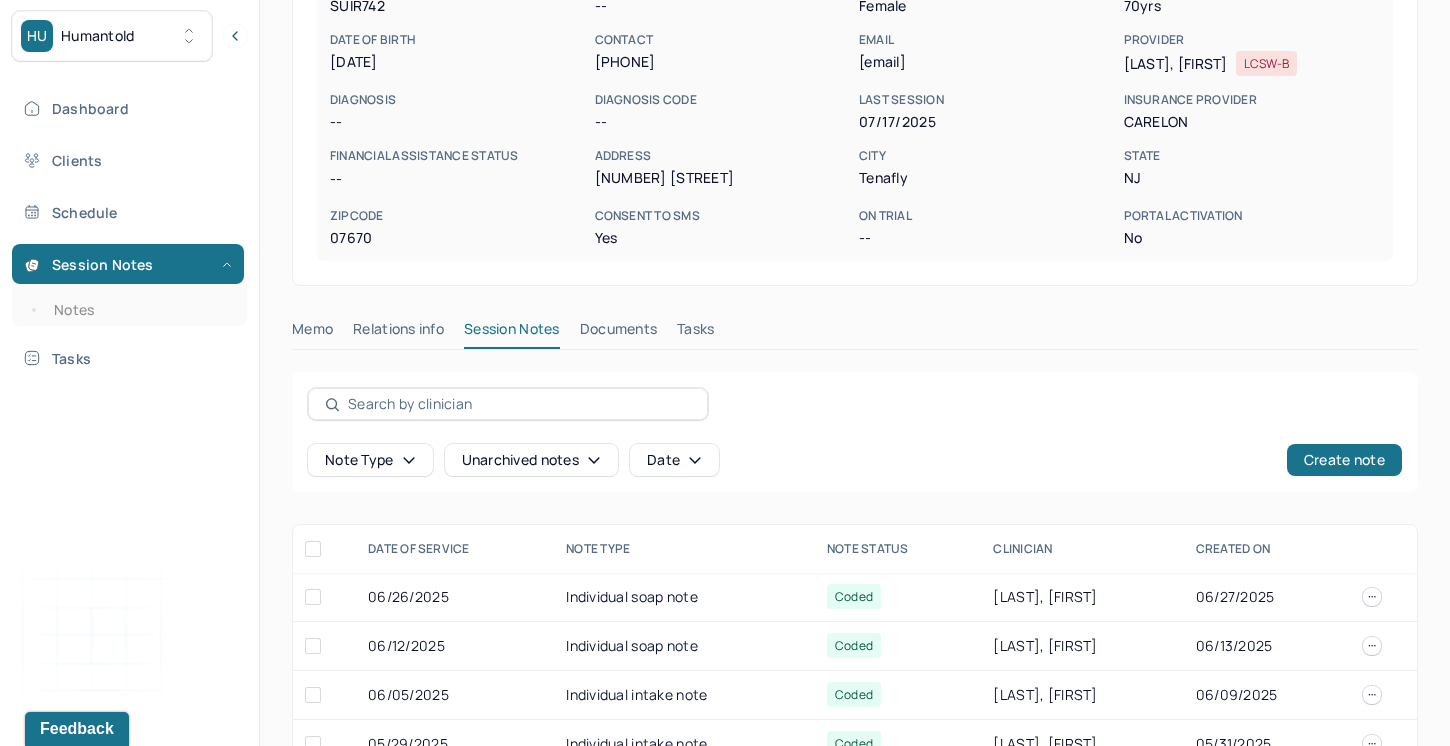 scroll, scrollTop: 285, scrollLeft: 0, axis: vertical 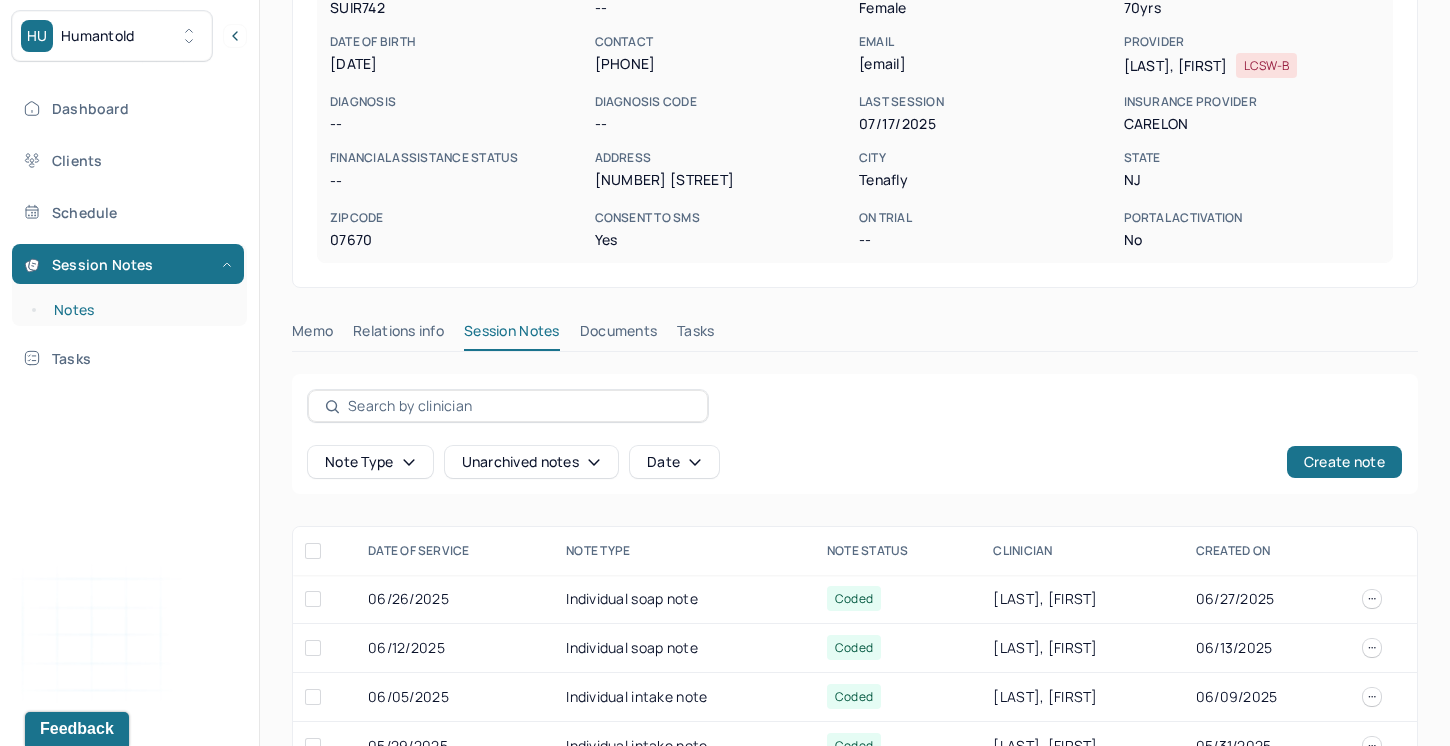 click on "Notes" at bounding box center [139, 310] 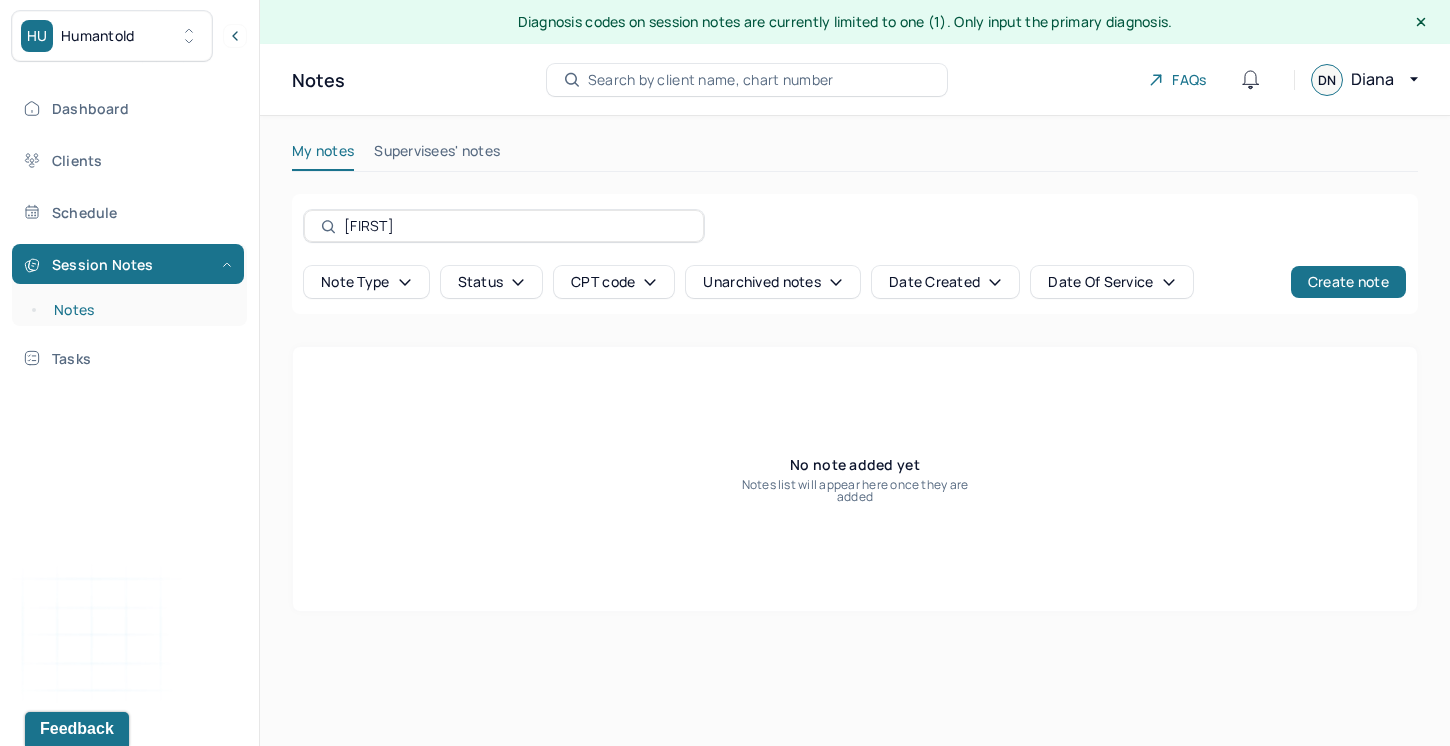 scroll, scrollTop: 0, scrollLeft: 0, axis: both 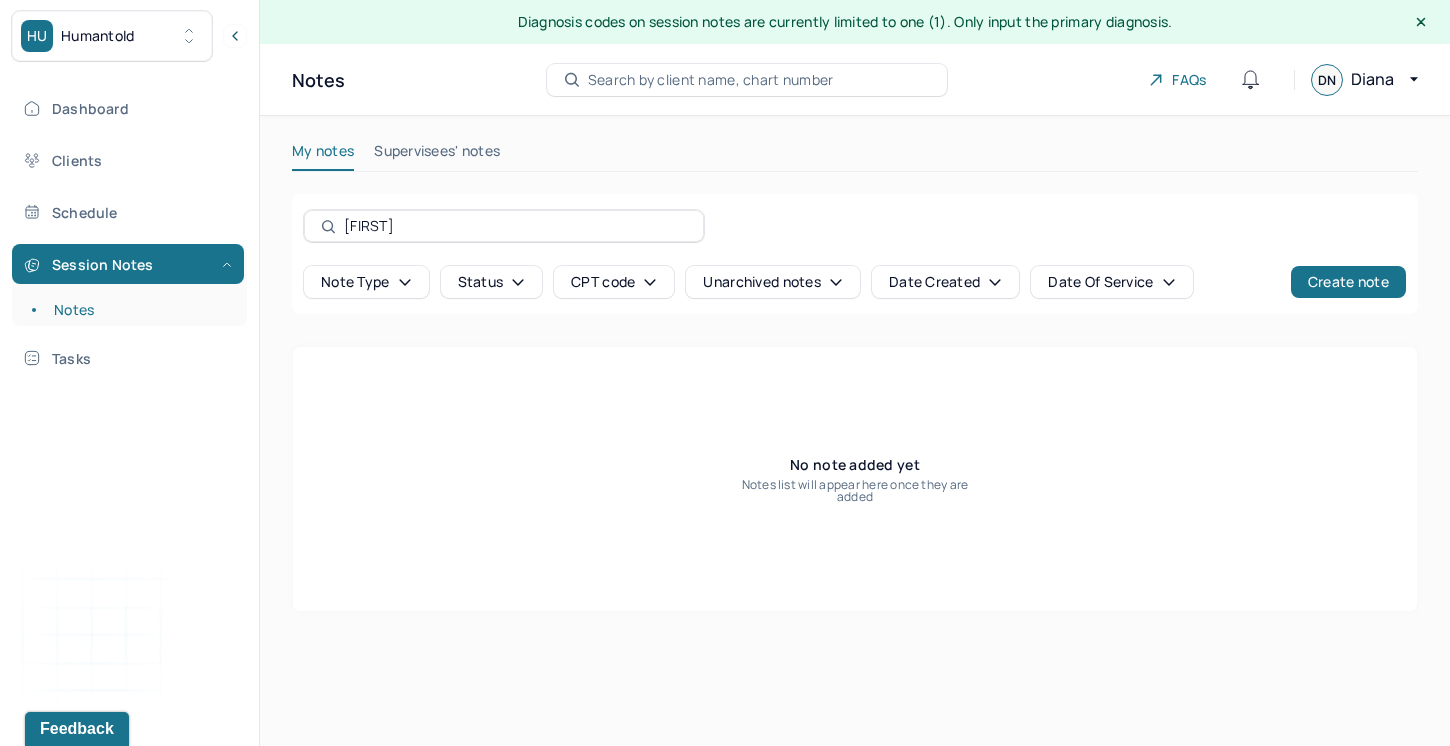 click on "Supervisees' notes" at bounding box center [437, 155] 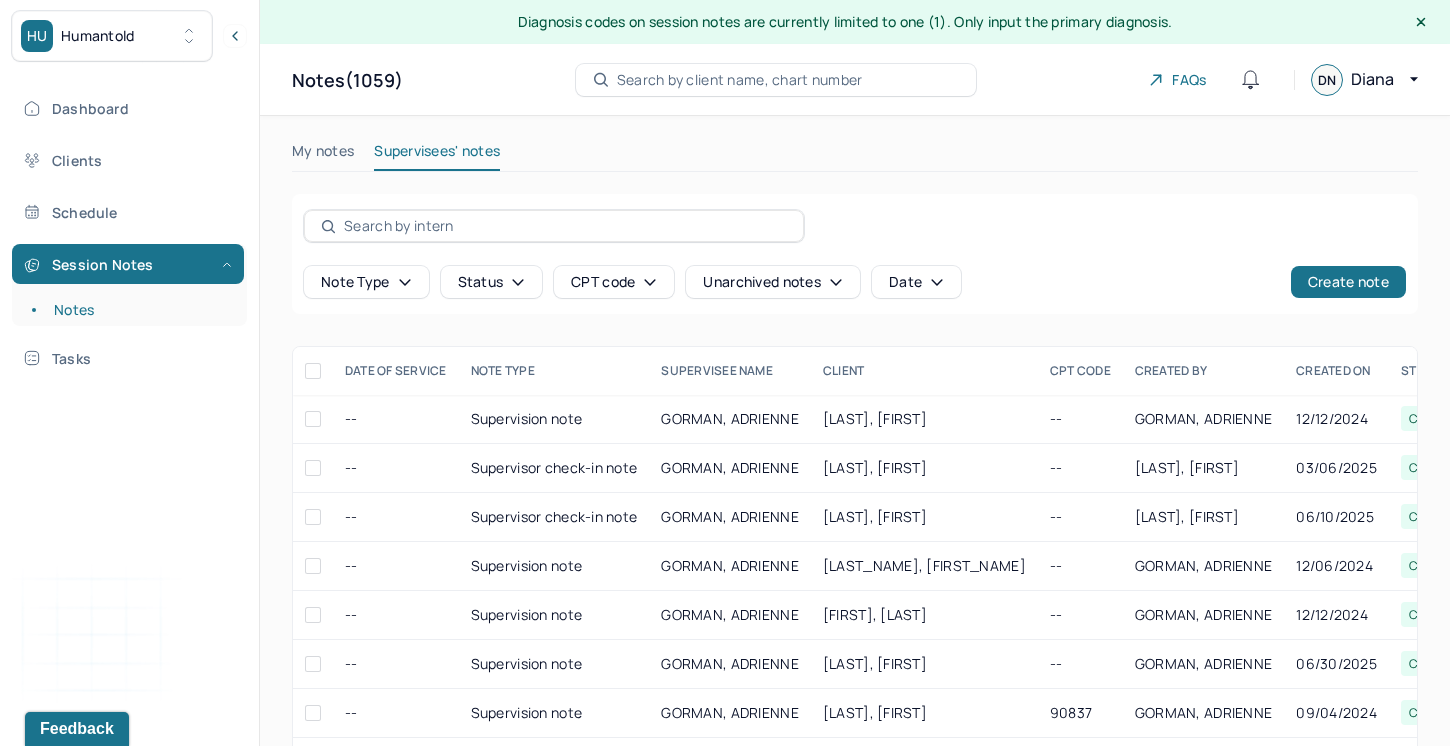 click on "My notes" at bounding box center (323, 155) 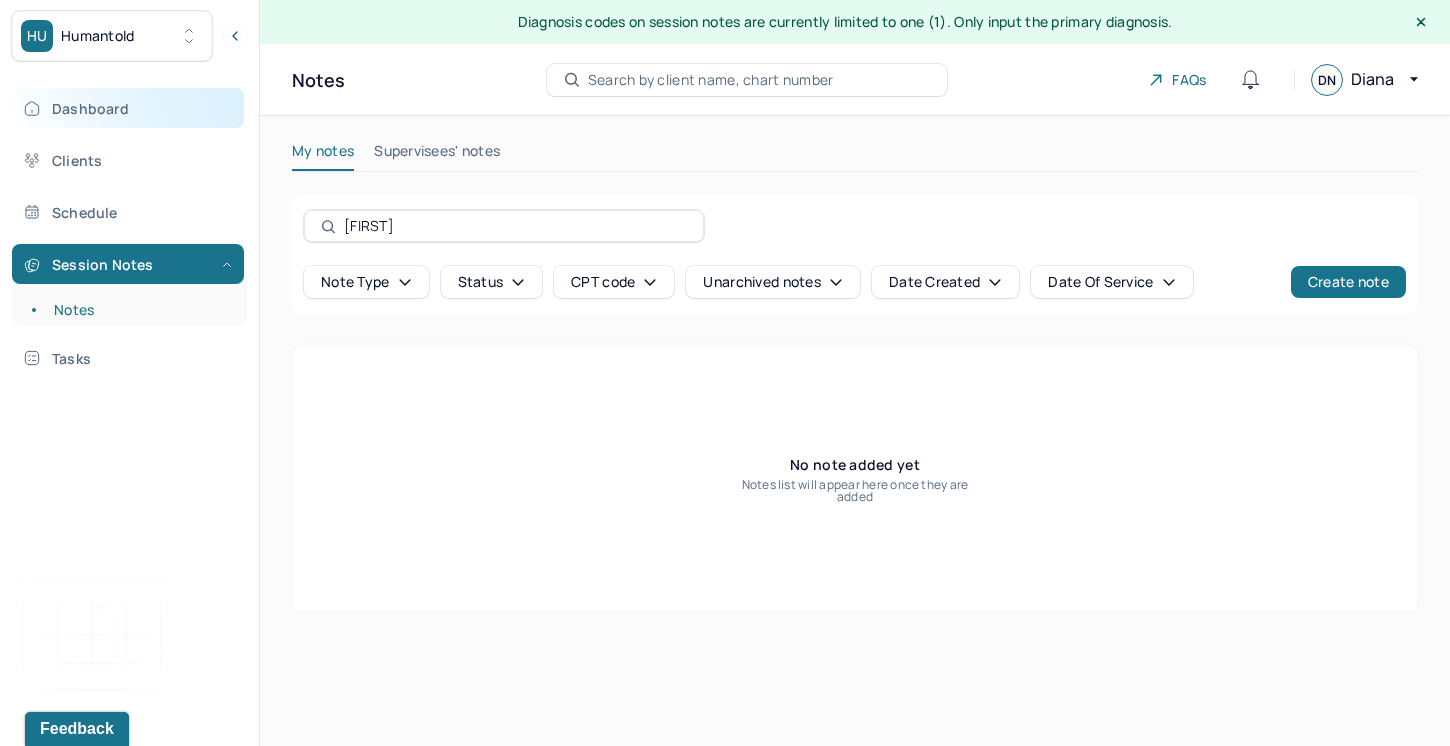 click on "Dashboard" at bounding box center [128, 108] 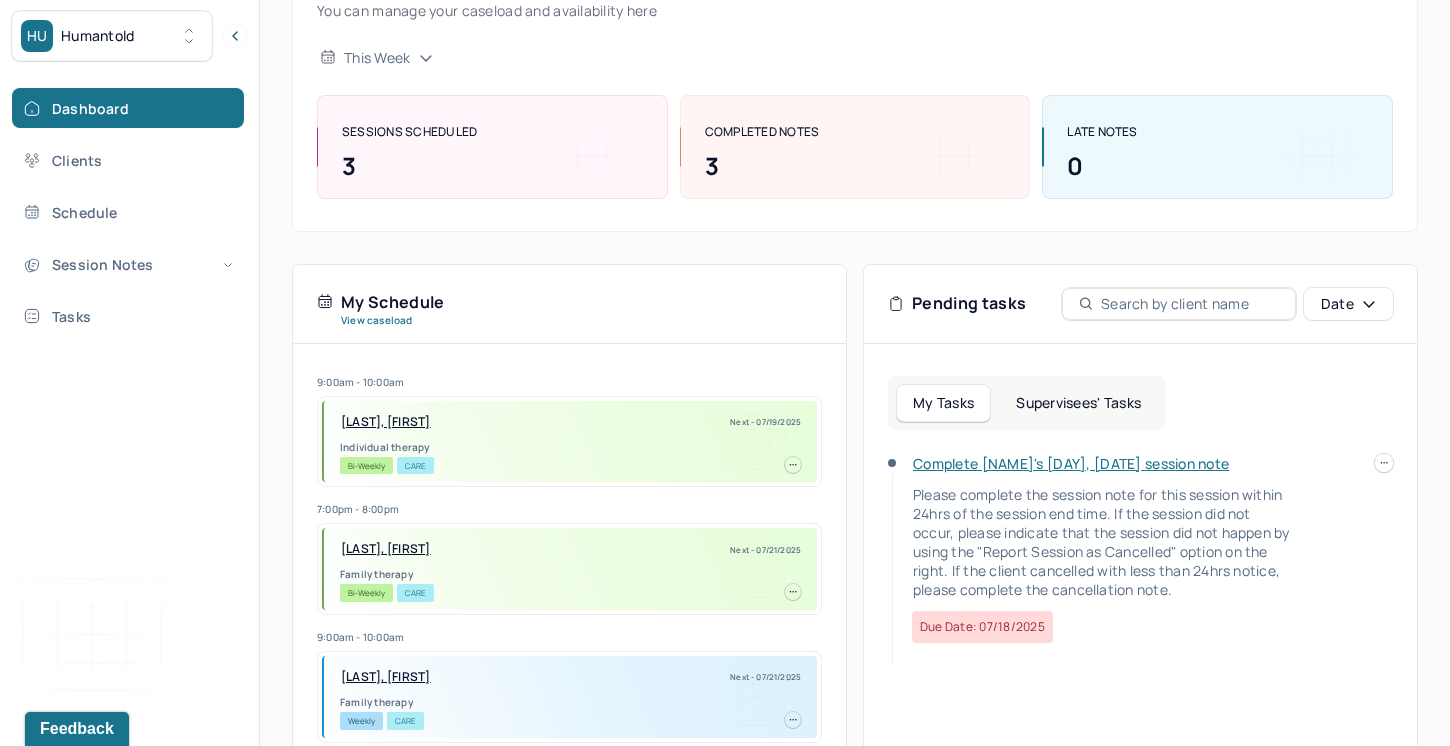 scroll, scrollTop: 229, scrollLeft: 0, axis: vertical 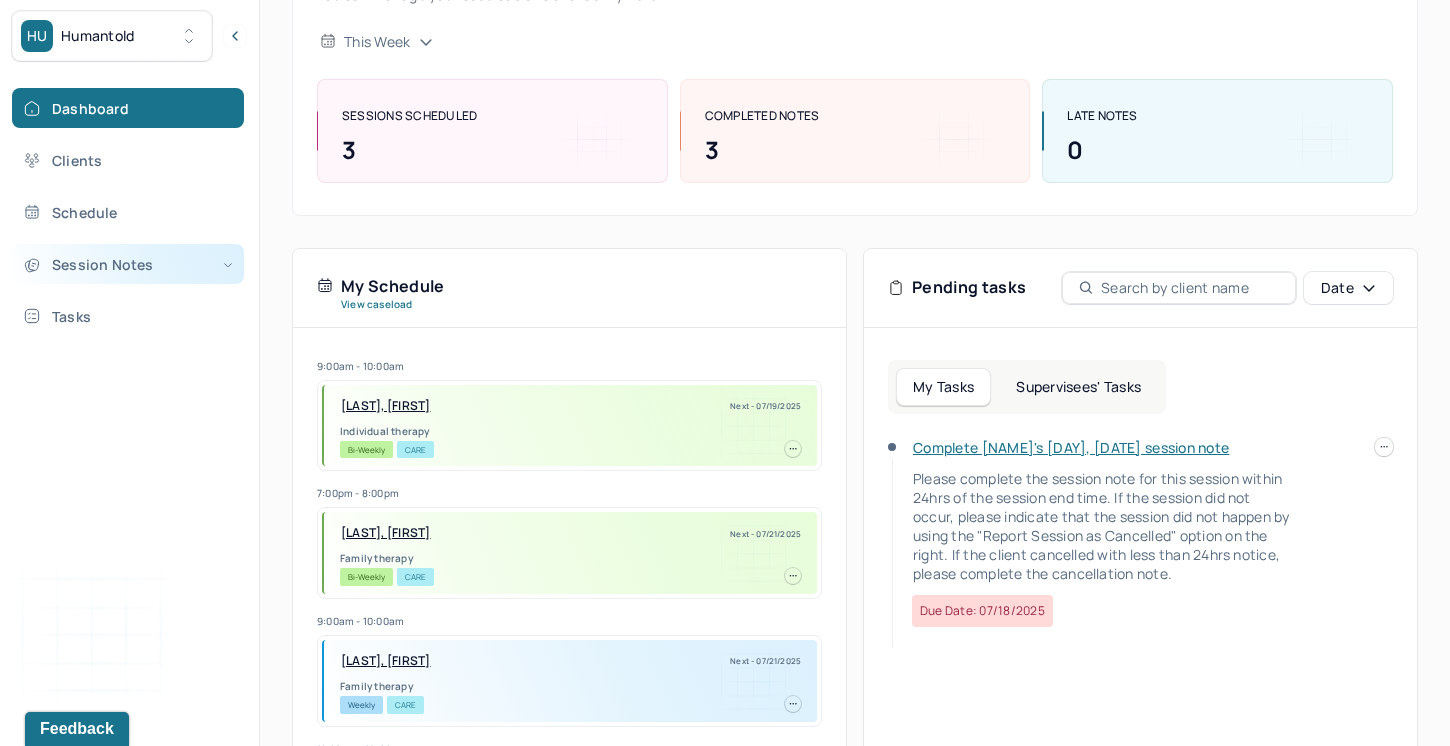 click on "Session Notes" at bounding box center [128, 264] 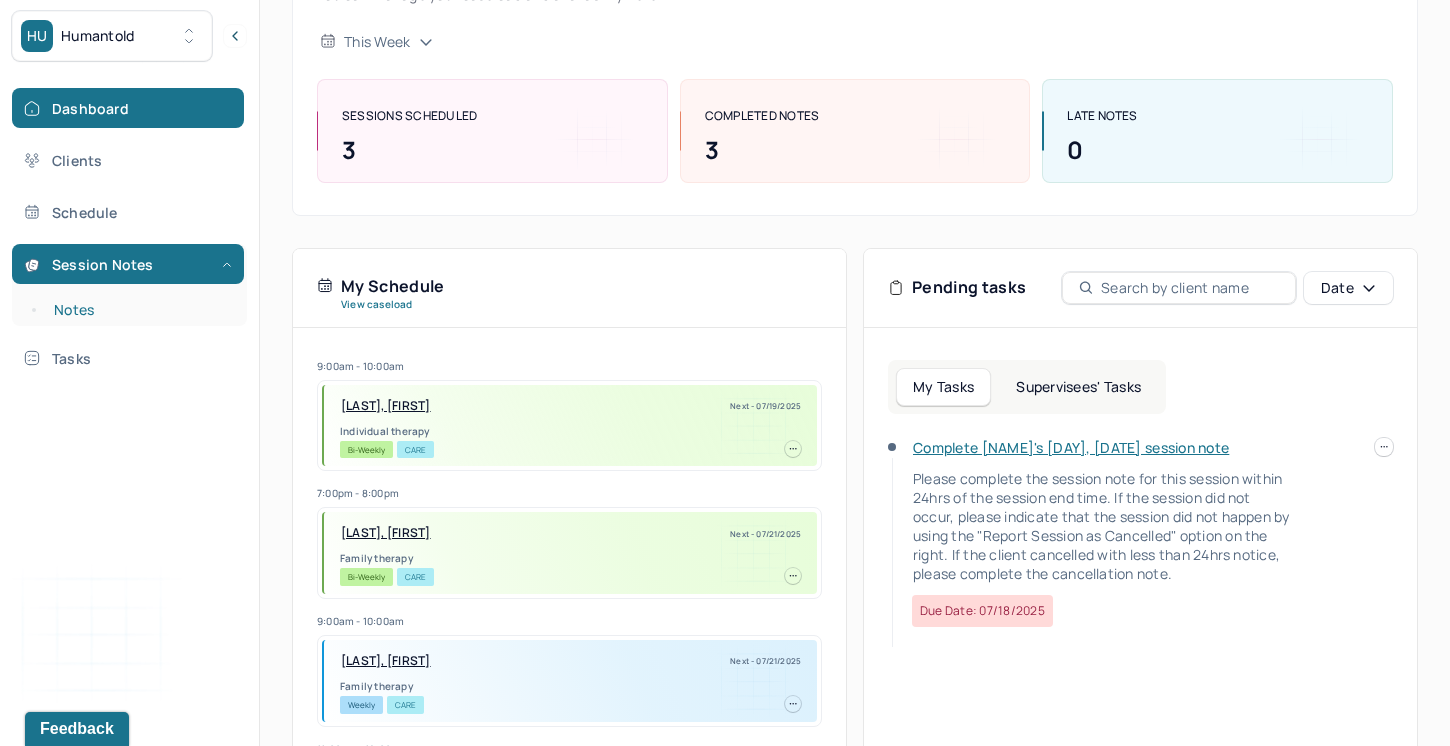 click on "Notes" at bounding box center [139, 310] 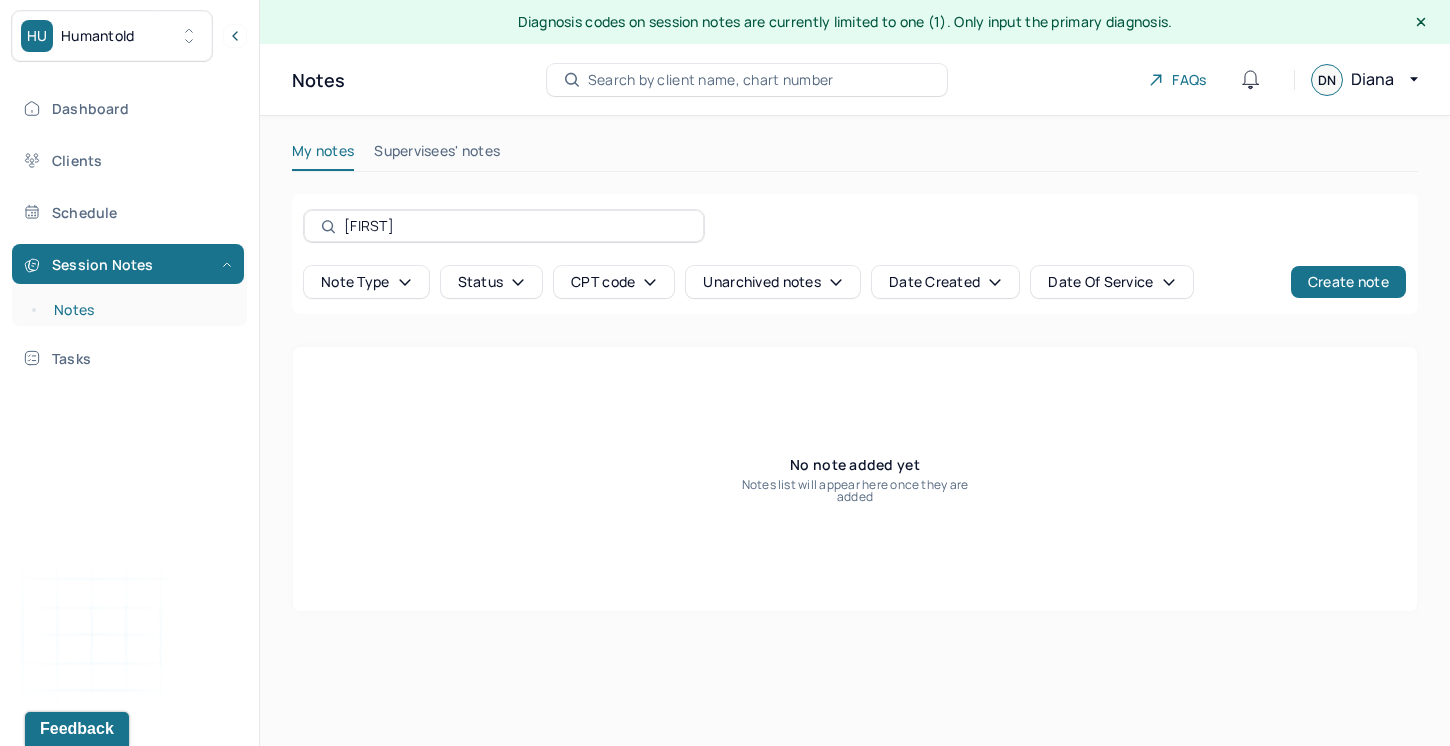 scroll, scrollTop: 0, scrollLeft: 0, axis: both 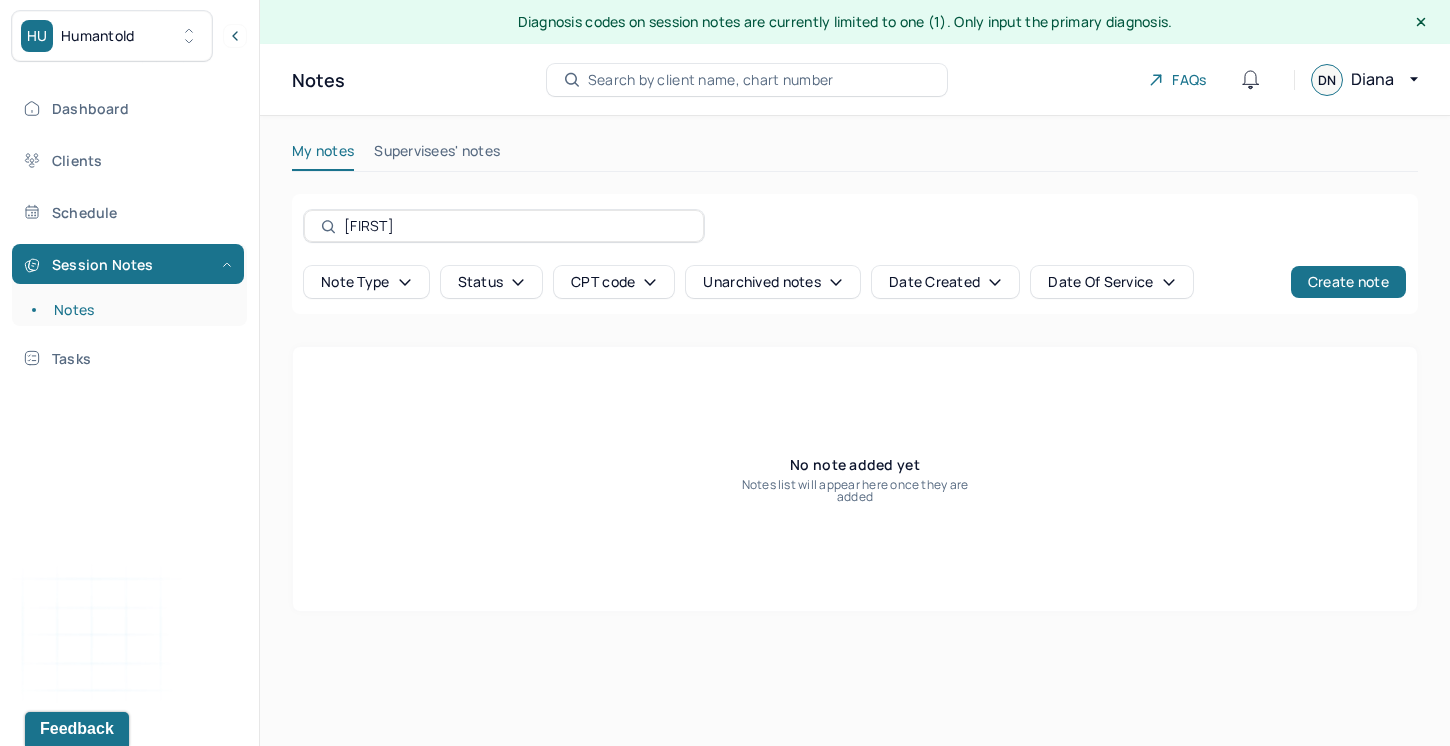 click on "Search by client name, chart number" at bounding box center (711, 80) 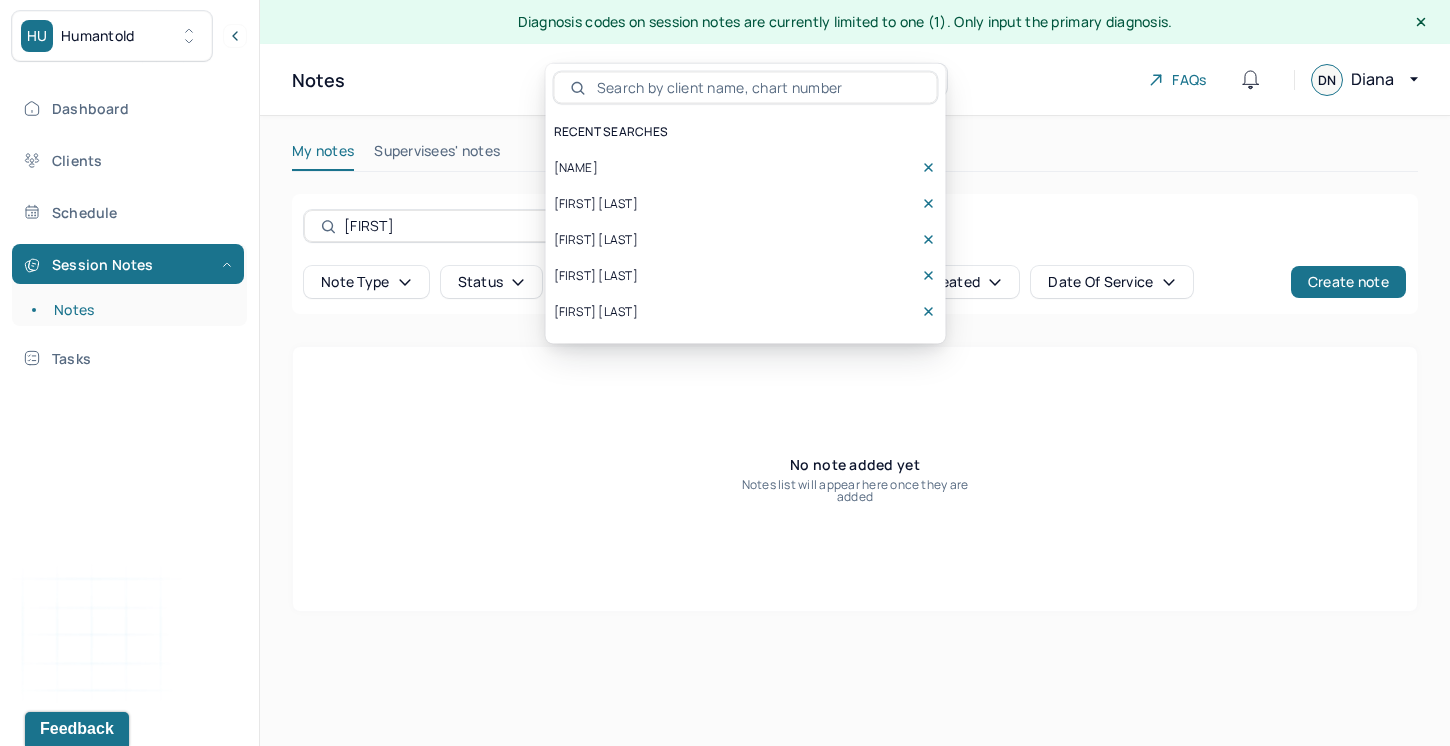 click on "[NAME]" at bounding box center [576, 168] 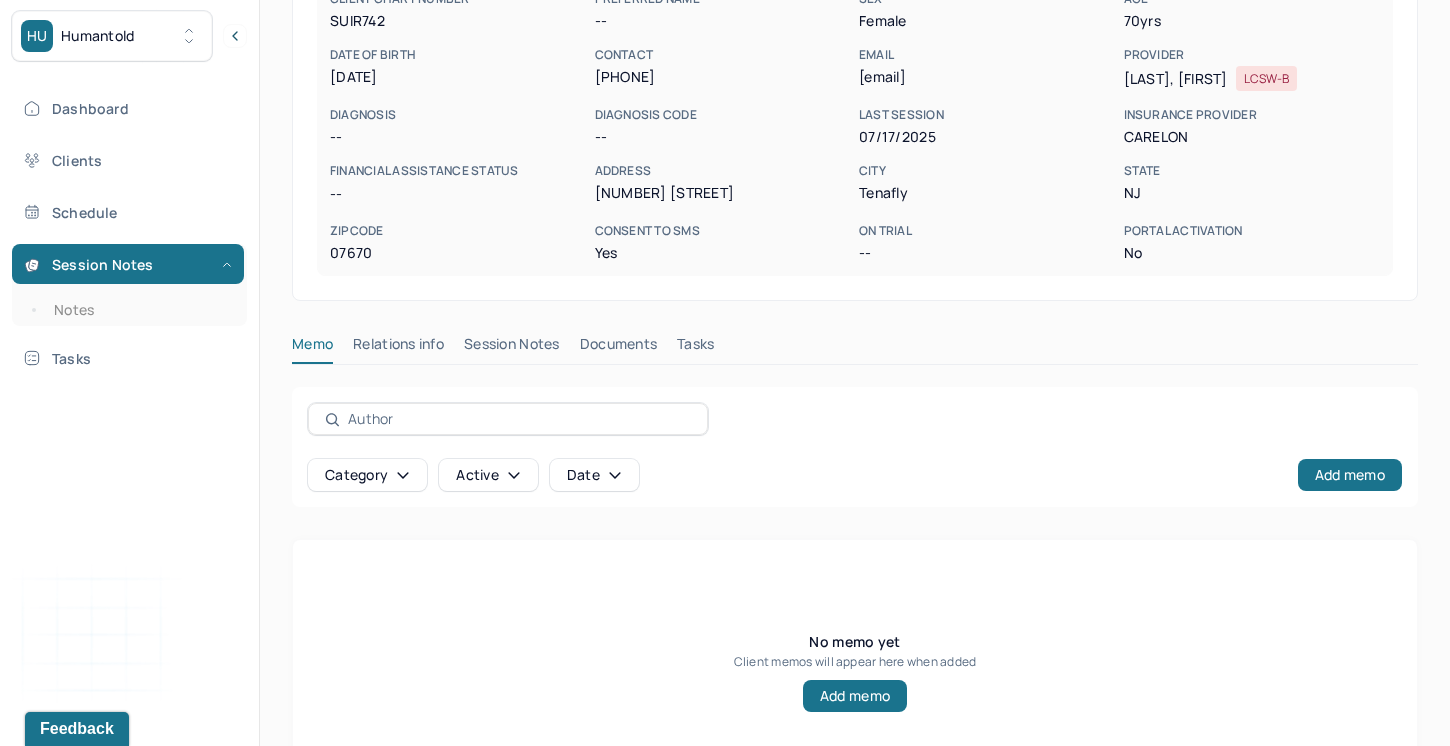 scroll, scrollTop: 355, scrollLeft: 0, axis: vertical 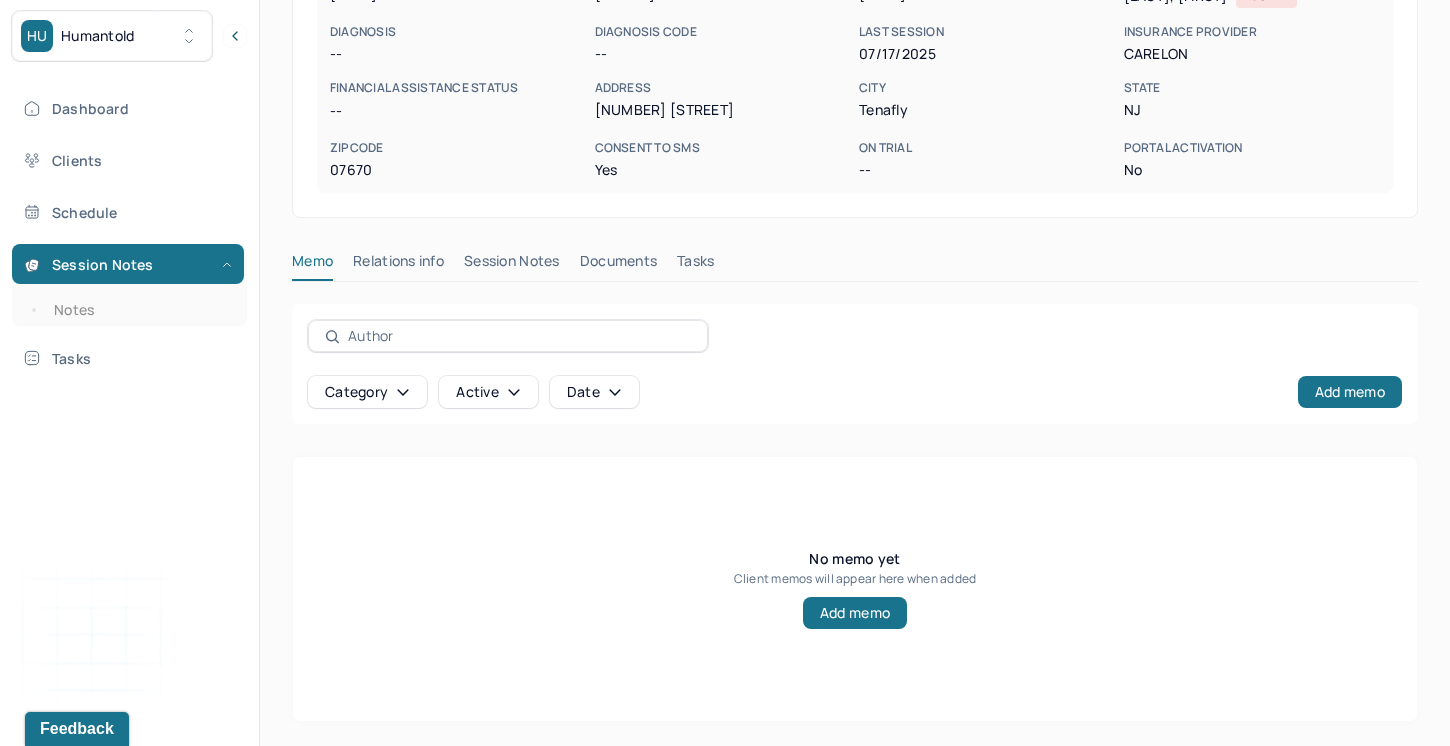 click on "Session Notes" at bounding box center (512, 265) 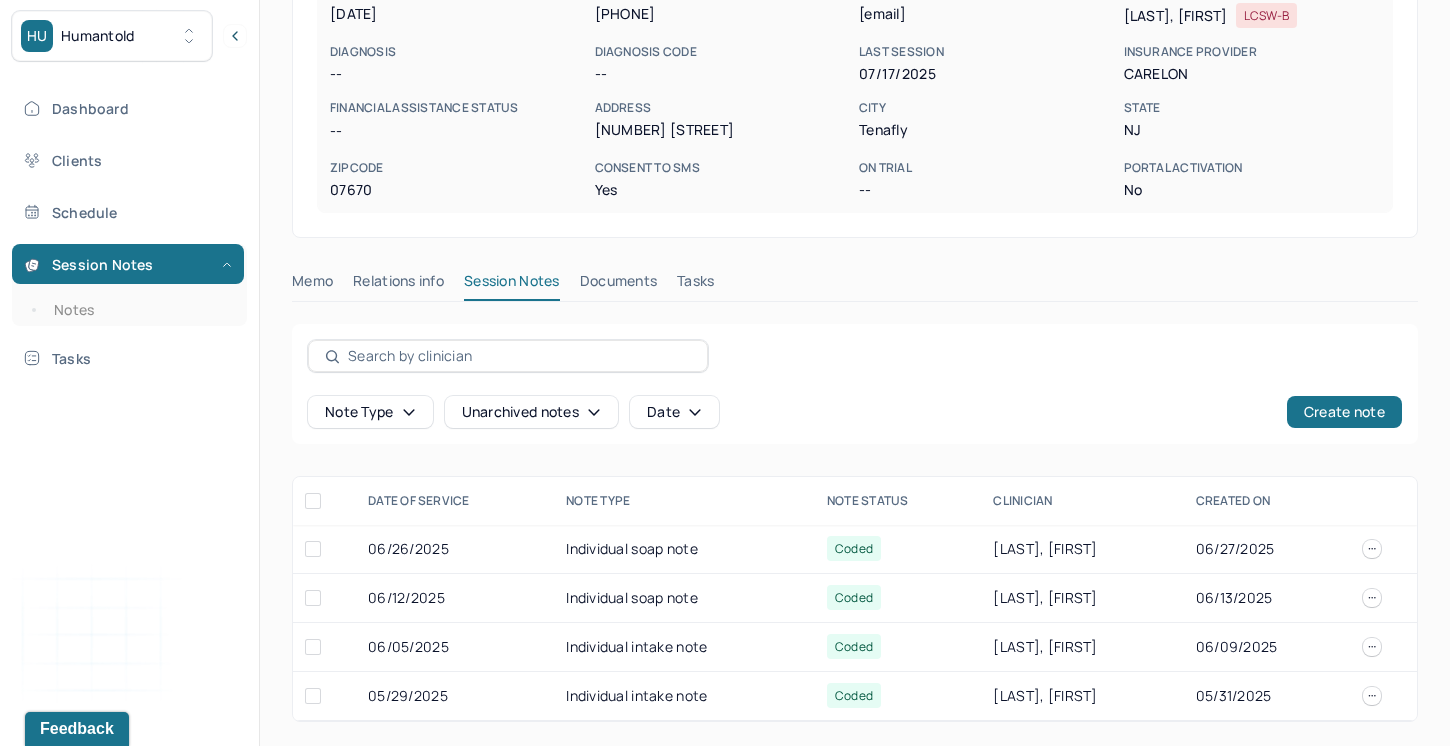 scroll, scrollTop: 335, scrollLeft: 0, axis: vertical 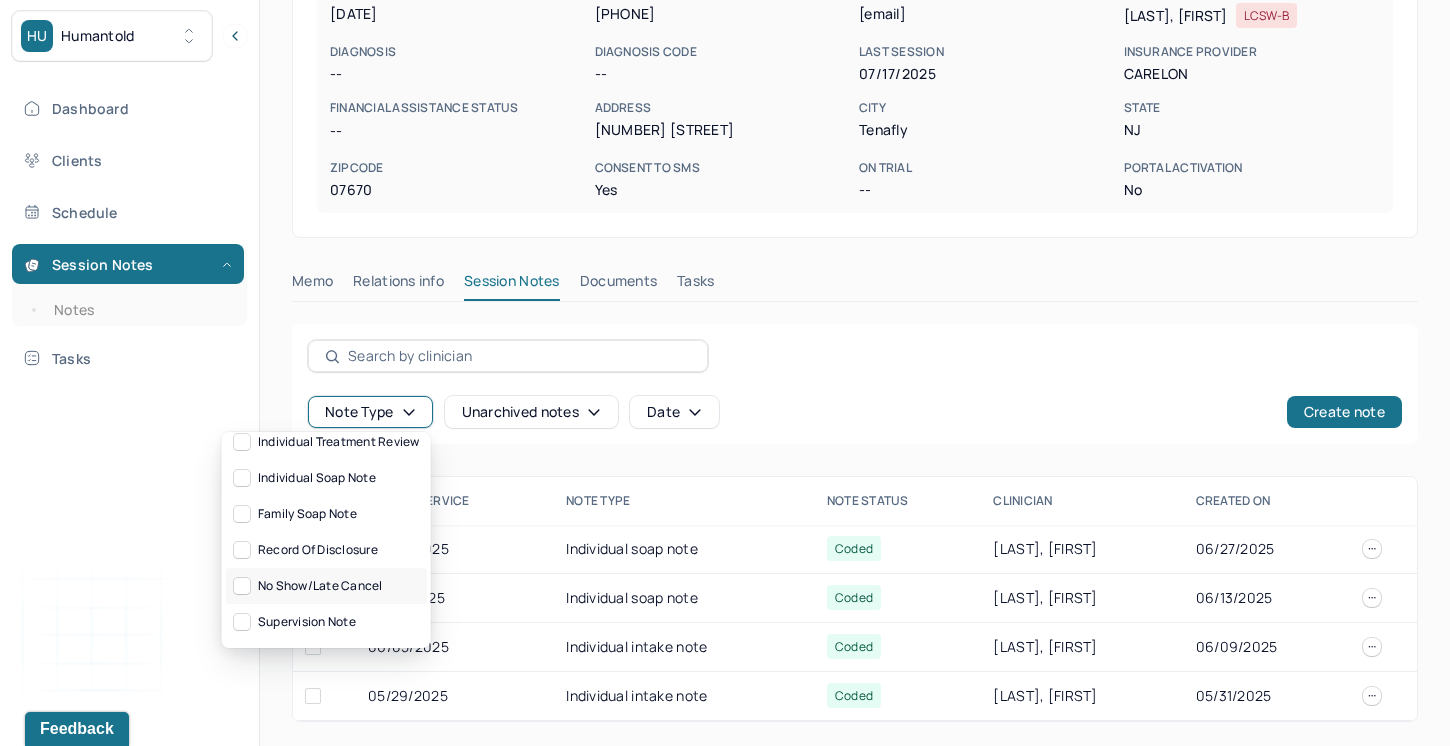 click on "No show/late cancel" at bounding box center (326, 586) 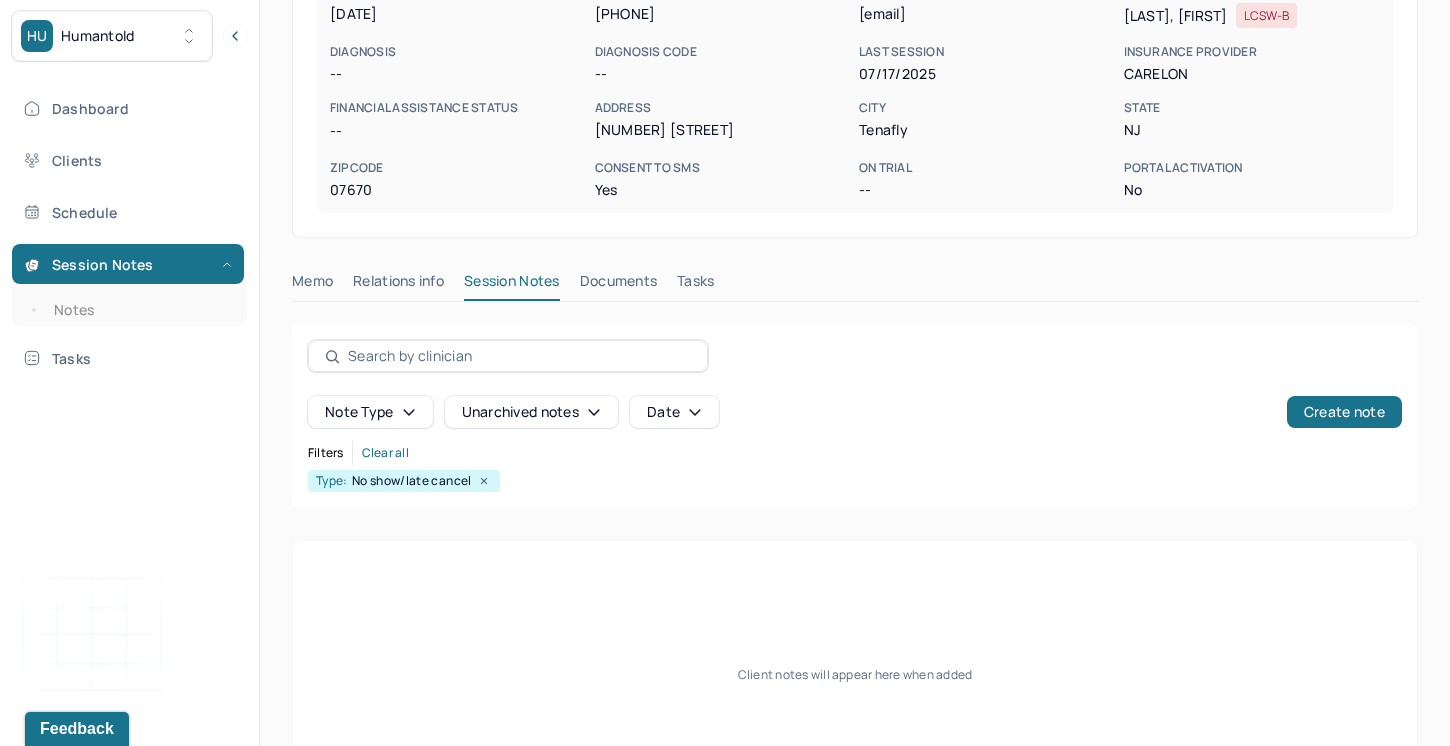 click on "Note type     Unarchived notes     Date     Create note   Filters   Clear all   Type: No show/late cancel" at bounding box center (855, 416) 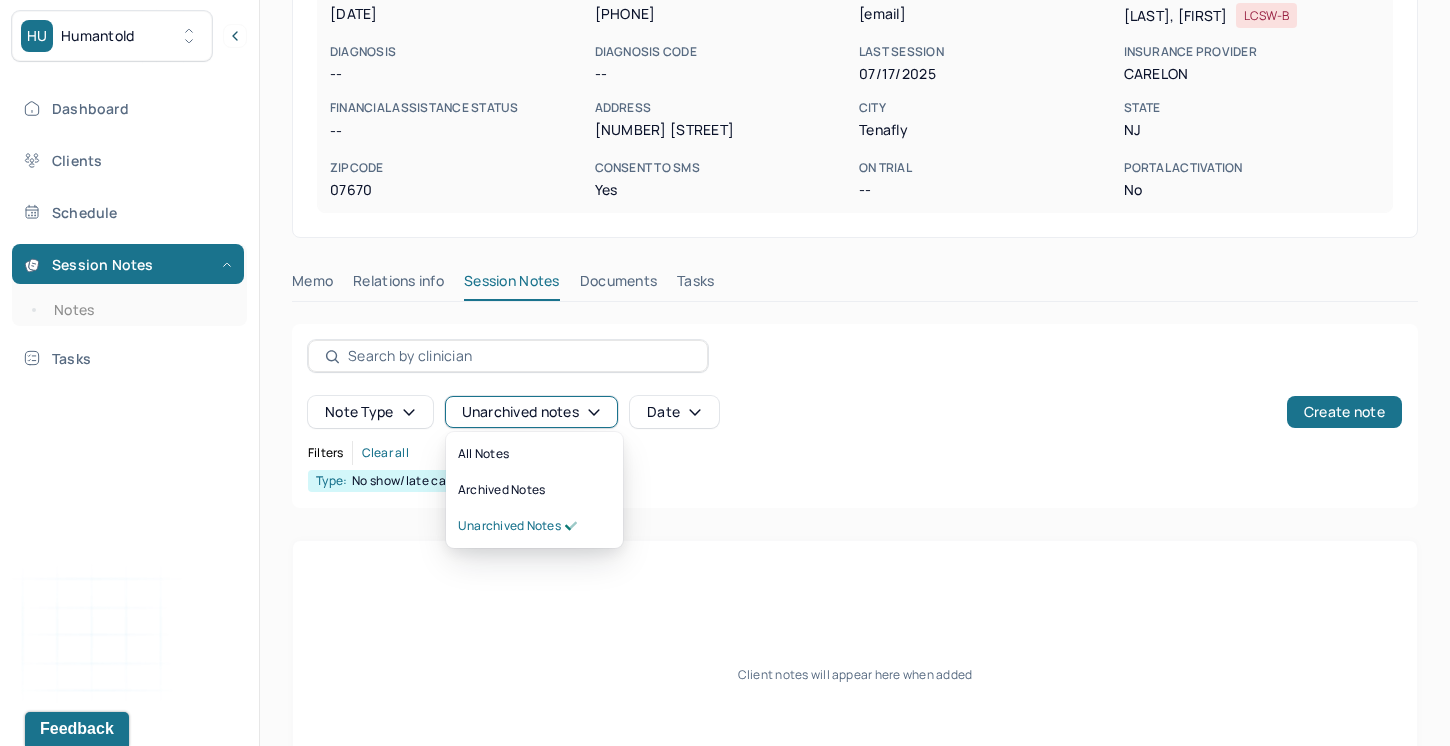 click on "Unarchived notes" at bounding box center (531, 412) 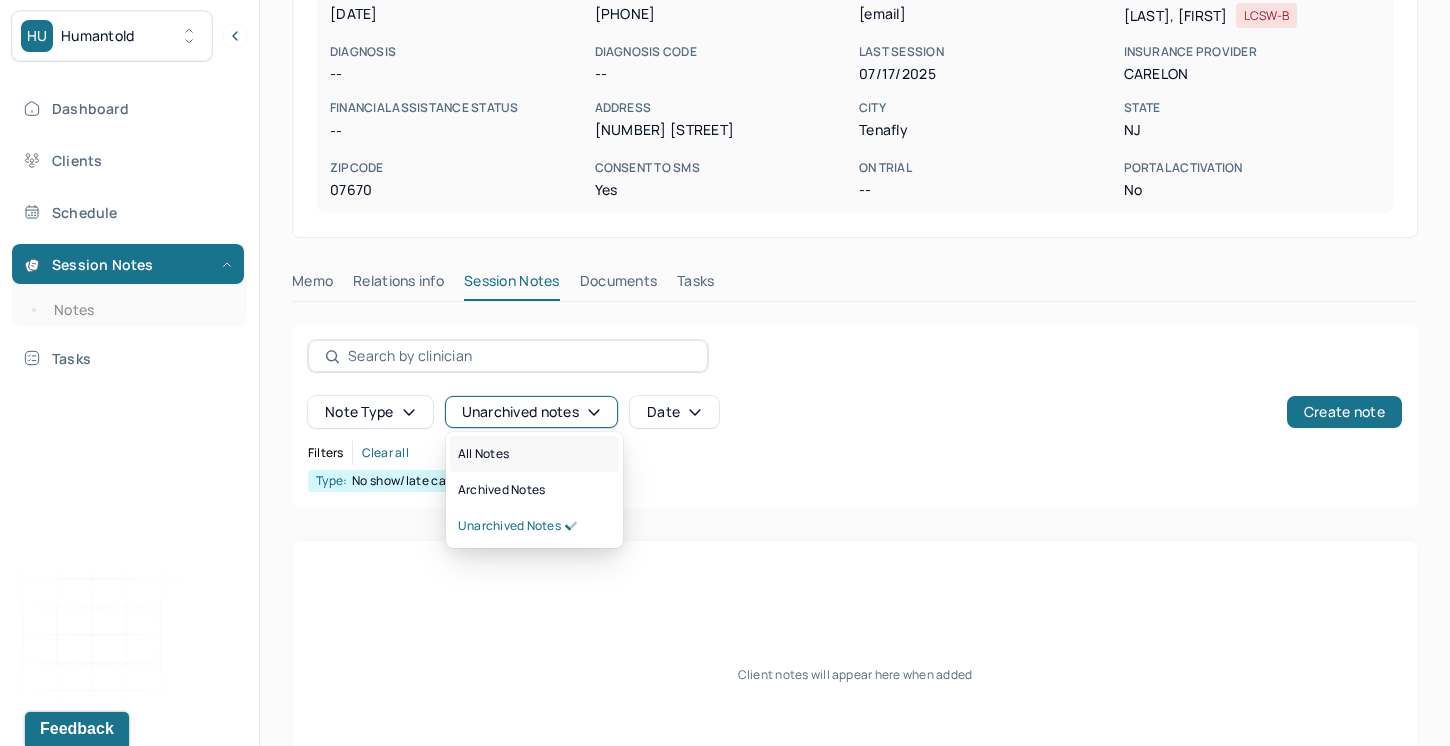 click on "All notes" at bounding box center (483, 454) 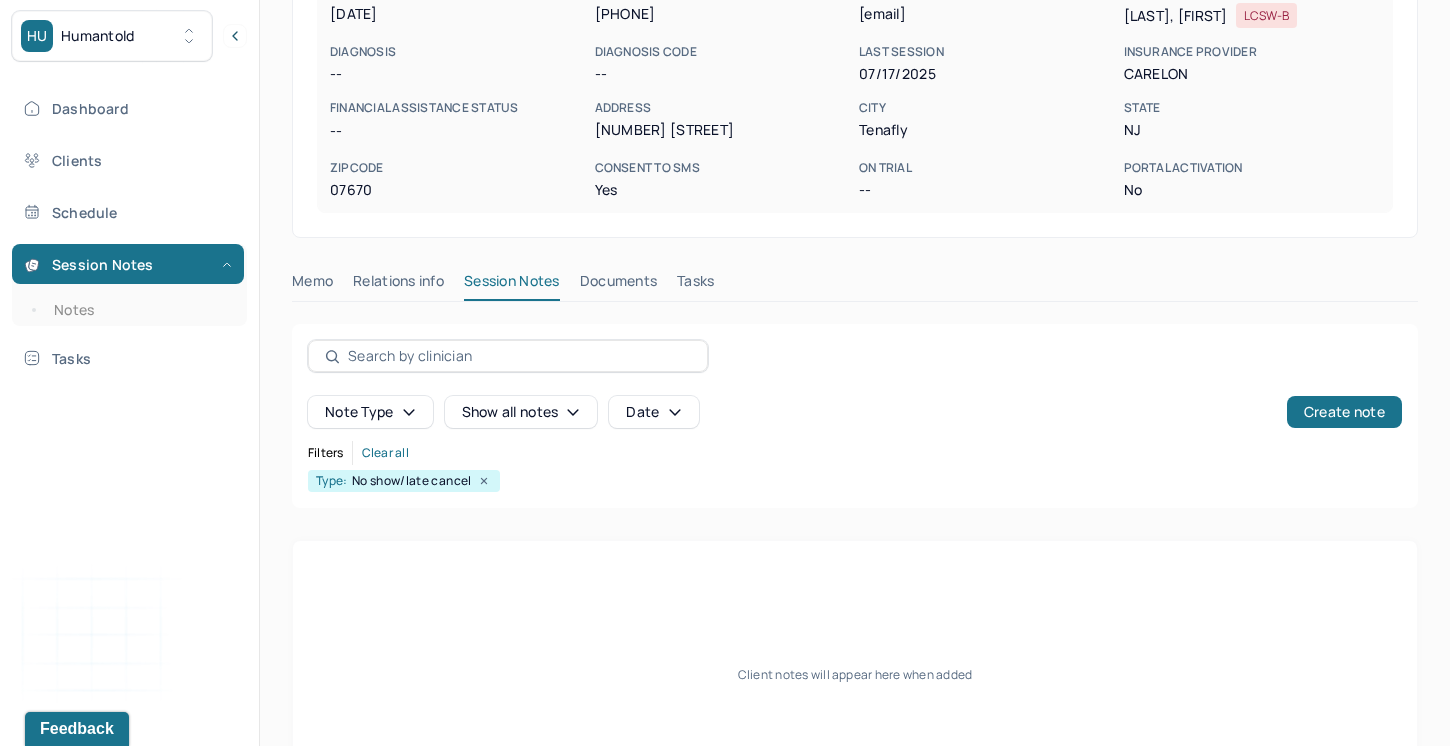 click on "Clear all" at bounding box center (385, 453) 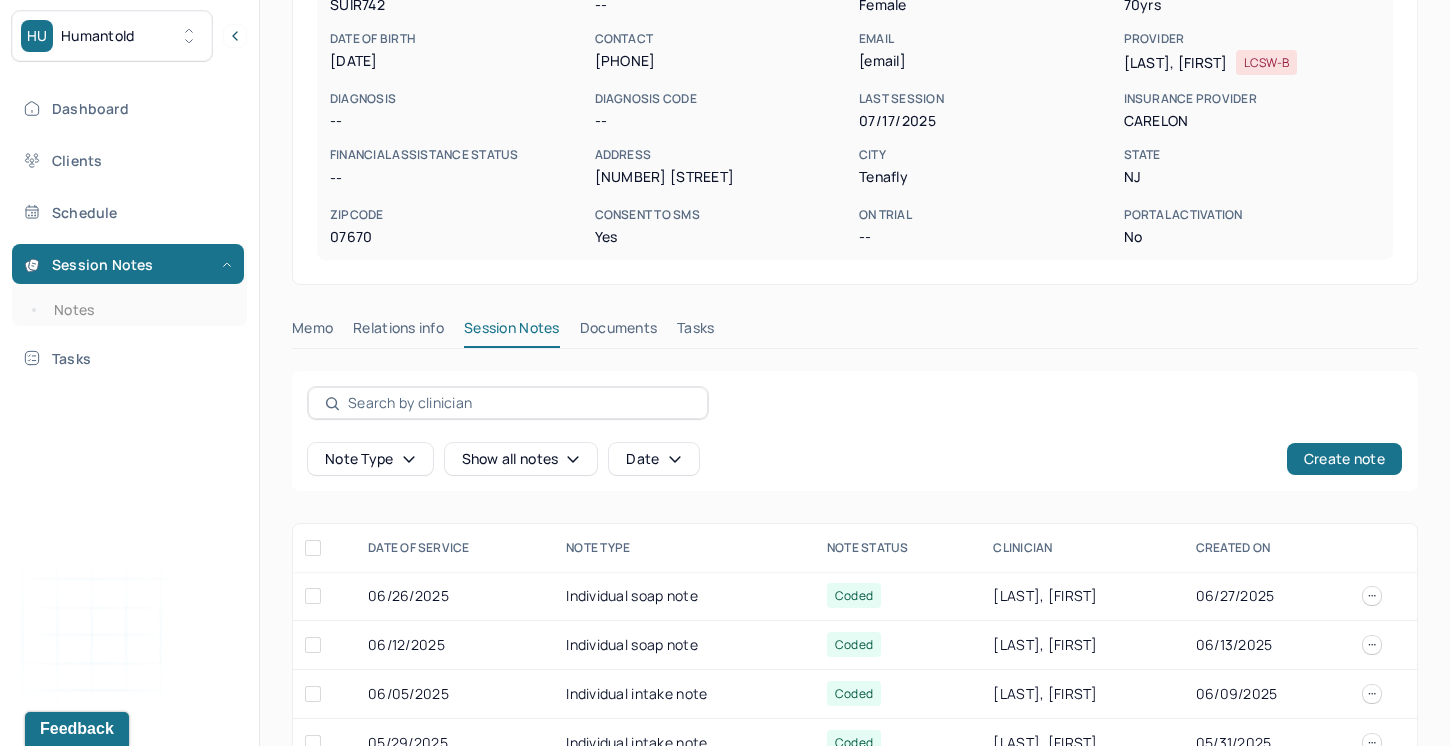 scroll, scrollTop: 300, scrollLeft: 0, axis: vertical 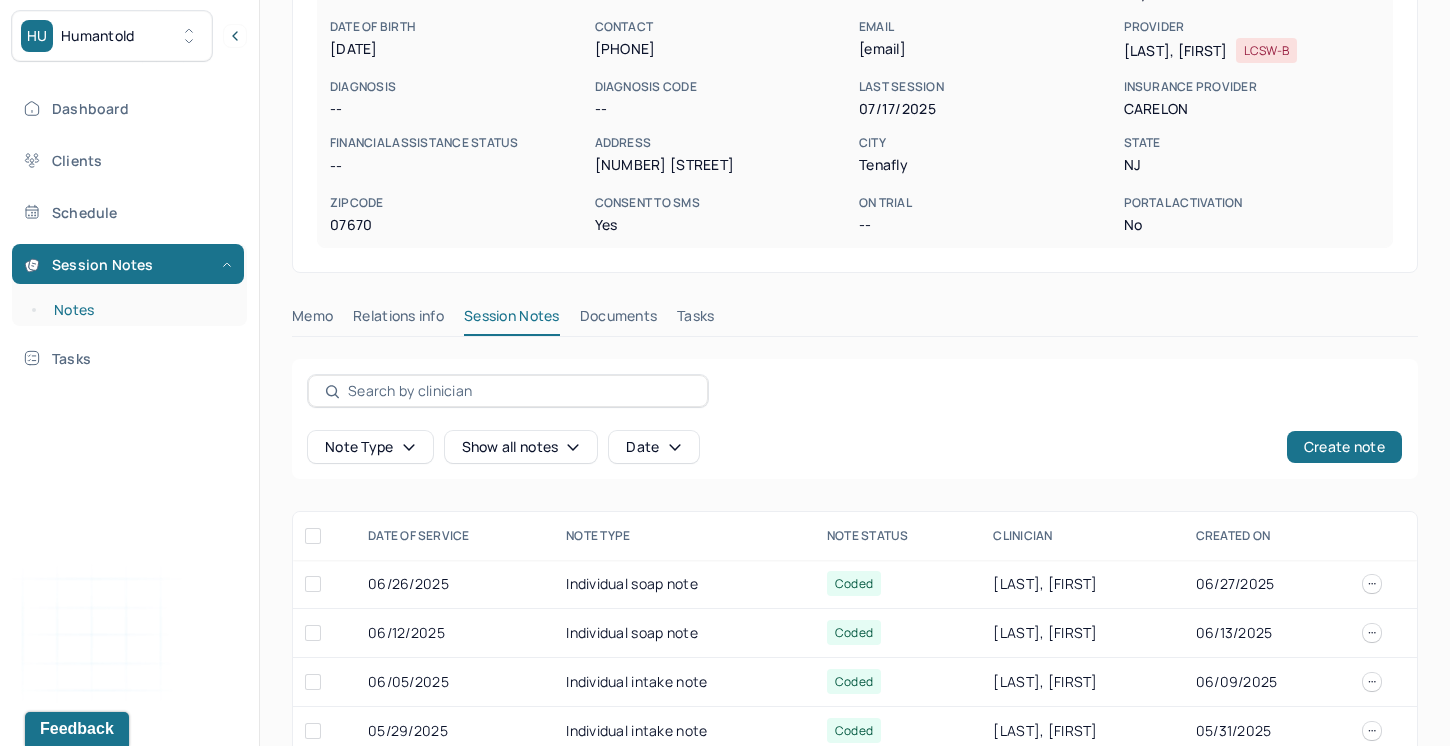click on "Notes" at bounding box center (139, 310) 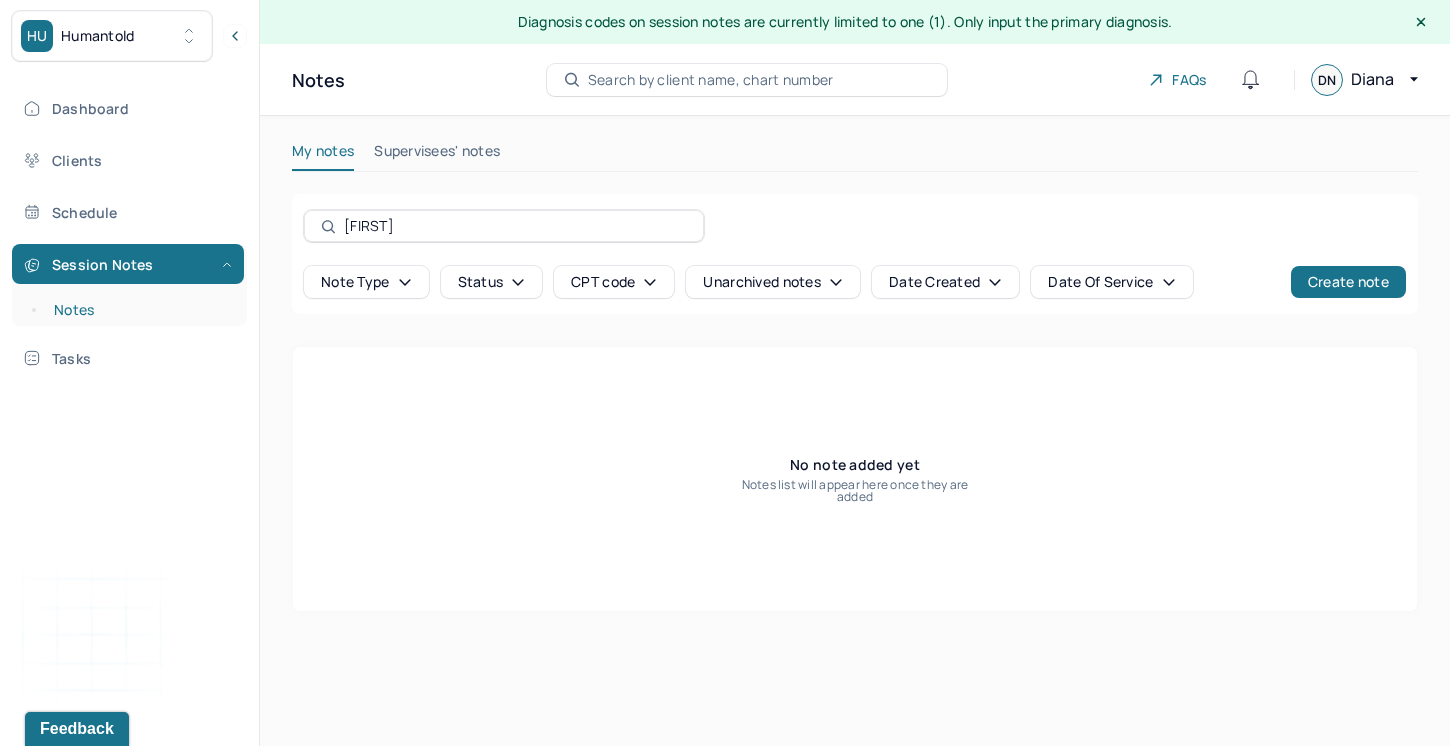 scroll, scrollTop: 0, scrollLeft: 0, axis: both 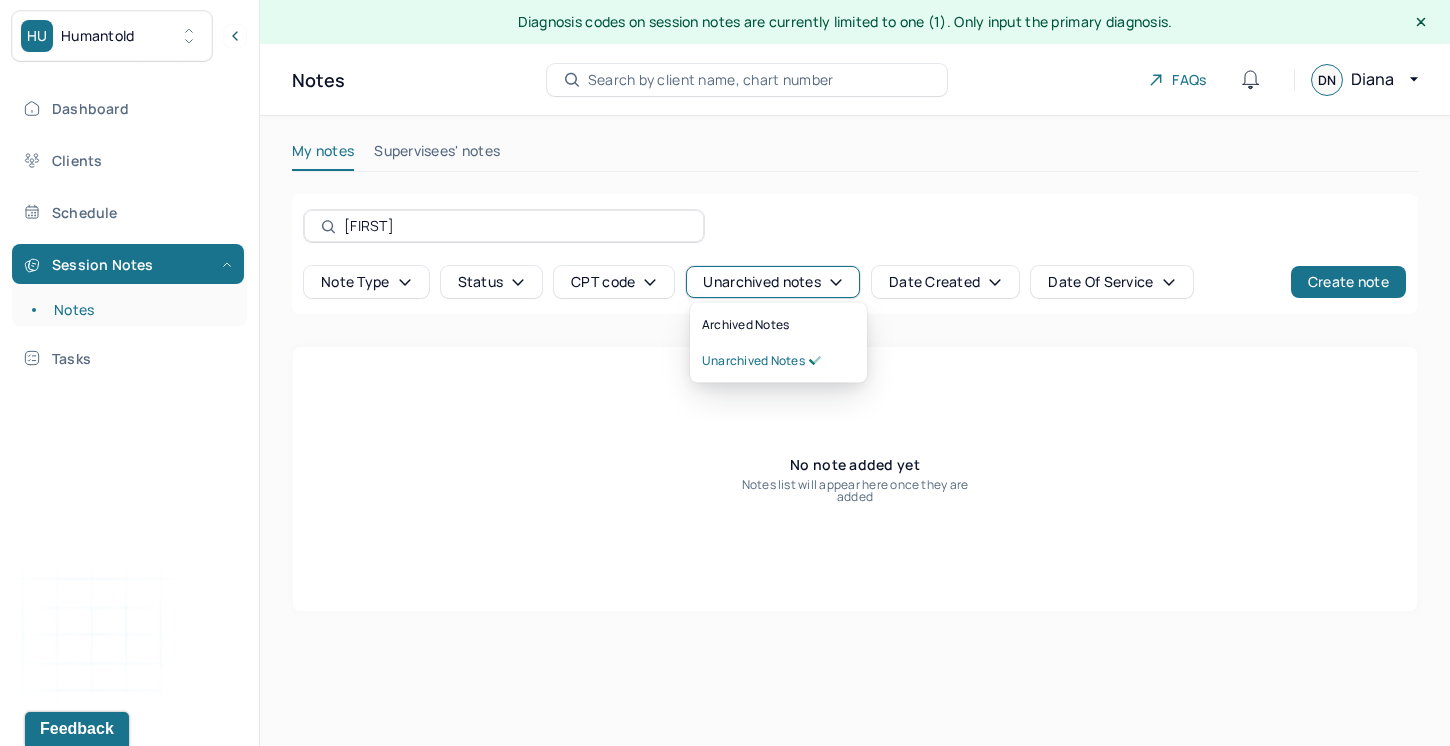 click on "Unarchived notes" at bounding box center (772, 282) 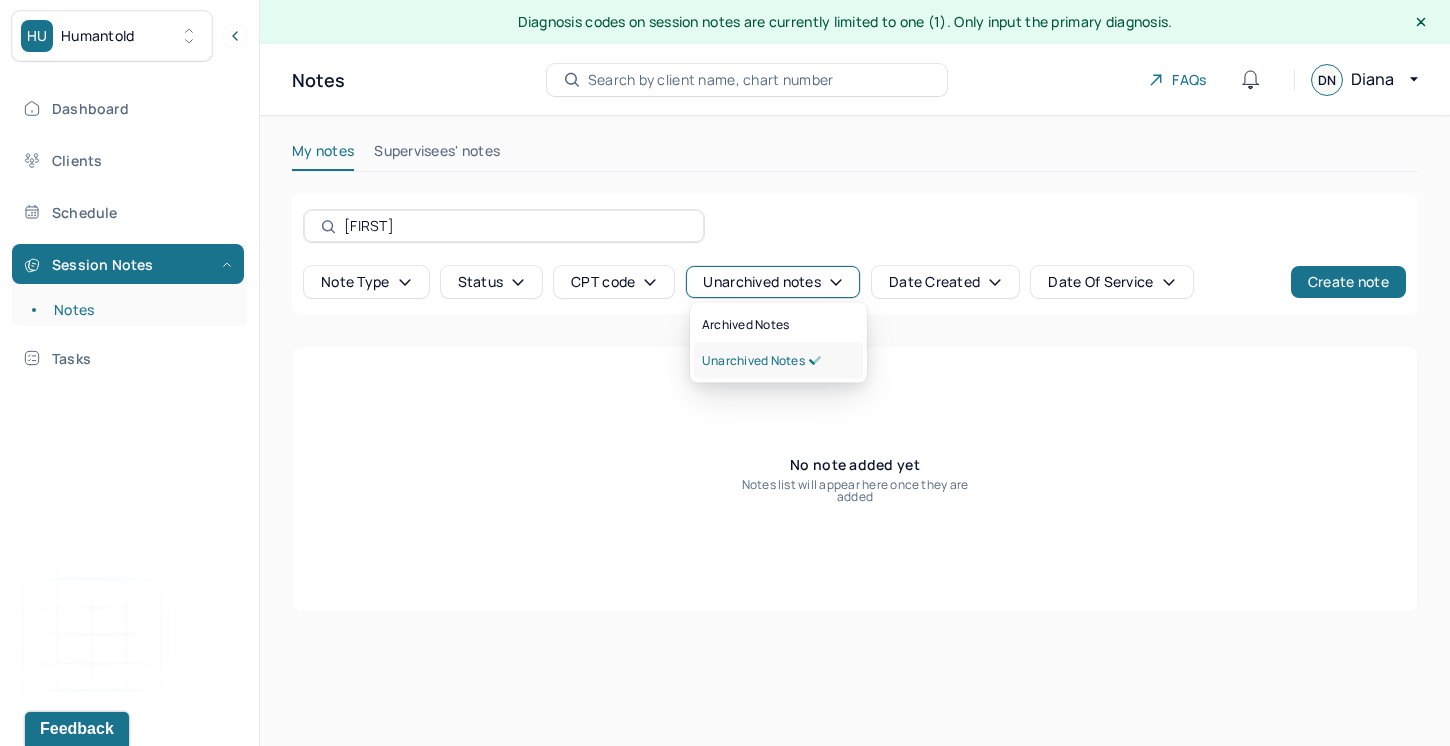 click on "Unarchived notes" at bounding box center (761, 361) 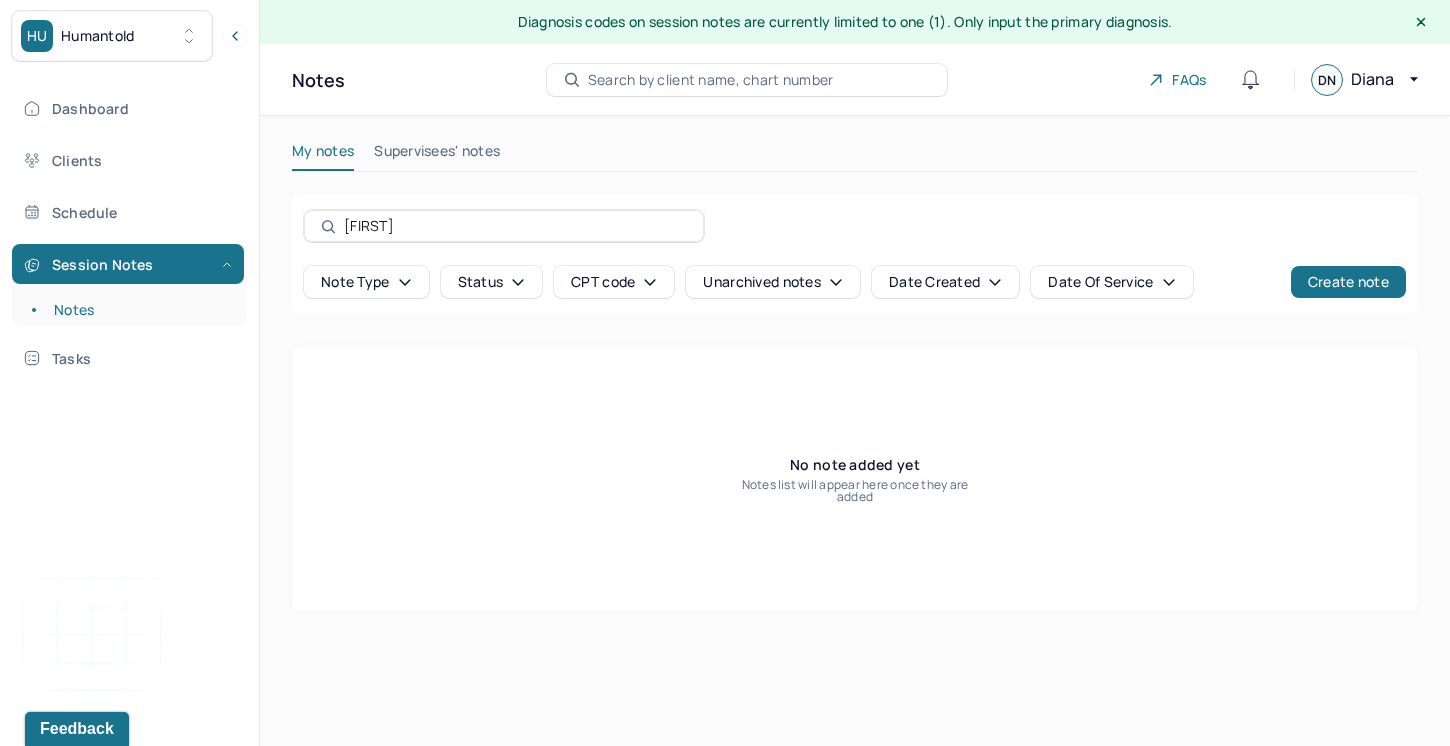 click on "[FIRST]" at bounding box center [515, 226] 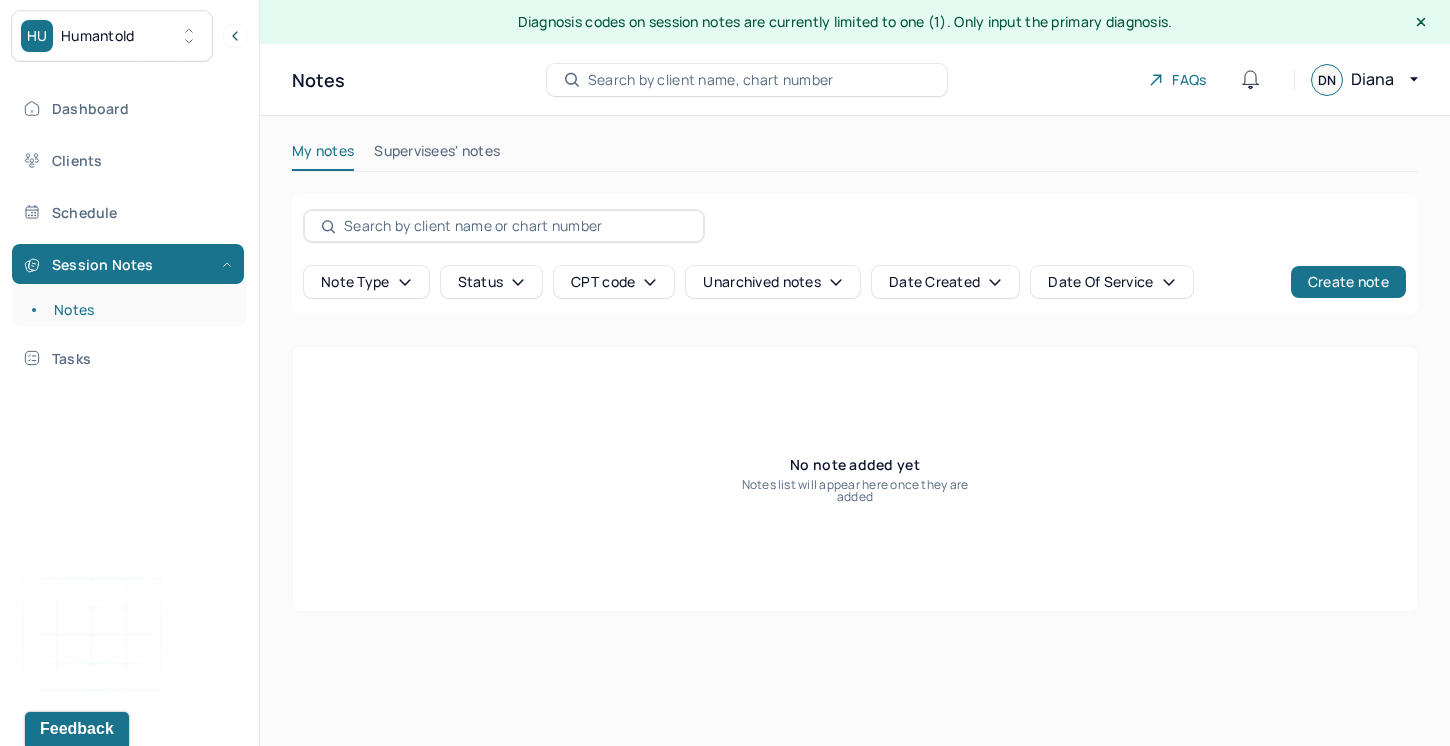 type 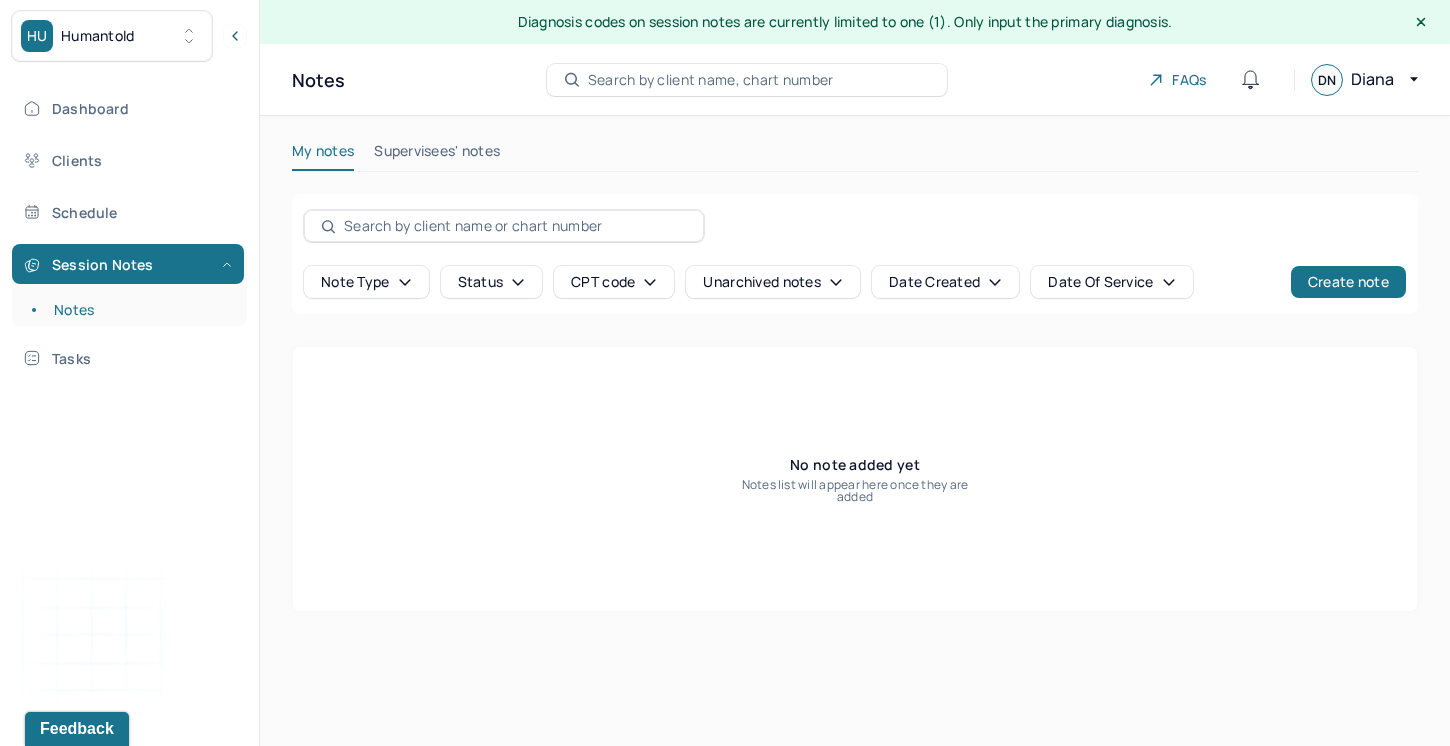 click on "Search by client name, chart number" at bounding box center [711, 80] 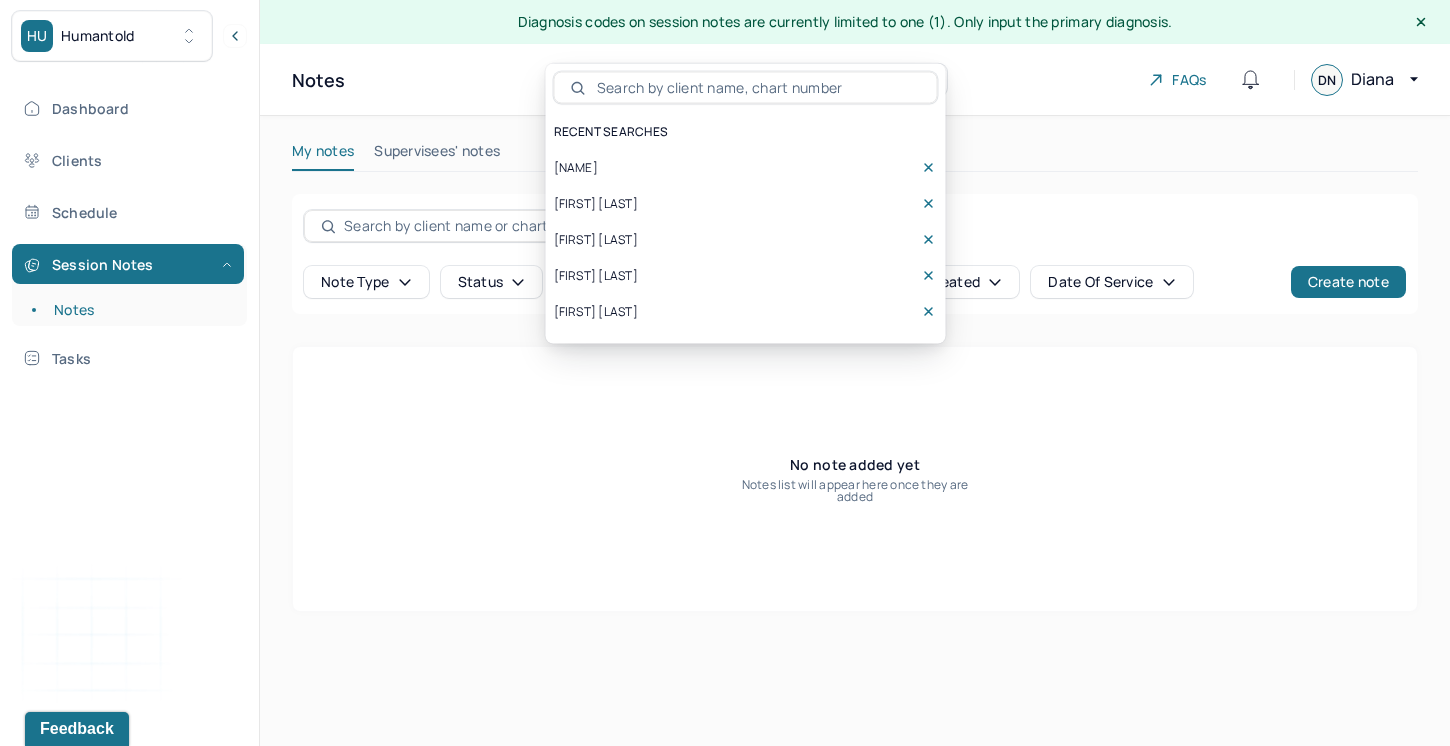 click on "[NAME]" at bounding box center [576, 168] 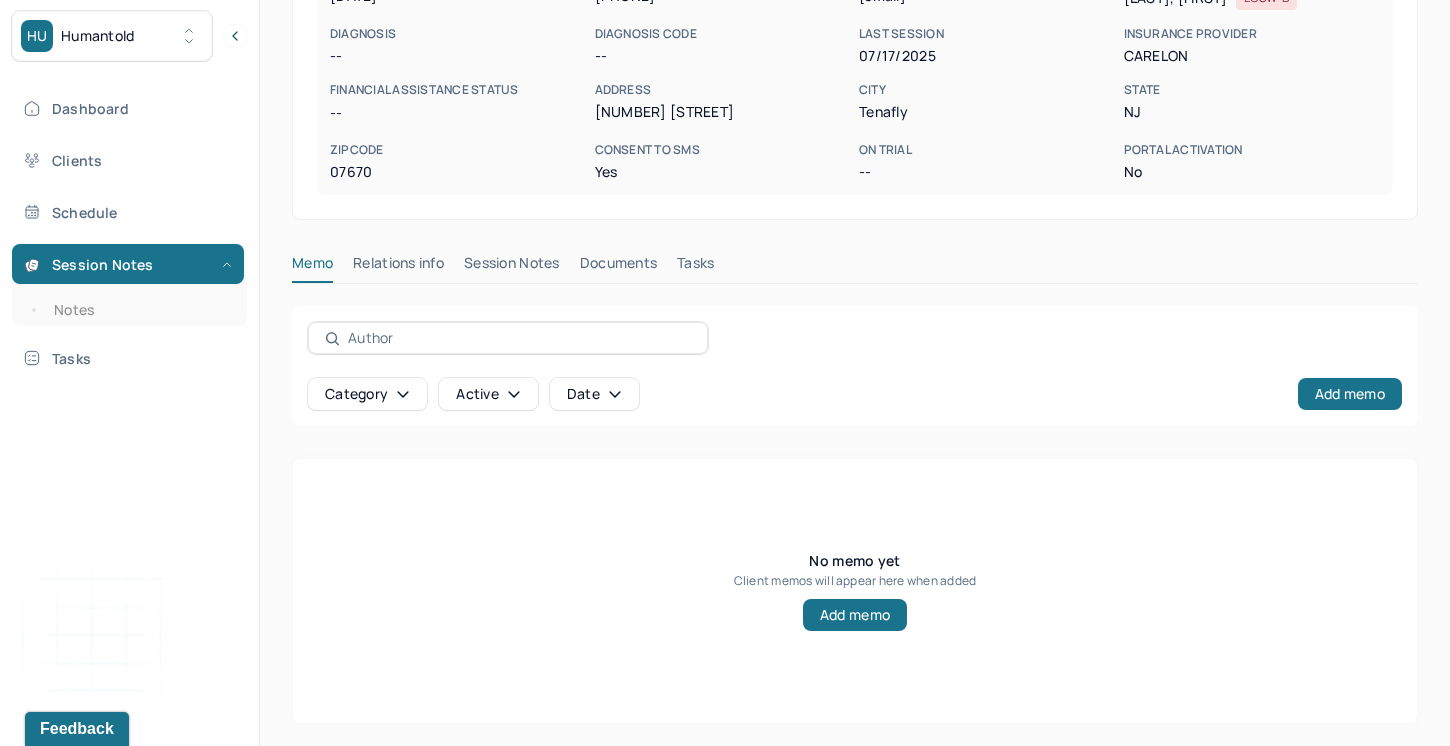 scroll, scrollTop: 355, scrollLeft: 0, axis: vertical 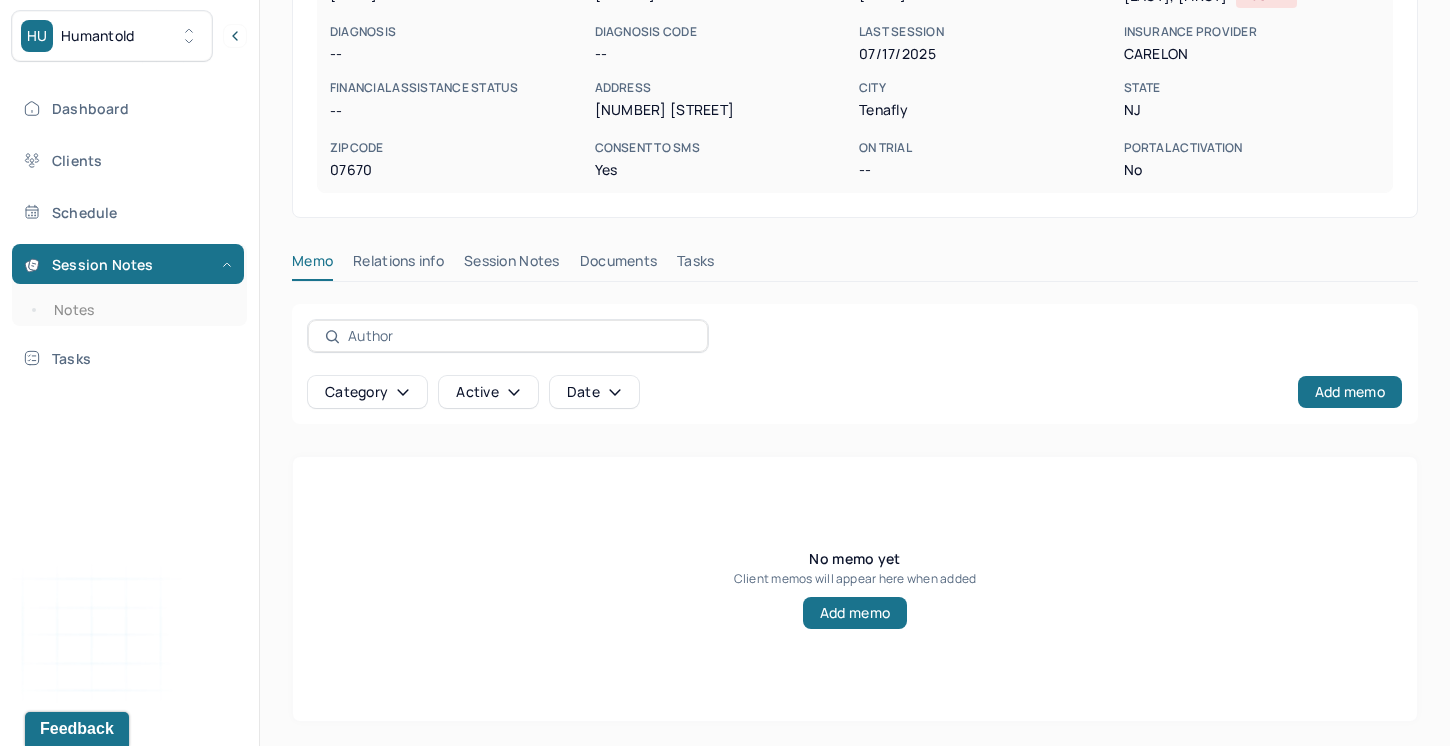 click on "Session Notes" at bounding box center (512, 265) 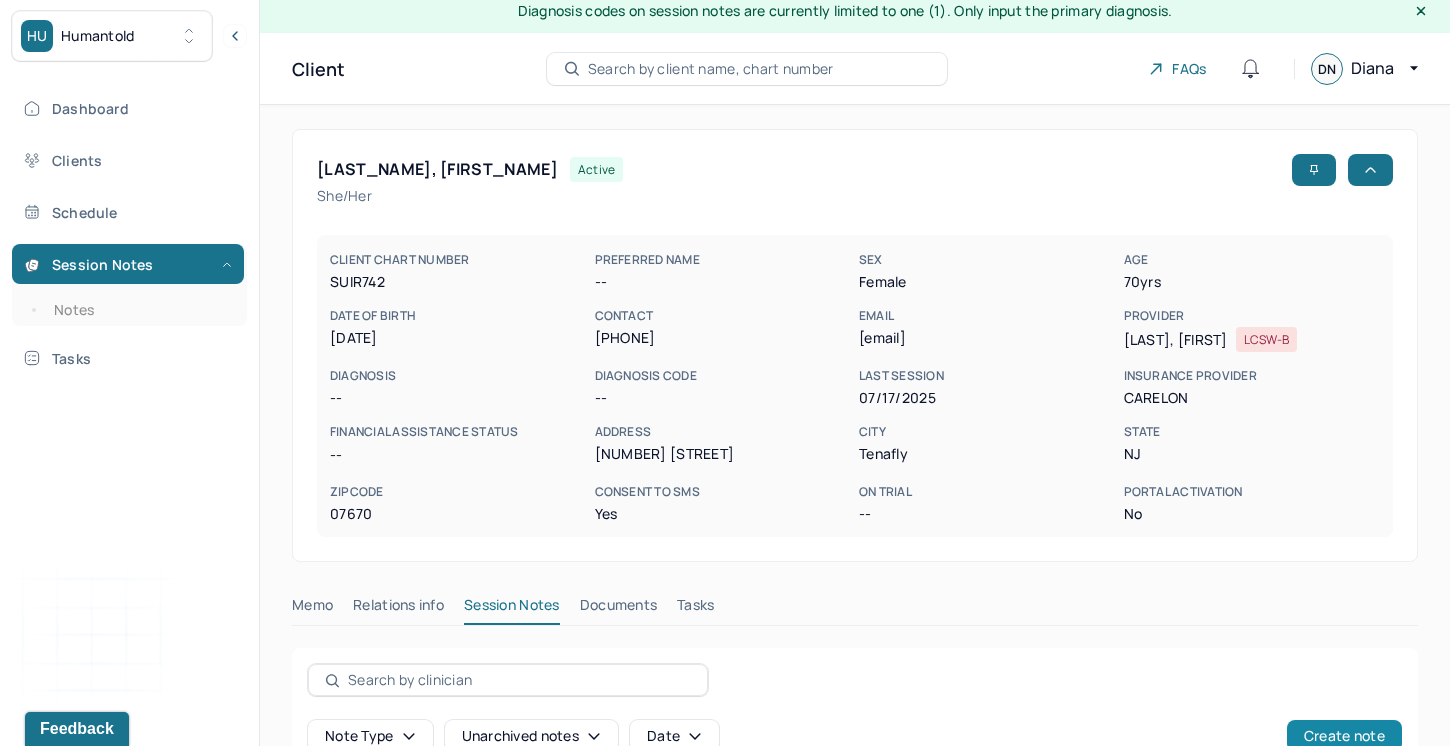 scroll, scrollTop: 0, scrollLeft: 0, axis: both 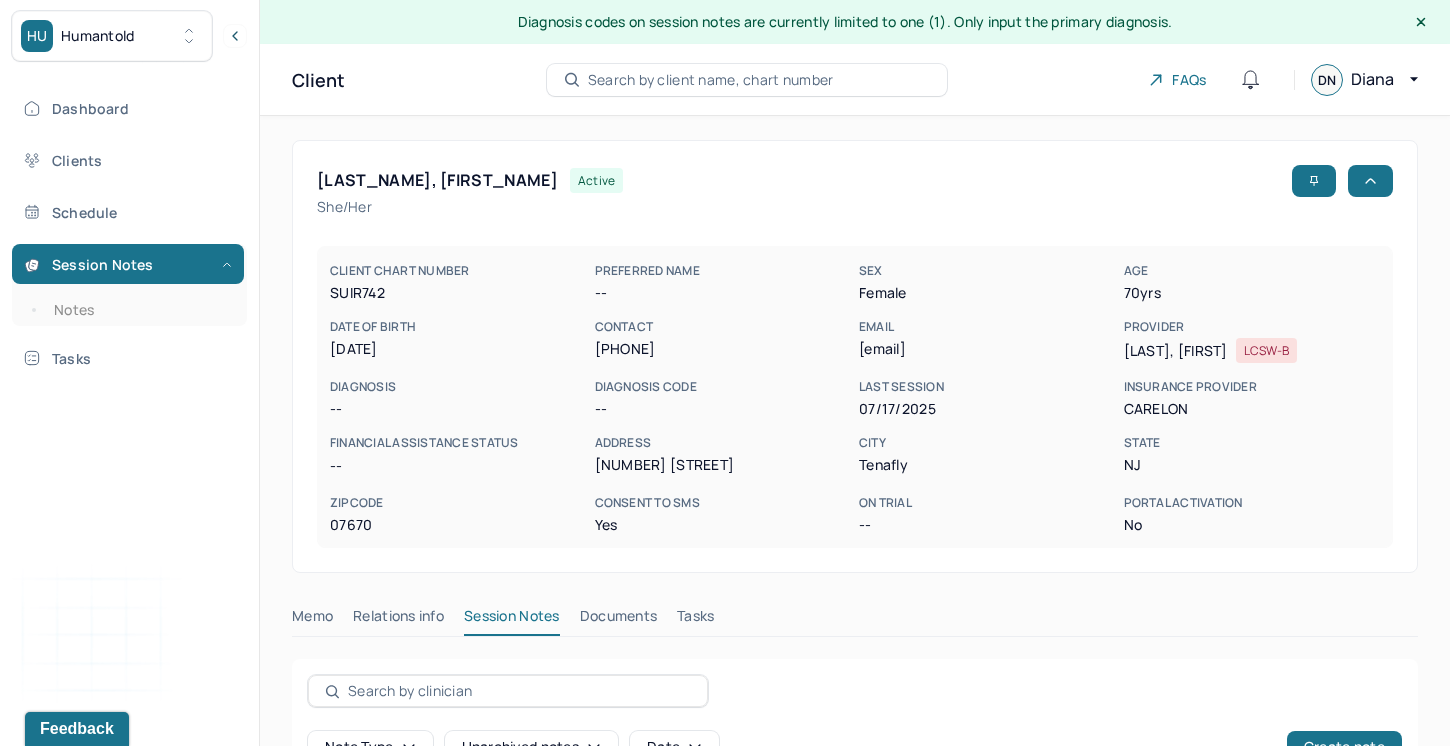 click on "Diana" at bounding box center (1372, 79) 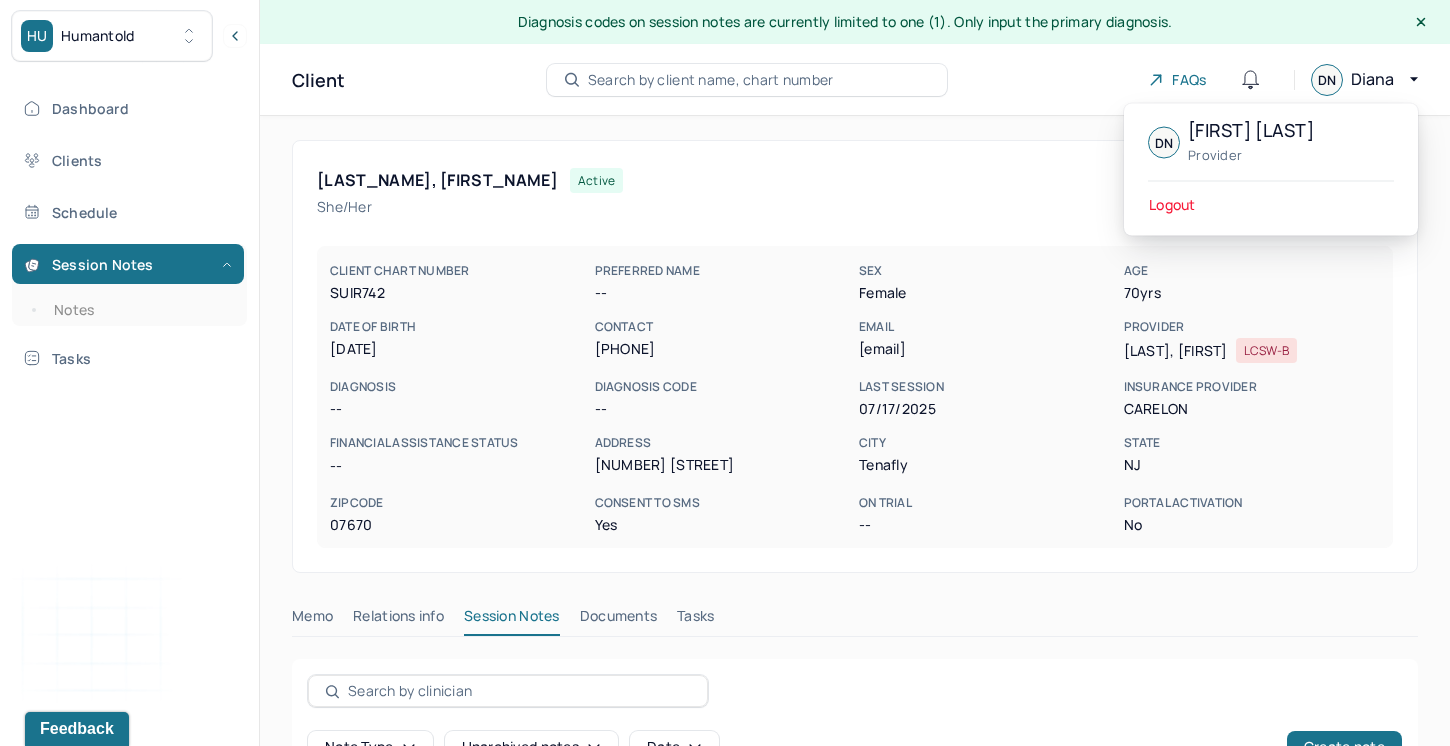 click on "[LAST], [FIRST] active" at bounding box center (855, 181) 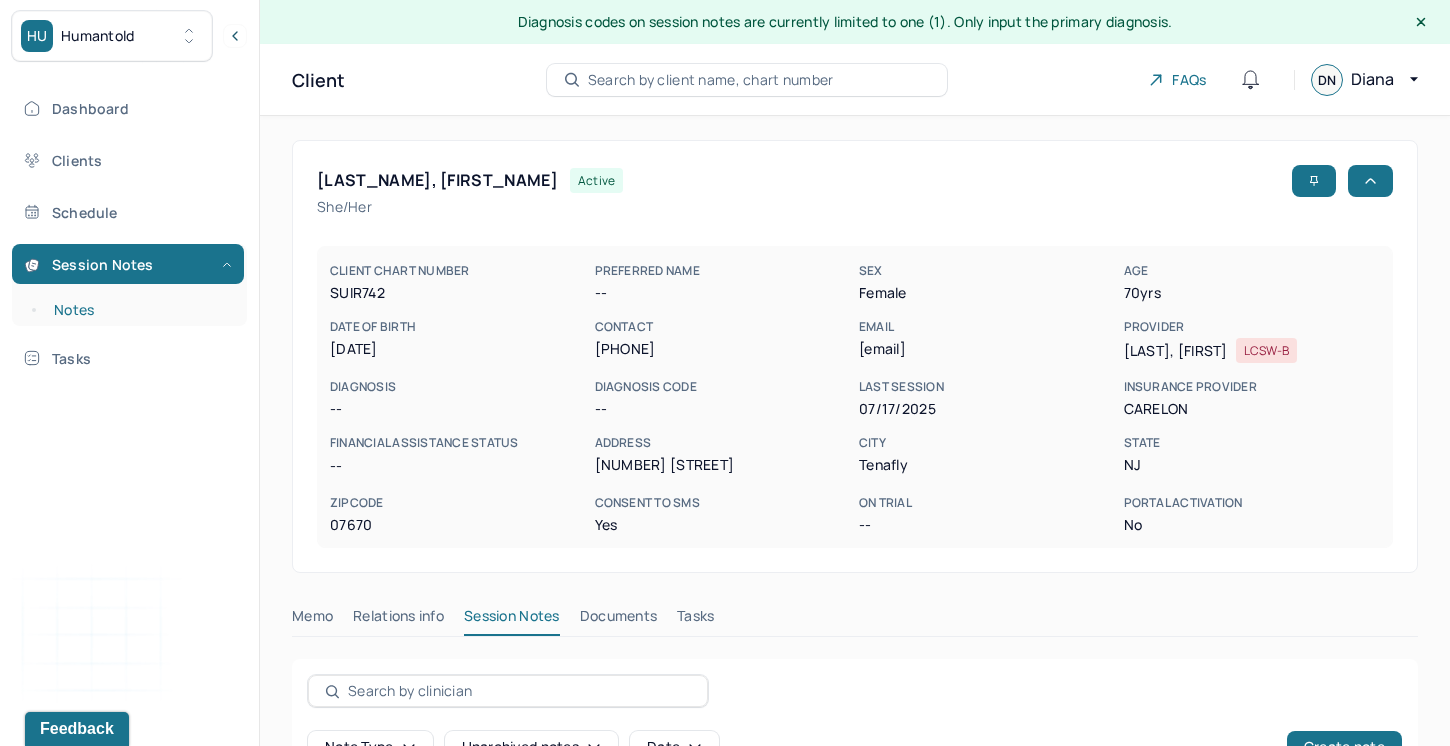 click on "Notes" at bounding box center (139, 310) 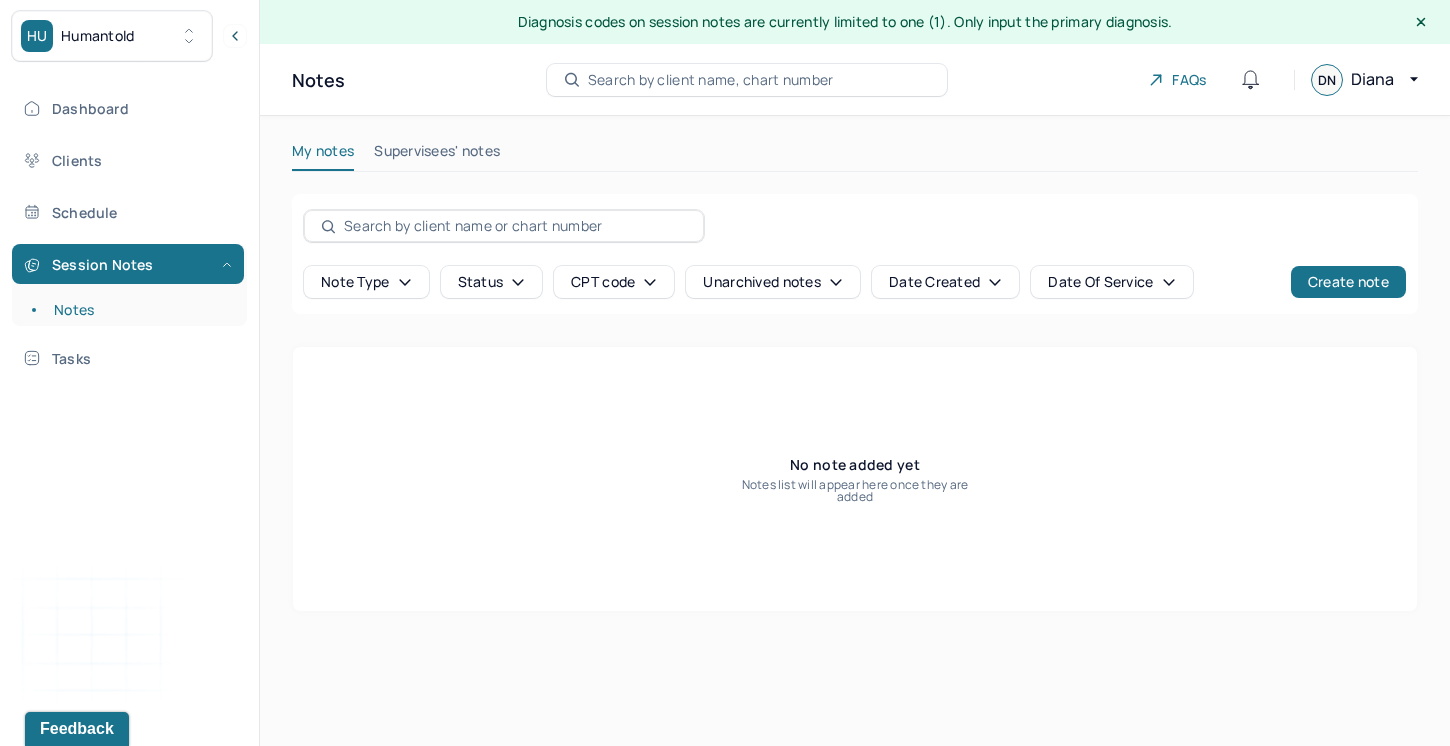 click on "Date Of Service" at bounding box center (1111, 282) 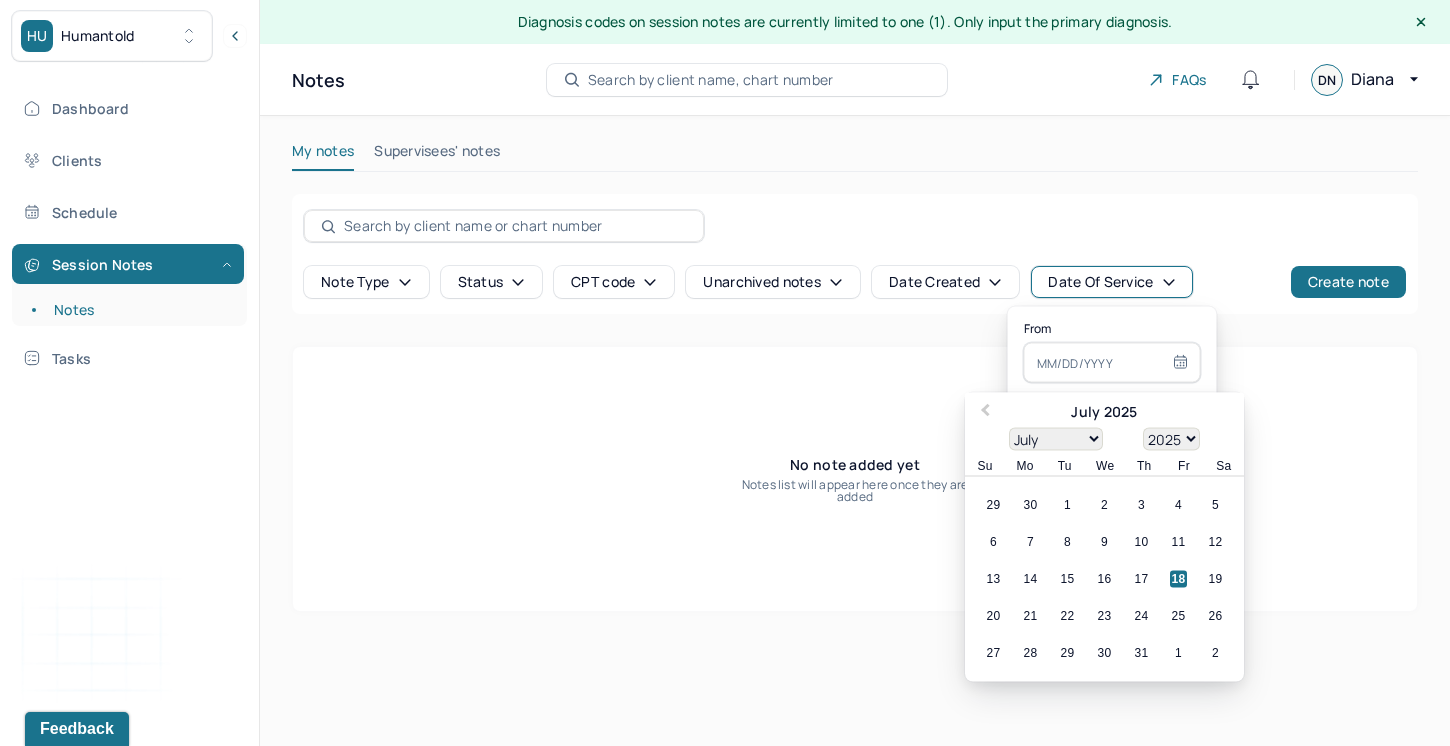 click on "18" at bounding box center [1178, 579] 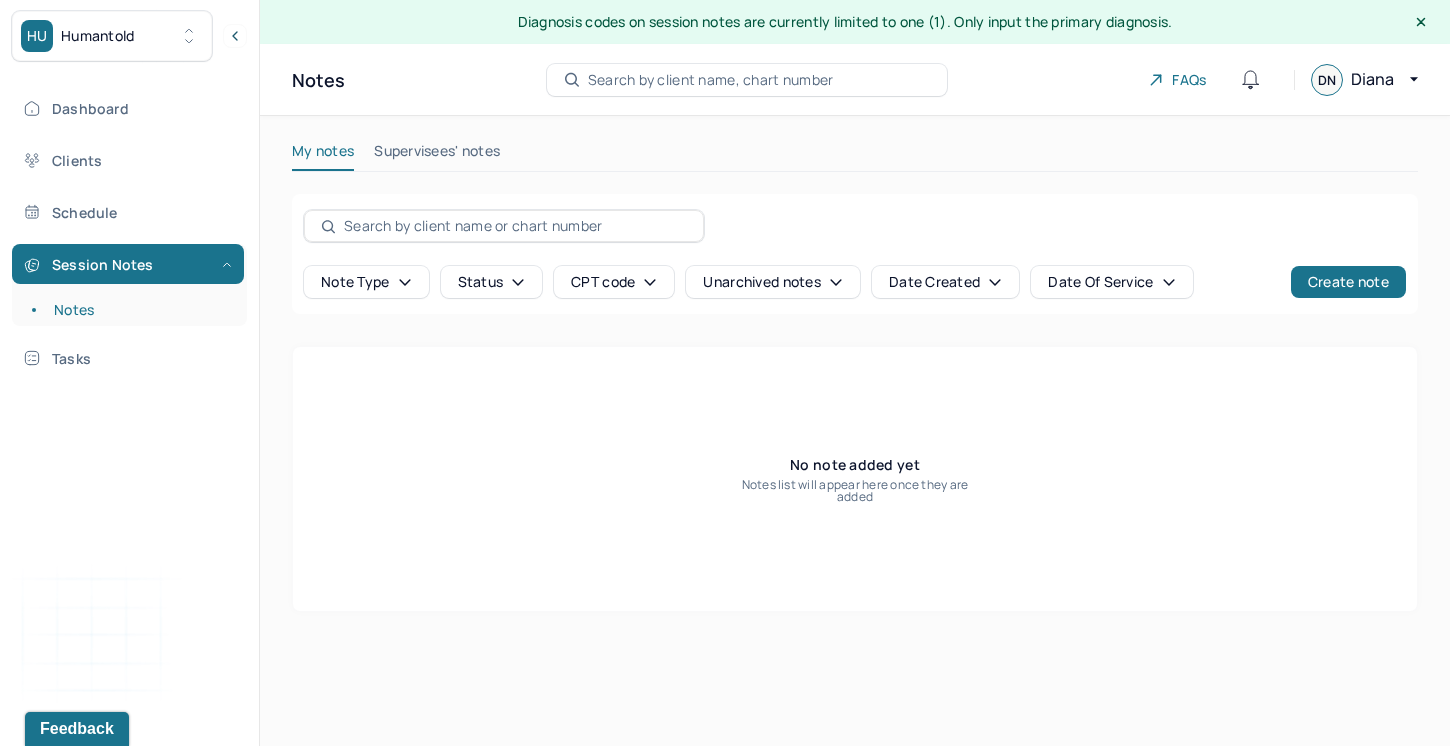 drag, startPoint x: 1349, startPoint y: 283, endPoint x: 1193, endPoint y: 320, distance: 160.32779 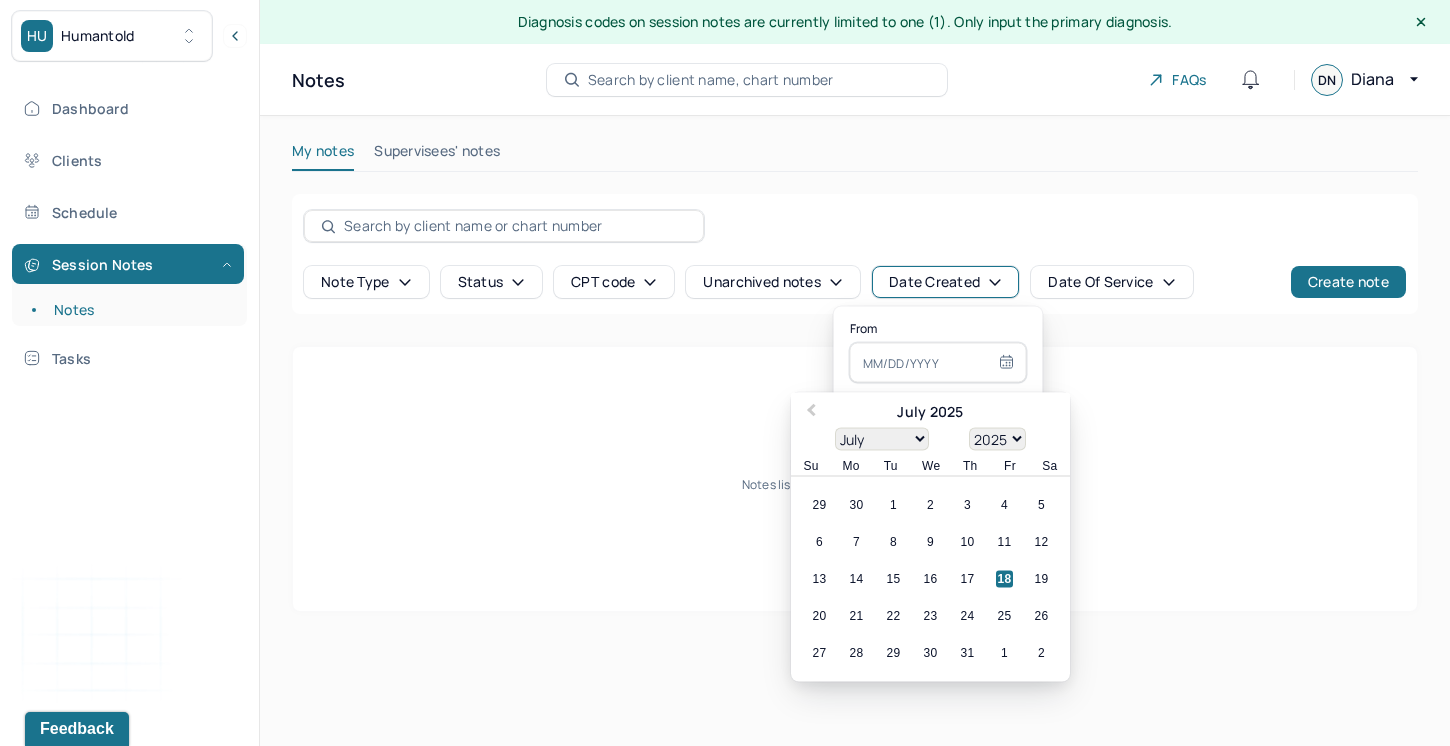 click on "18" at bounding box center [1004, 579] 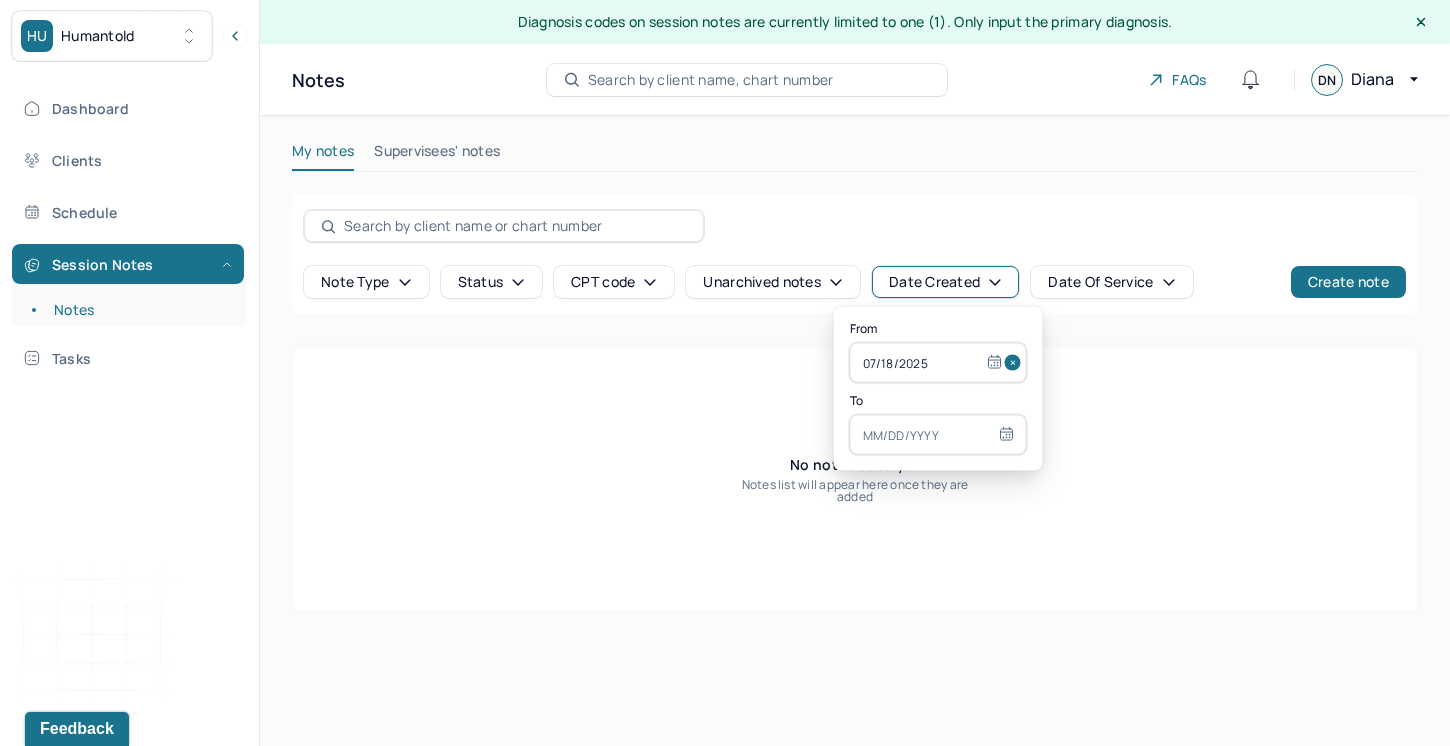 click on "No note added yet Notes list will appear here once they are added" at bounding box center [855, 479] 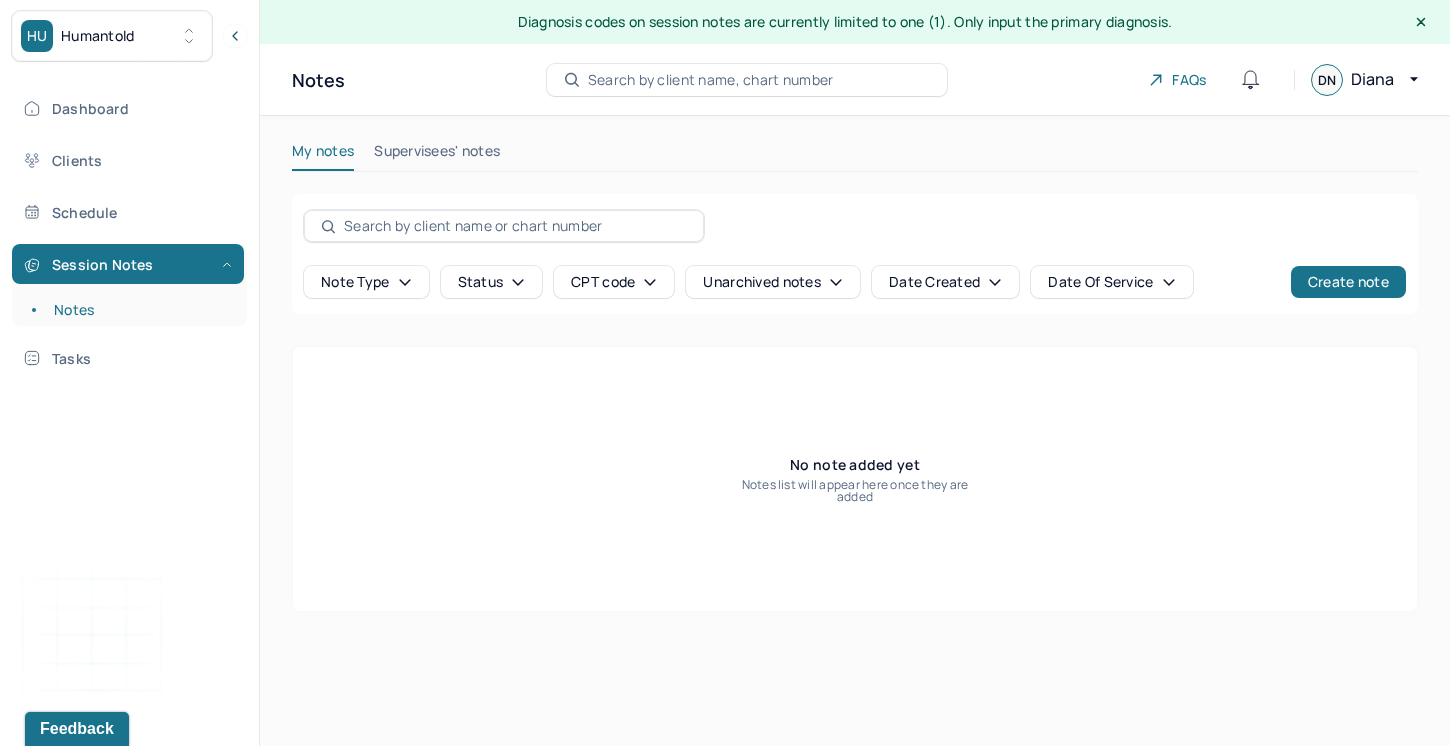 click on "Search by client name, chart number" at bounding box center (711, 80) 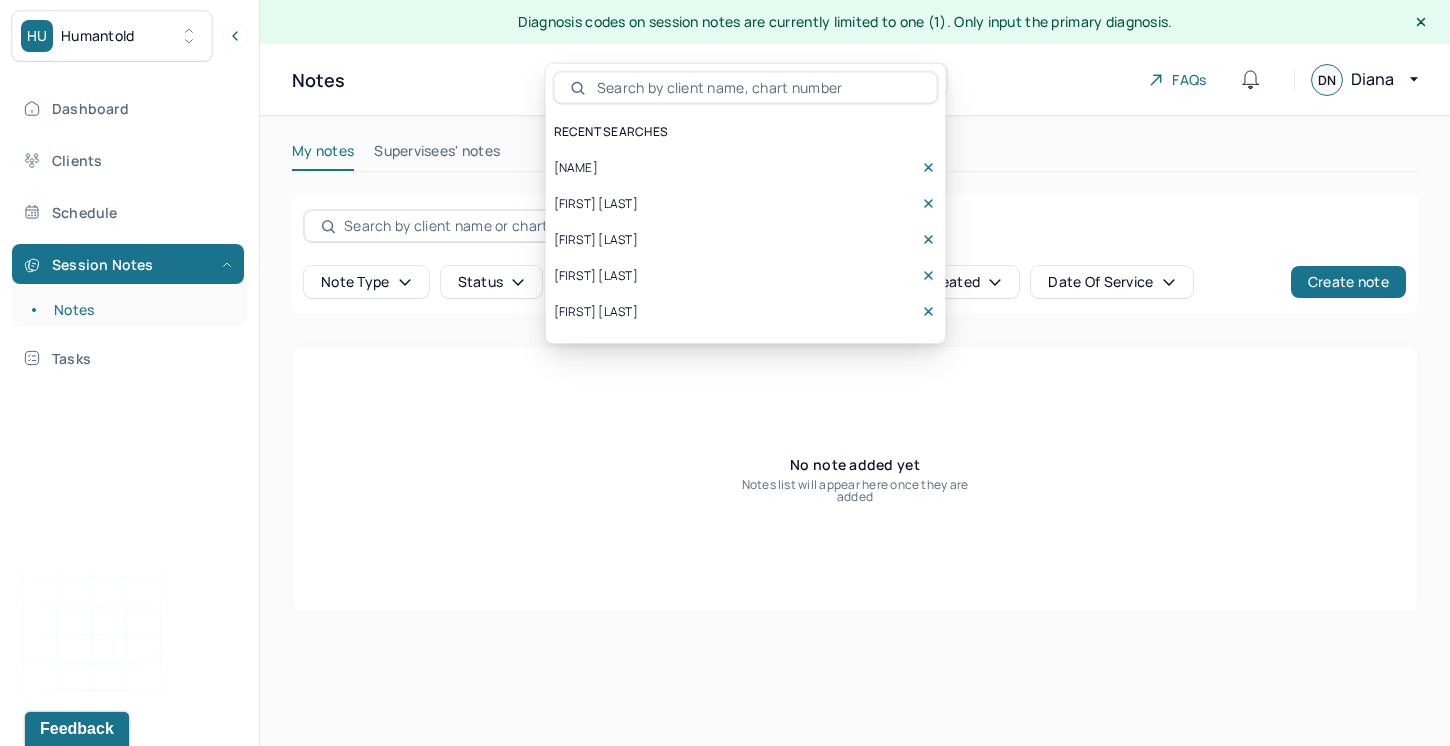 click on "[NAME]" at bounding box center (746, 168) 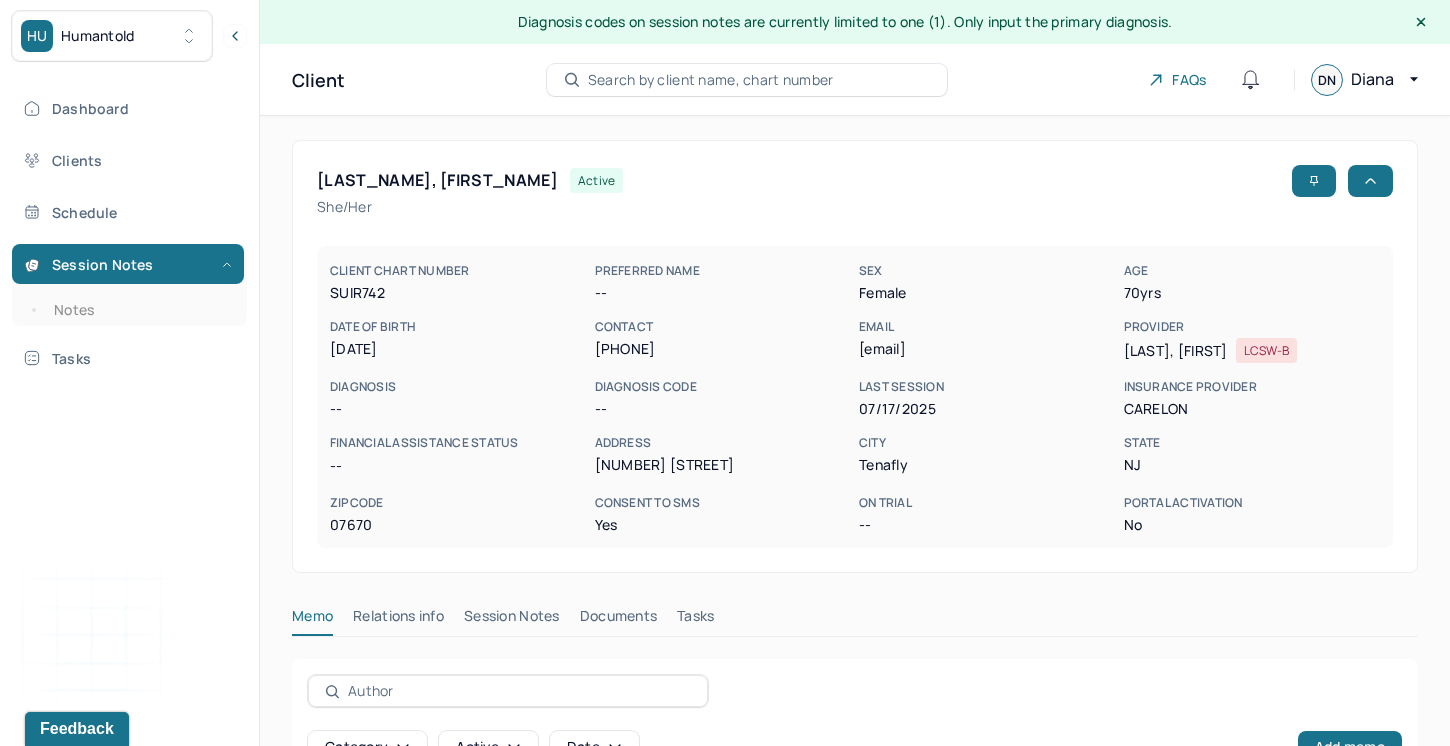 click on "Memo     Relations info     Session Notes     Documents     Tasks" at bounding box center [855, 621] 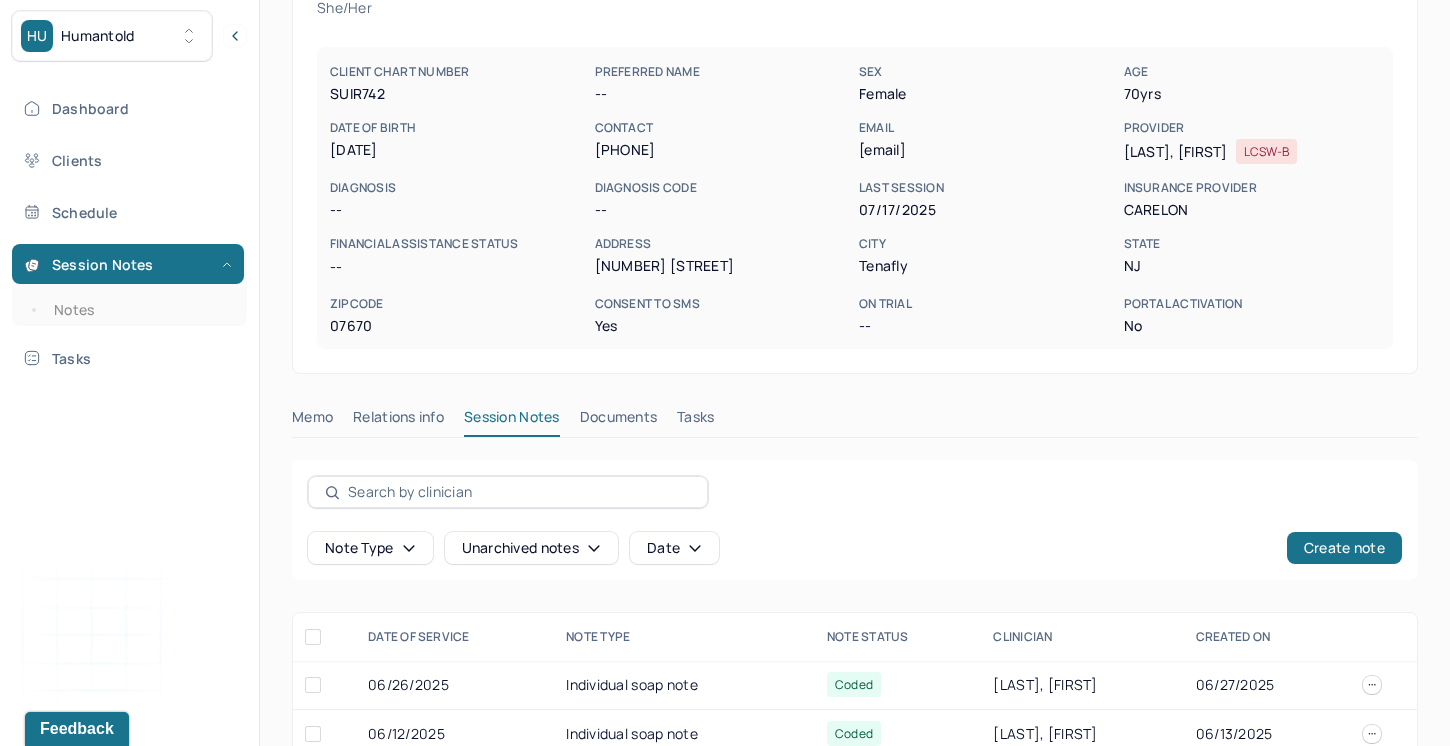 scroll, scrollTop: 206, scrollLeft: 0, axis: vertical 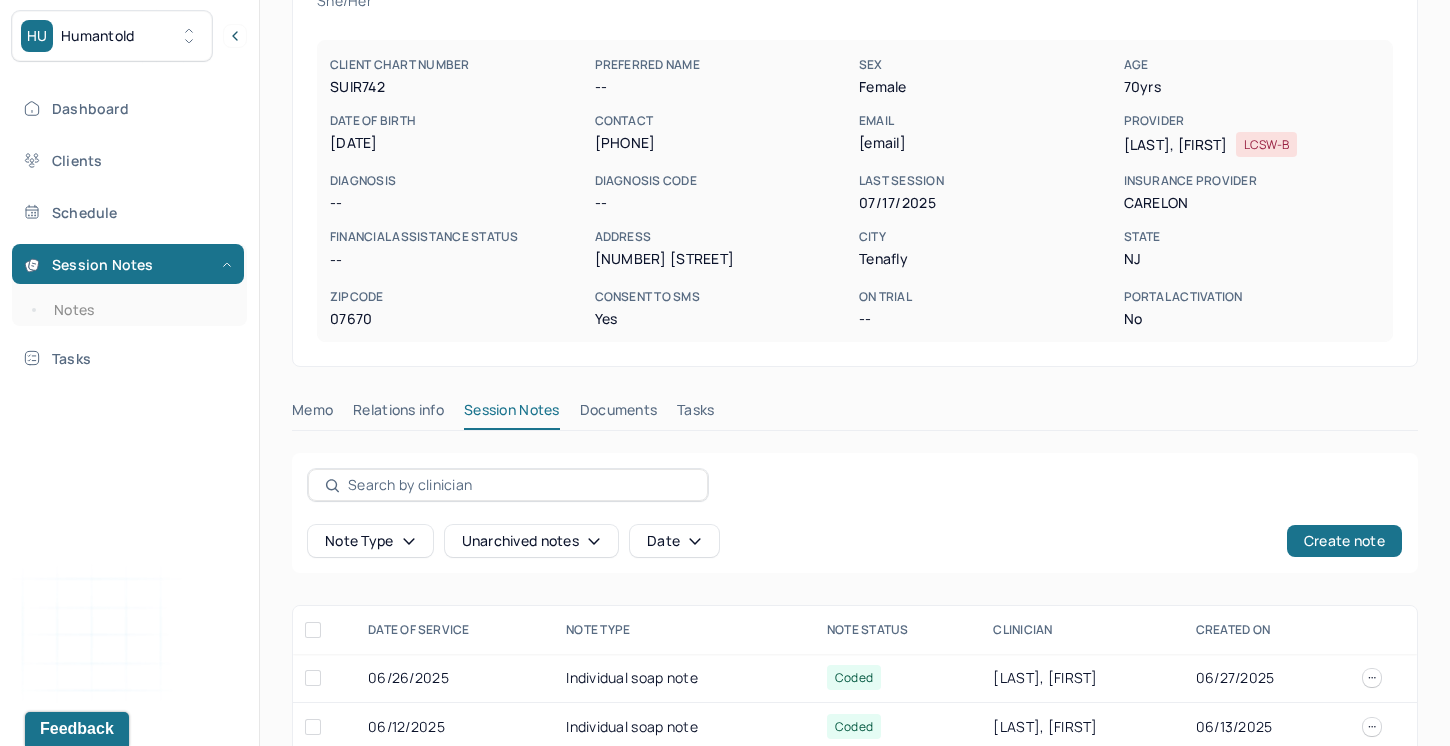 click on "Note type" at bounding box center (370, 541) 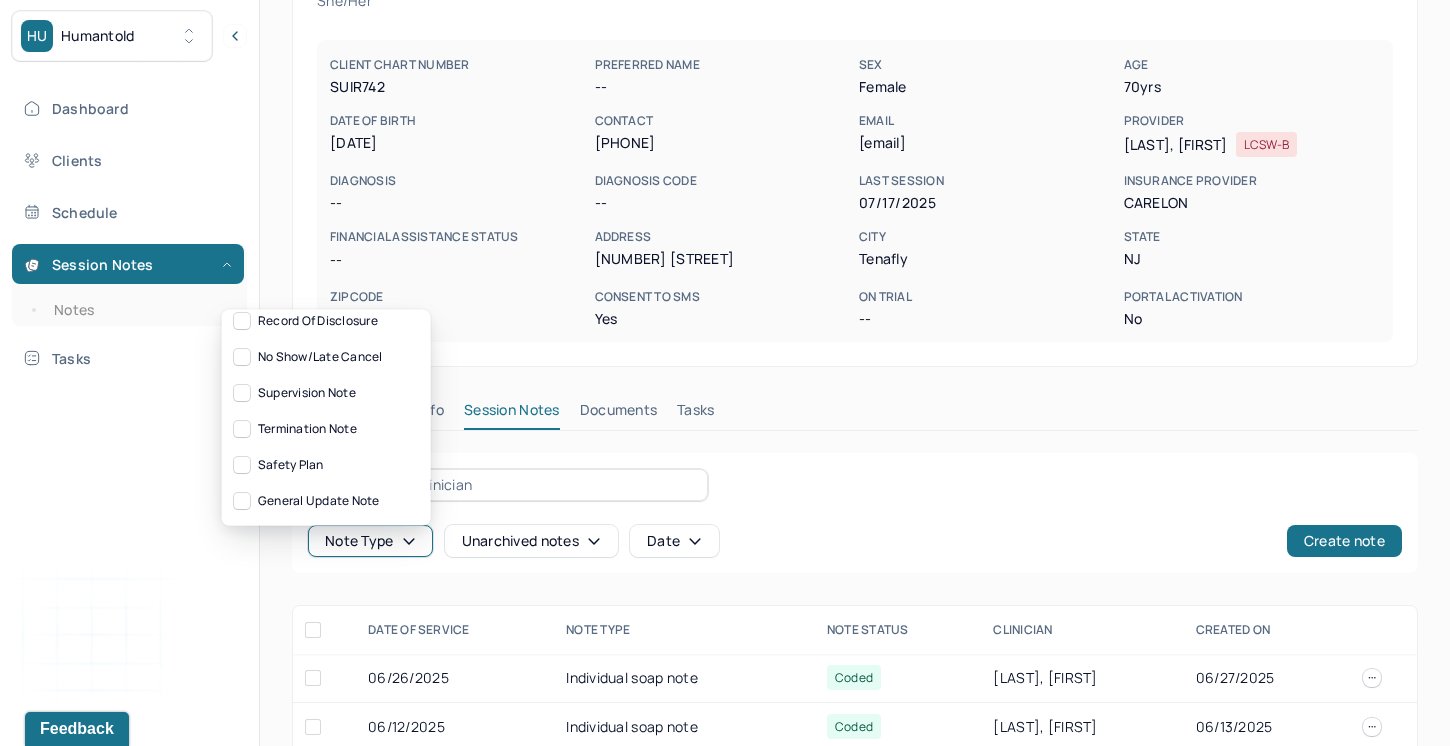 scroll, scrollTop: 265, scrollLeft: 0, axis: vertical 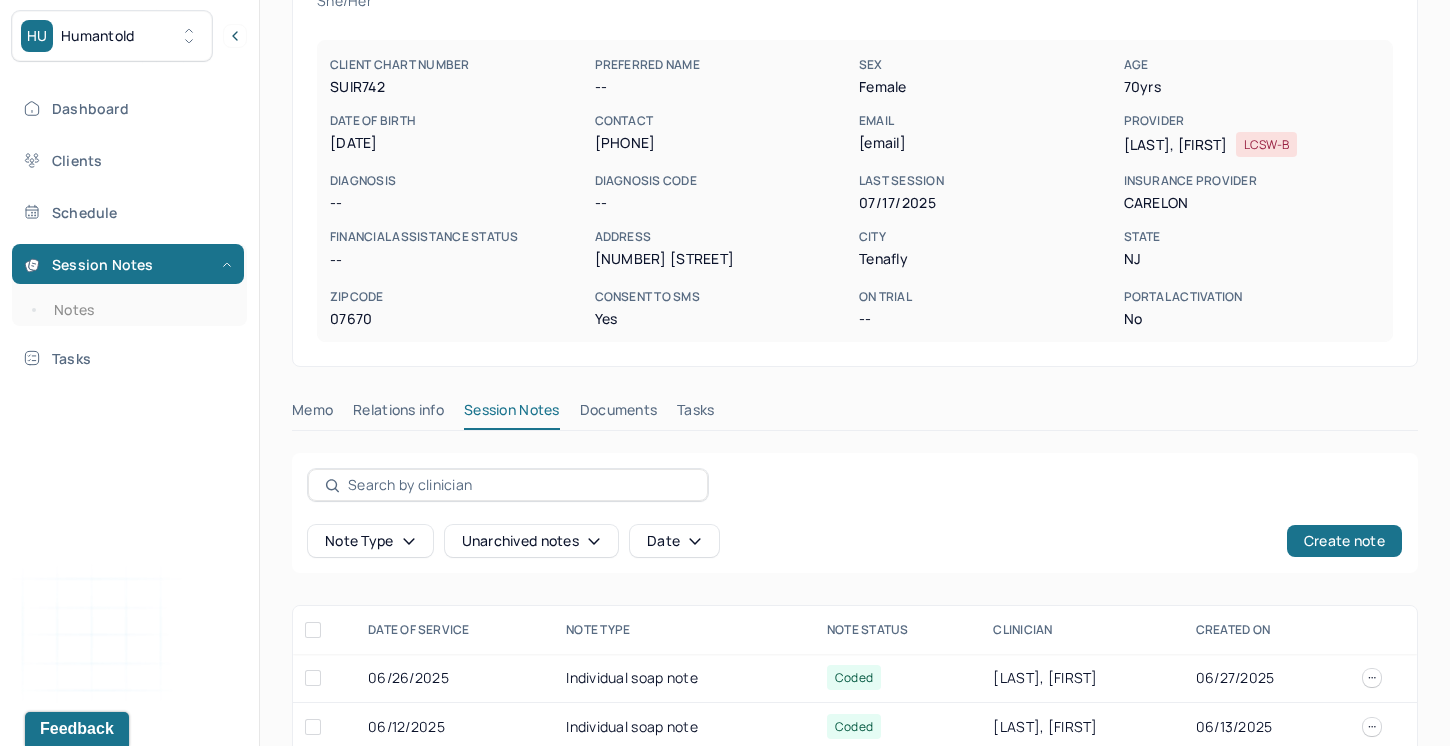 click on "Note type     Unarchived notes     Date     Create note" at bounding box center (855, 541) 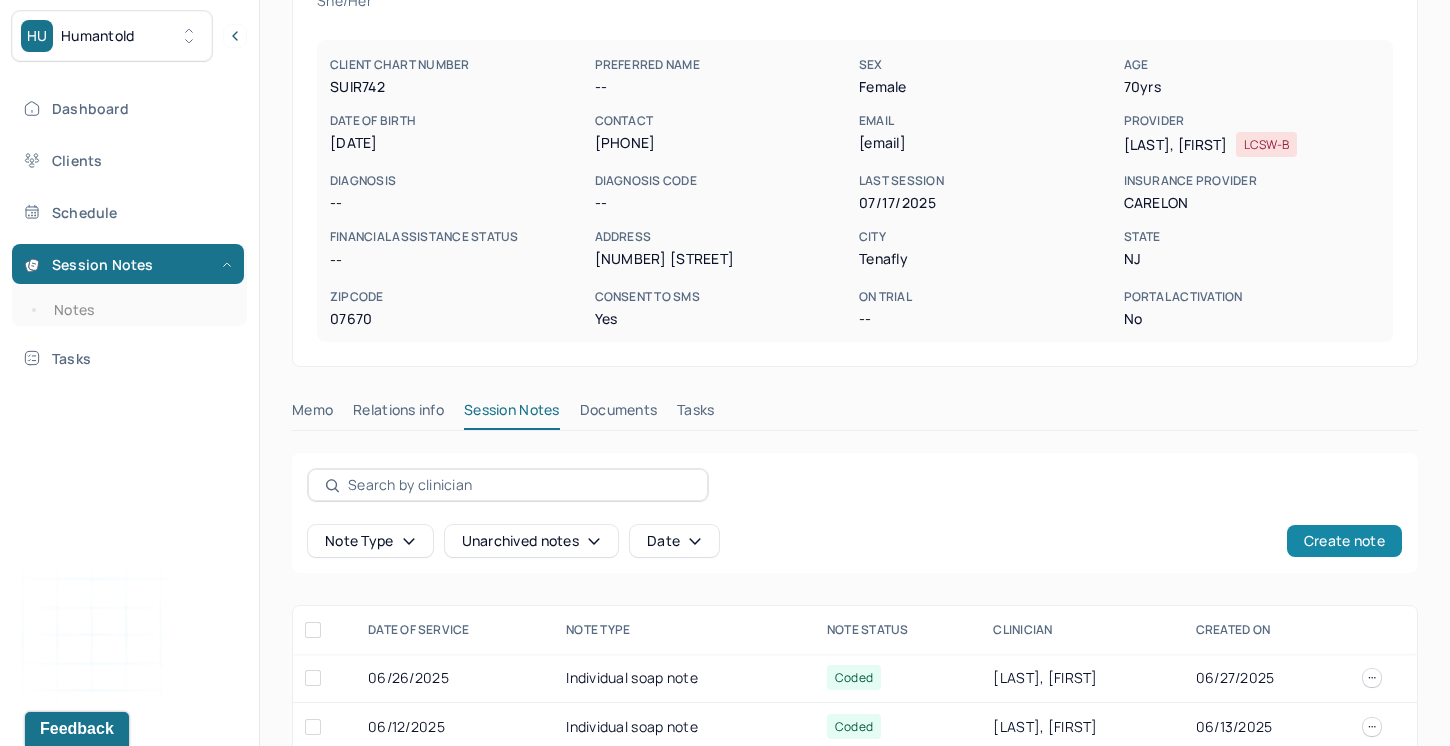 click on "Create note" at bounding box center [1344, 541] 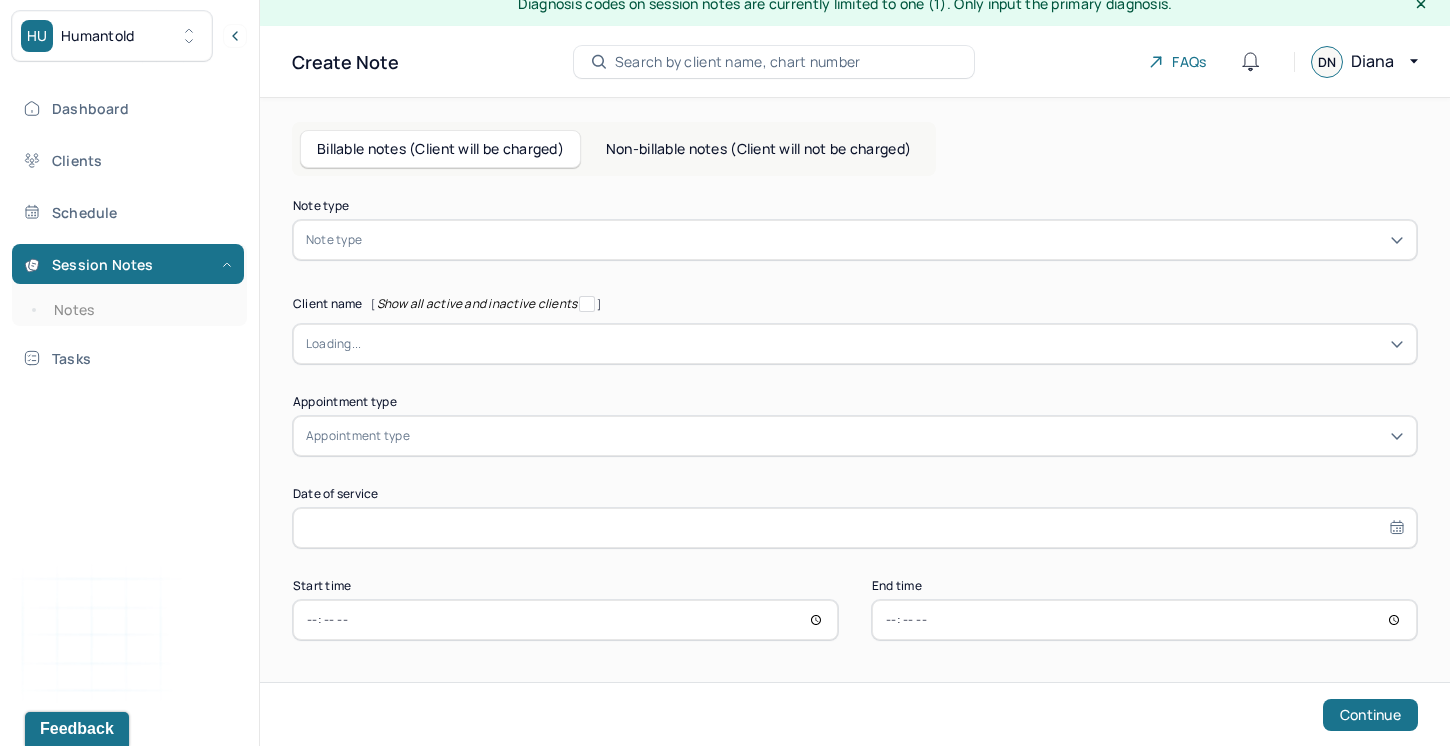 scroll, scrollTop: 19, scrollLeft: 0, axis: vertical 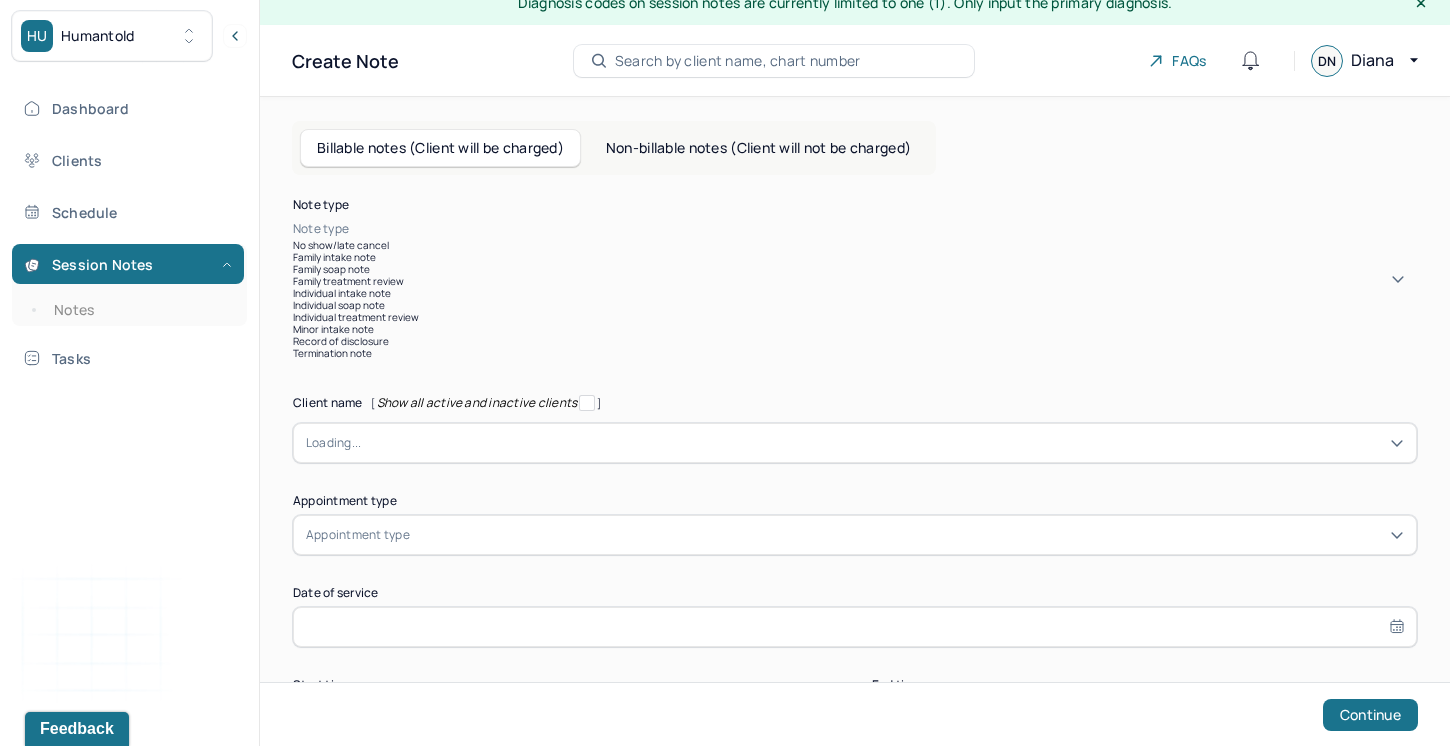 click at bounding box center (885, 229) 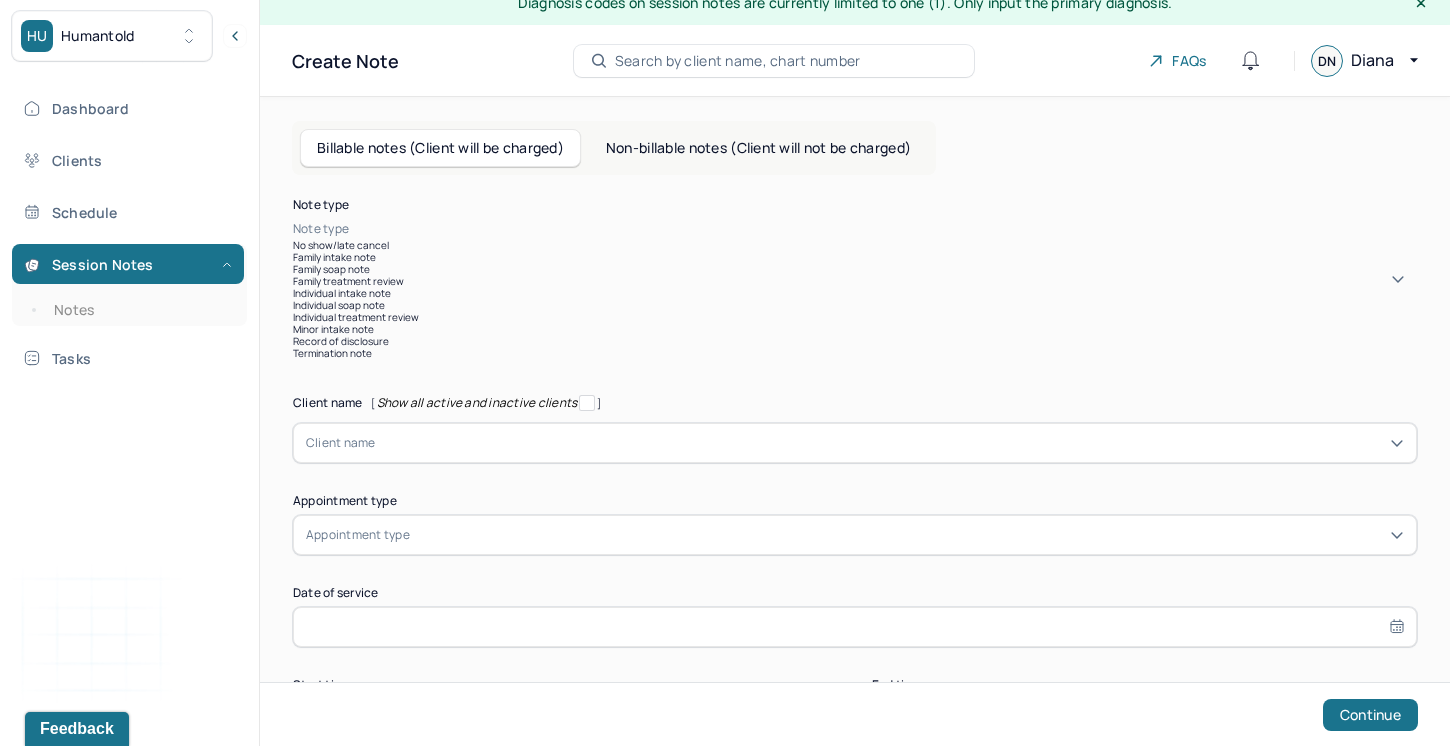 scroll, scrollTop: 0, scrollLeft: 0, axis: both 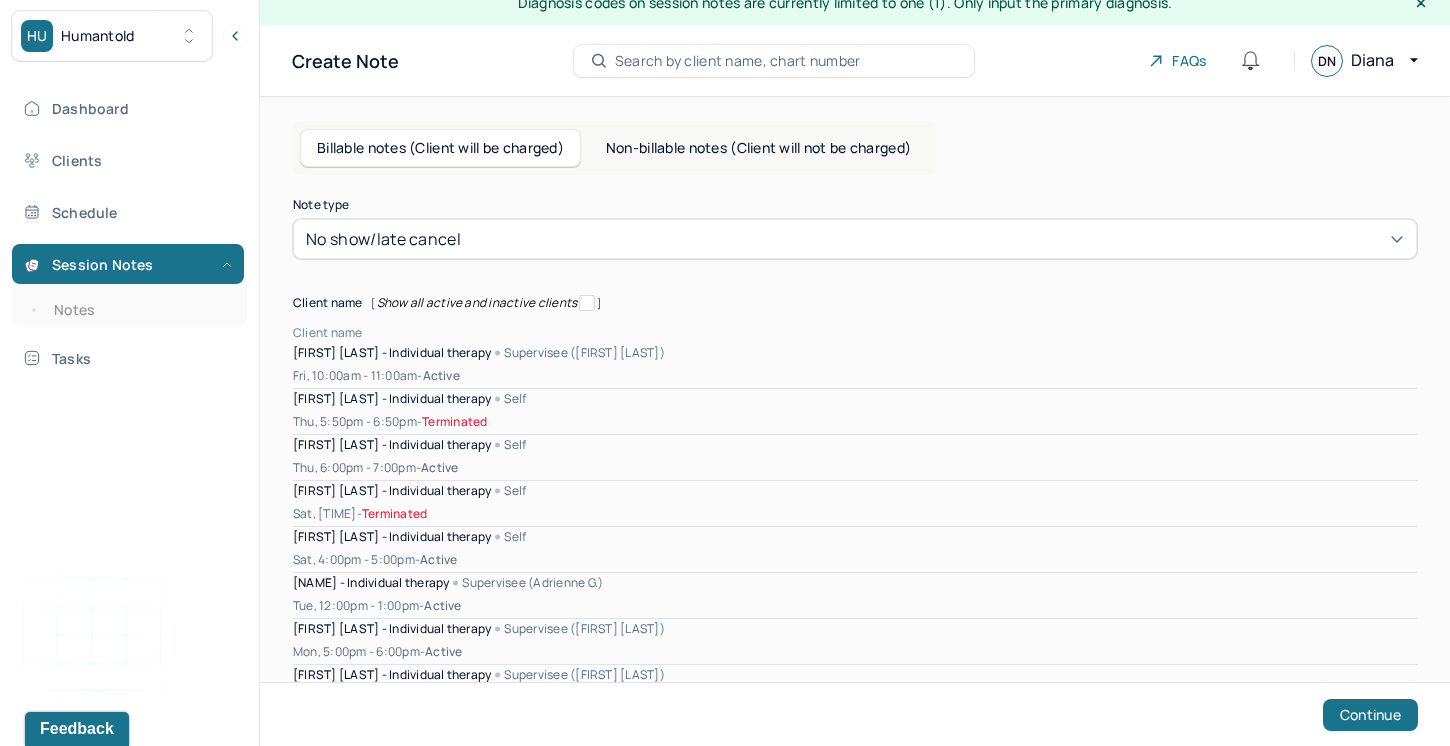 click at bounding box center [890, 333] 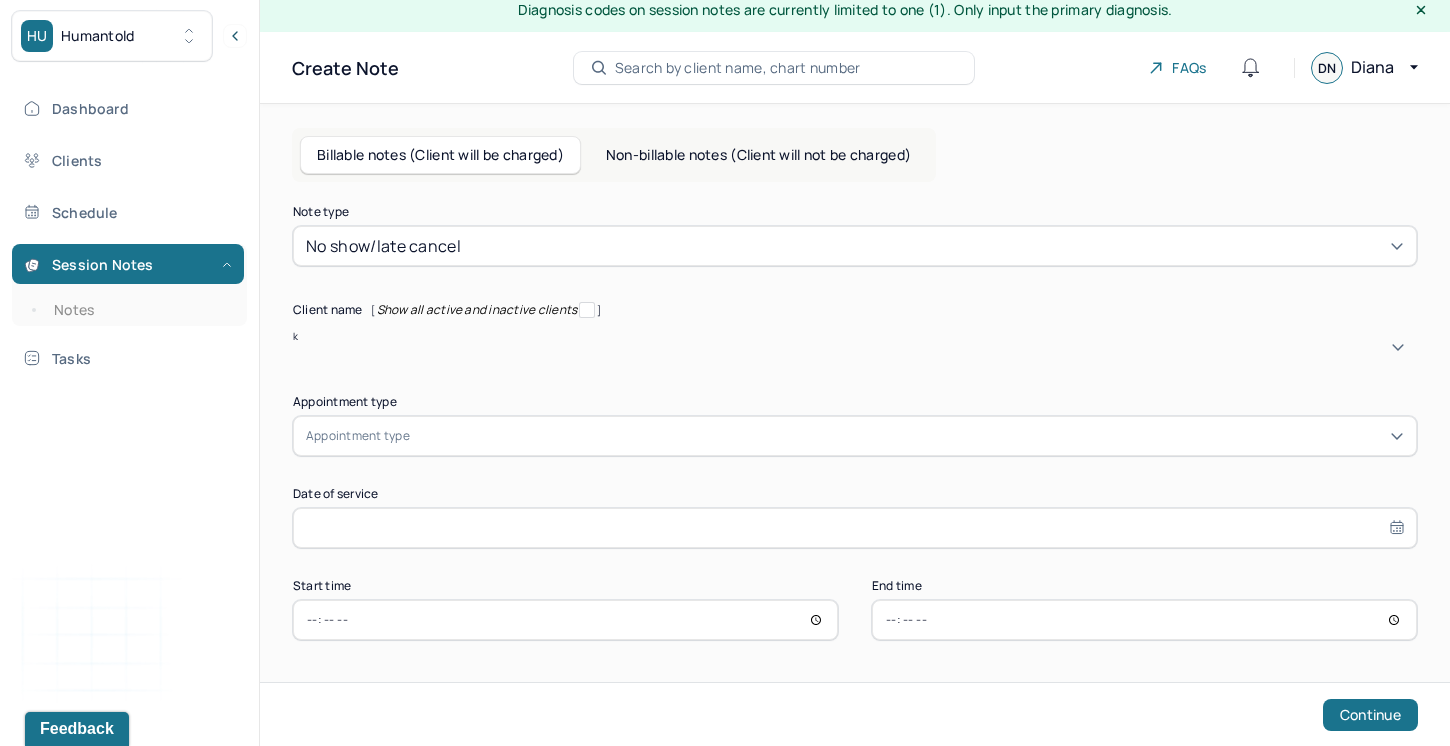 type on "ka" 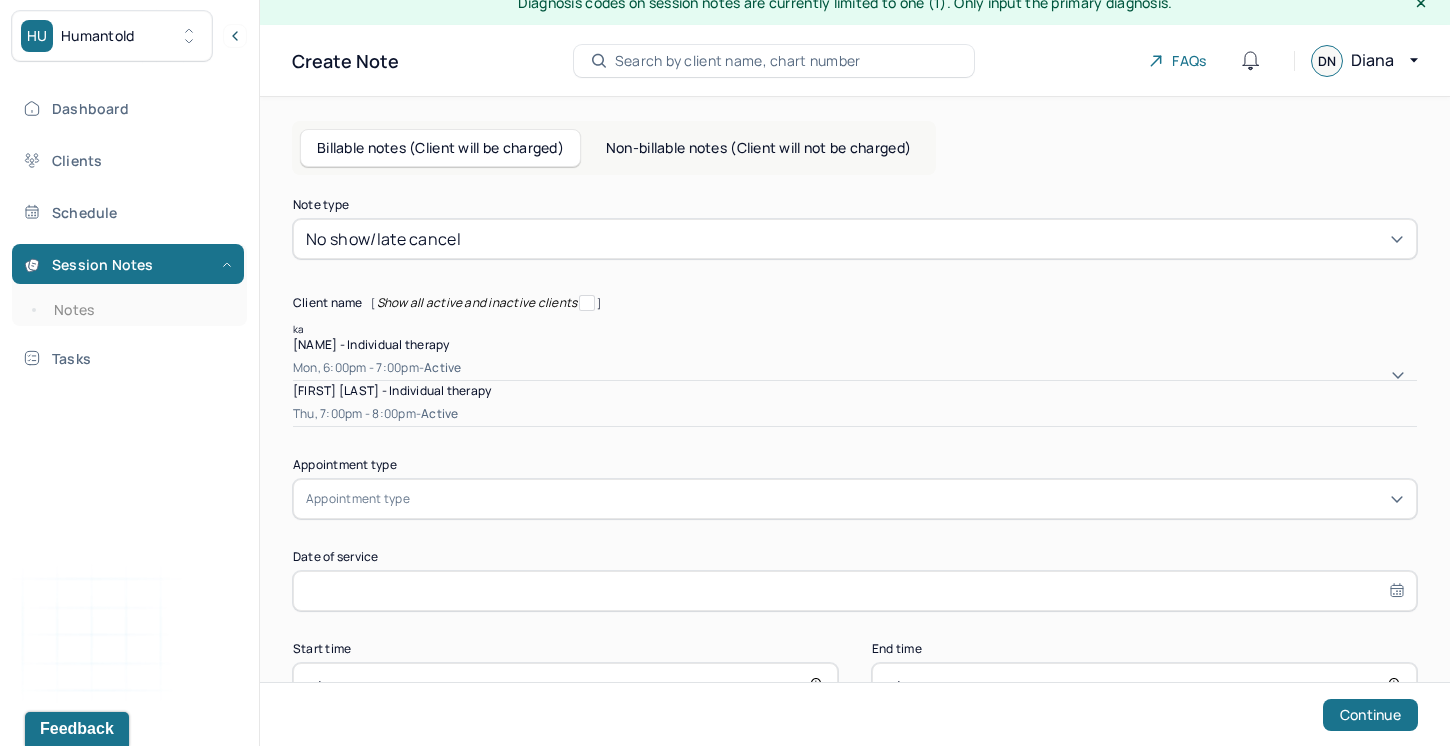click on "[DAY], [TIME] - active" at bounding box center [855, 414] 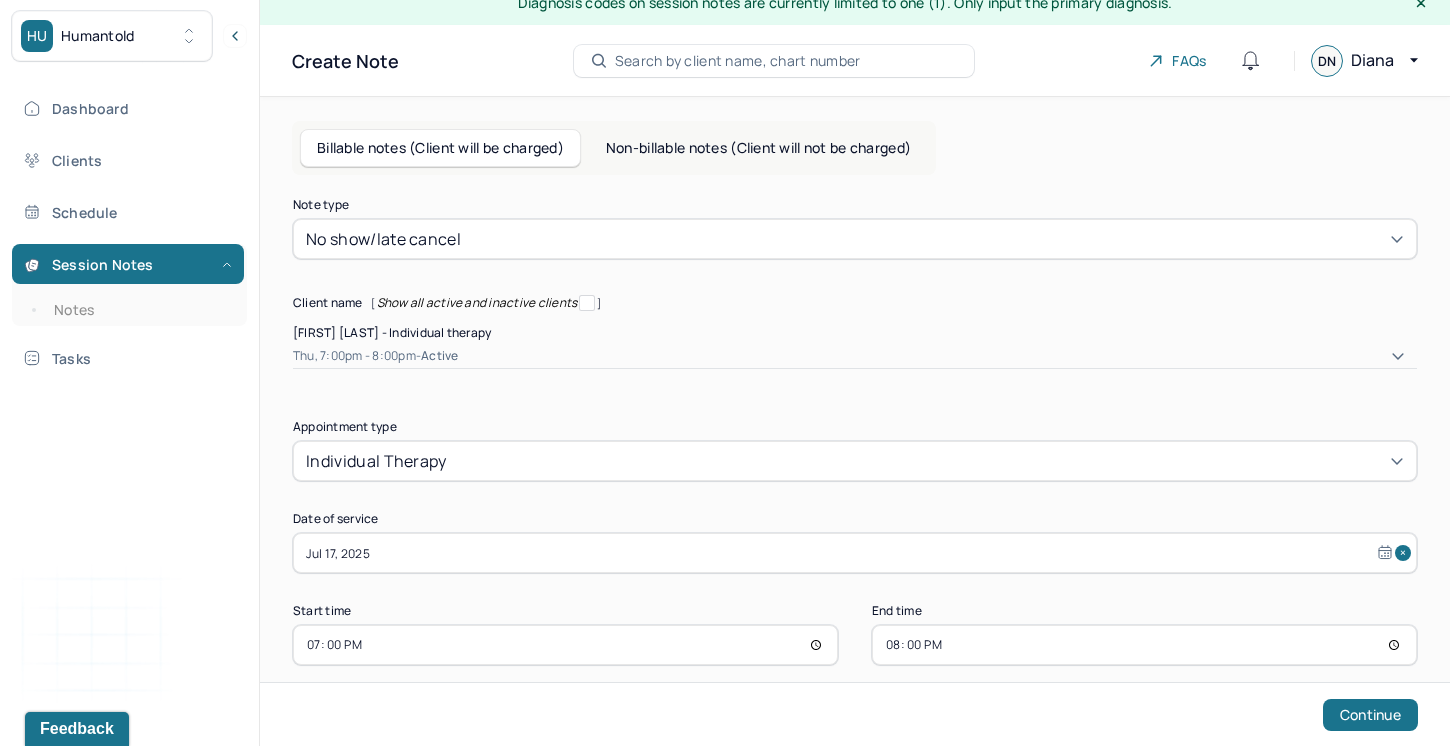 scroll, scrollTop: 25, scrollLeft: 0, axis: vertical 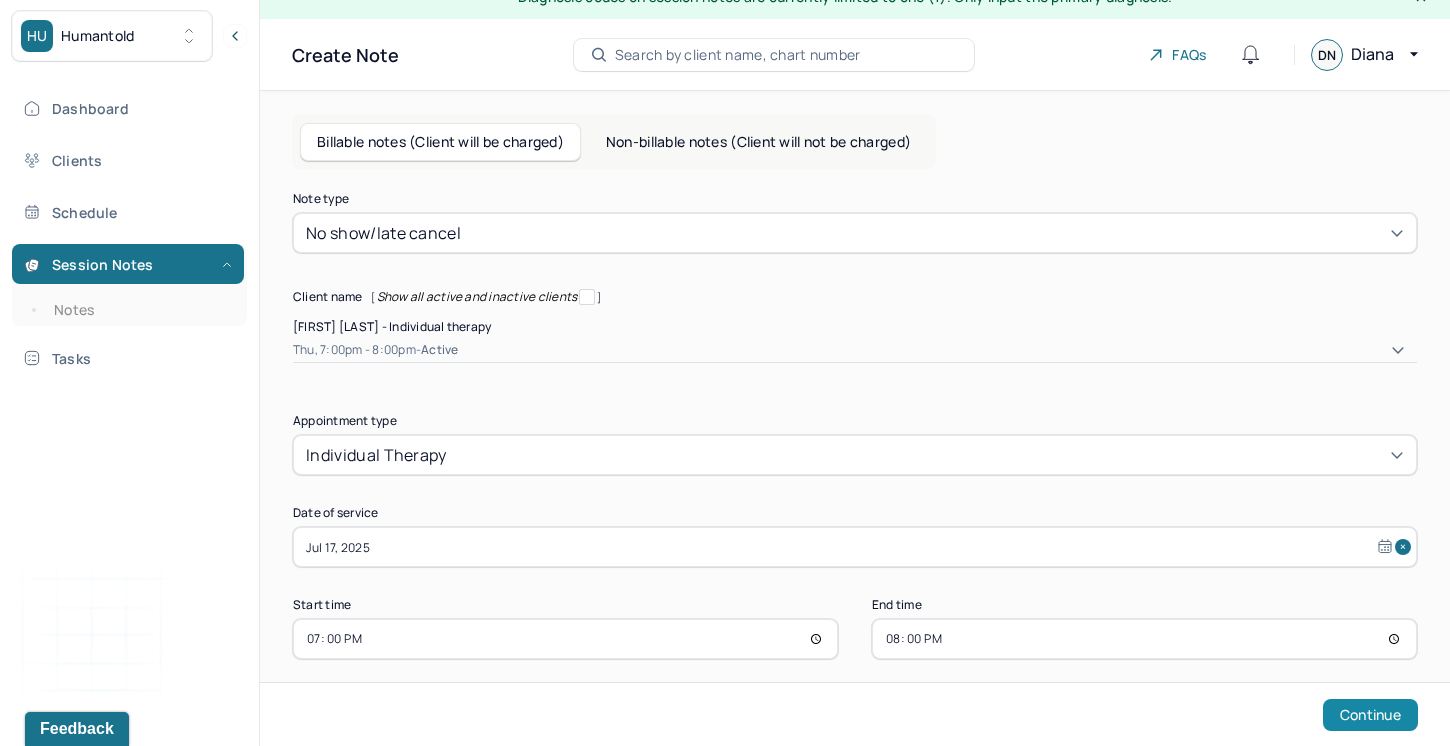 click on "Continue" at bounding box center (1370, 715) 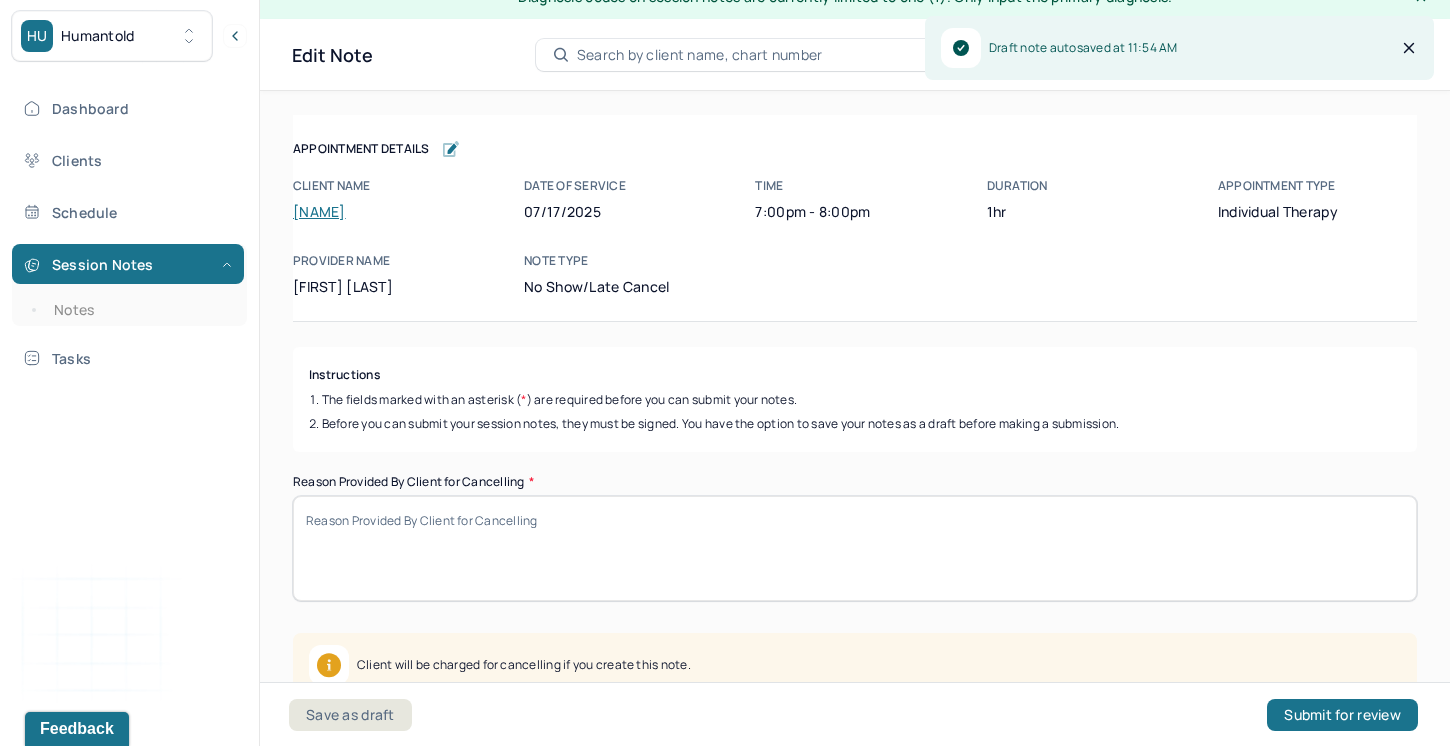 click on "Reason Provided By Client for Cancelling *" at bounding box center [855, 548] 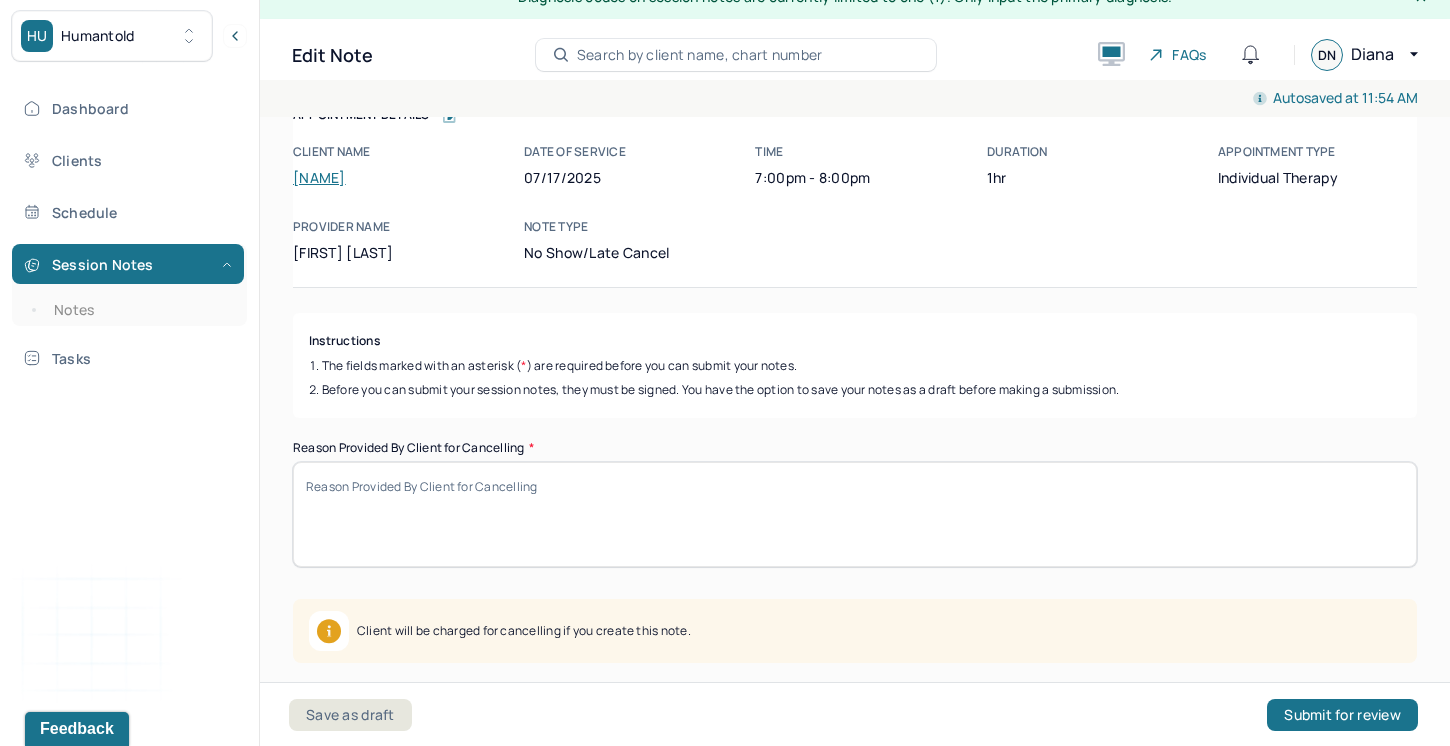 scroll, scrollTop: 0, scrollLeft: 0, axis: both 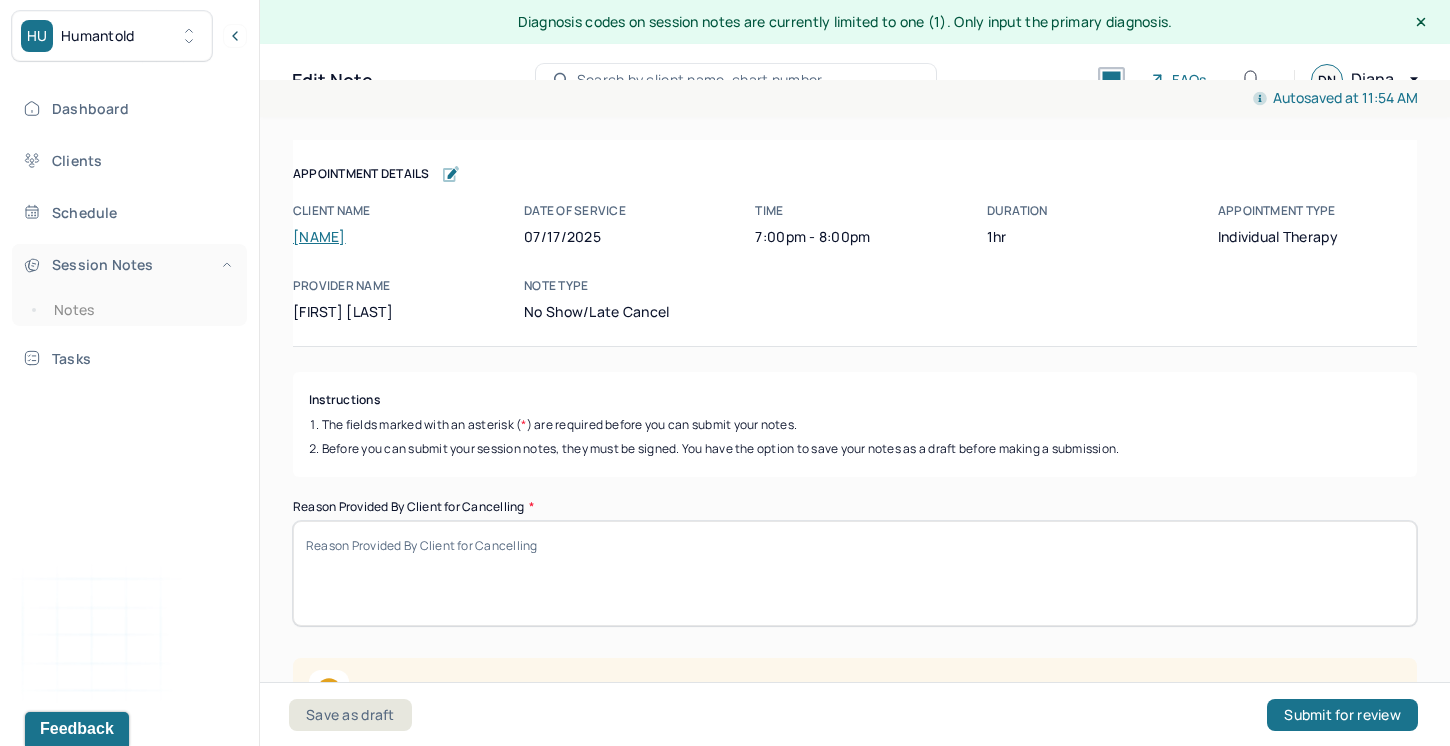 click on "Session Notes" at bounding box center [128, 264] 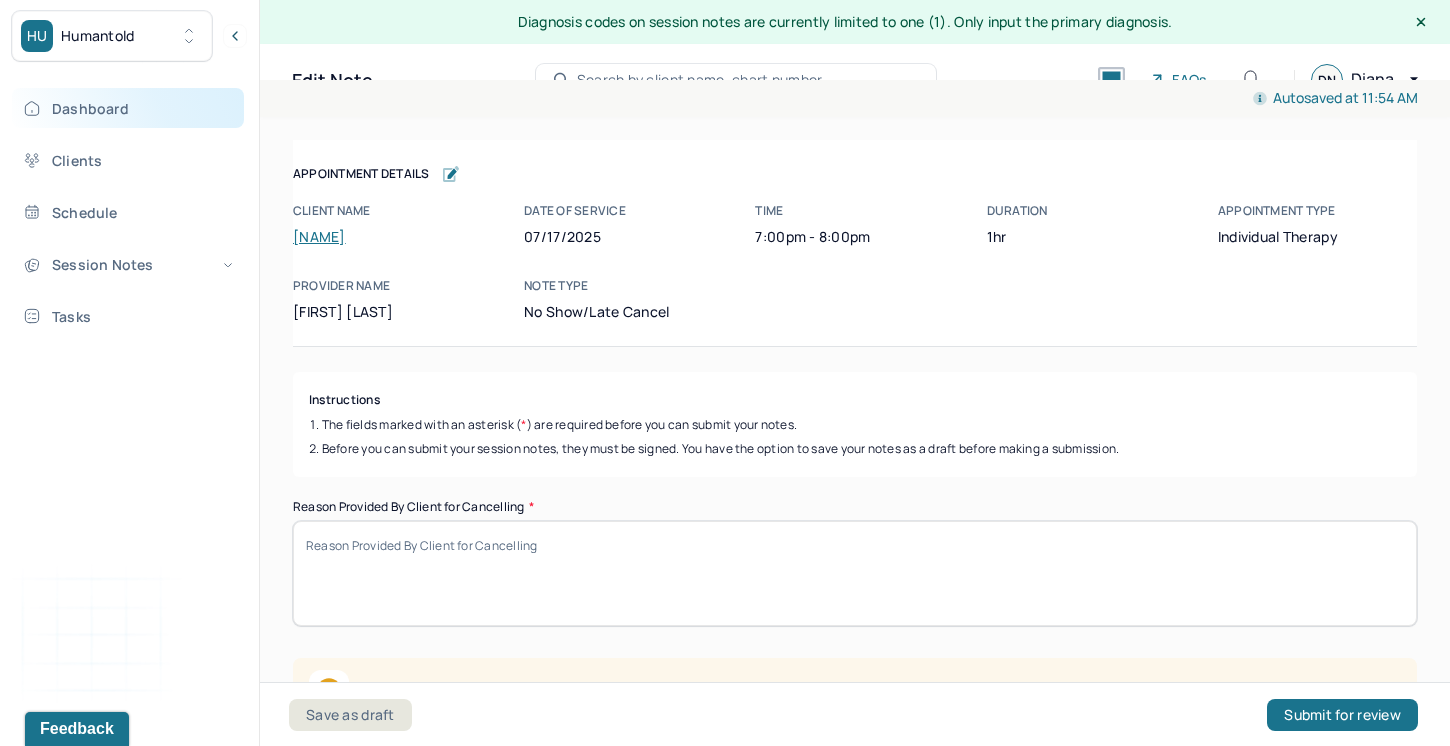 click on "Dashboard" at bounding box center [128, 108] 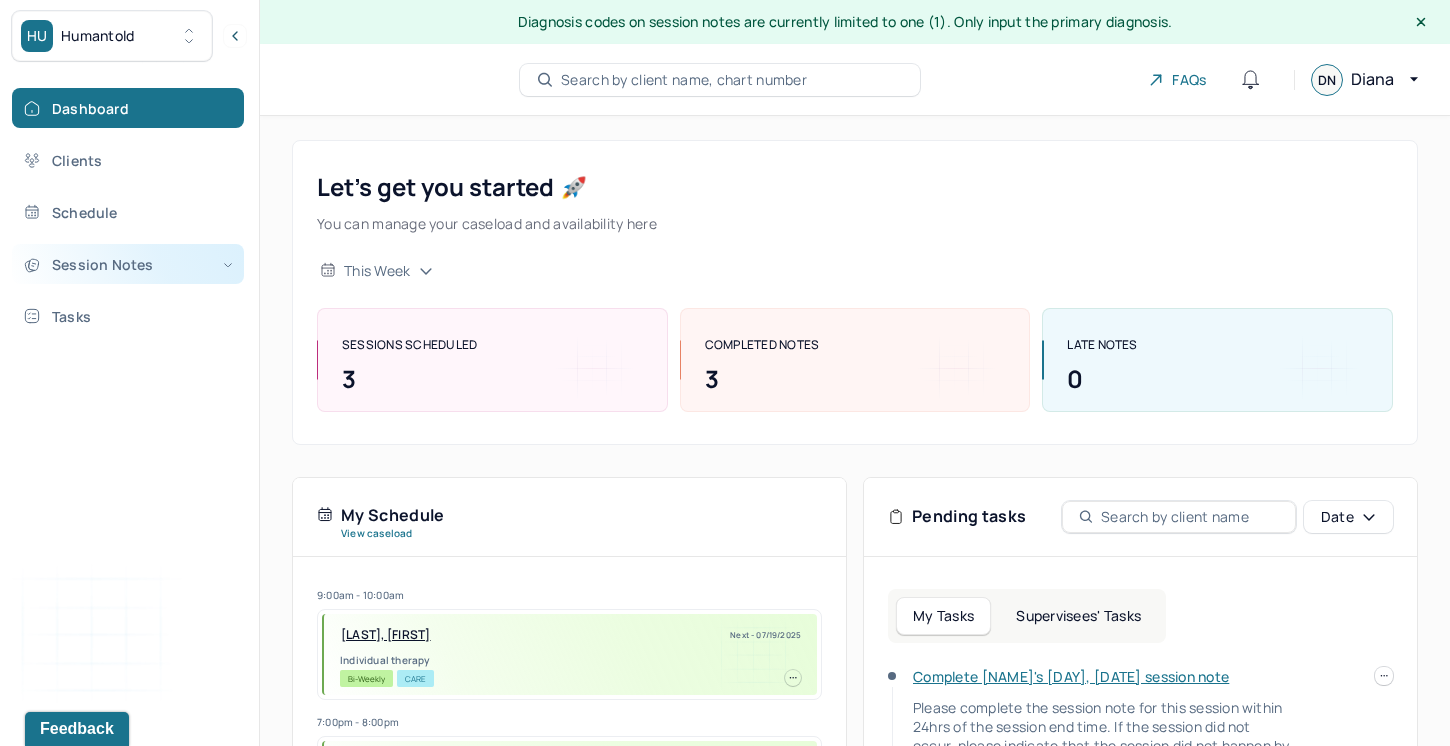 click on "Session Notes" at bounding box center [128, 264] 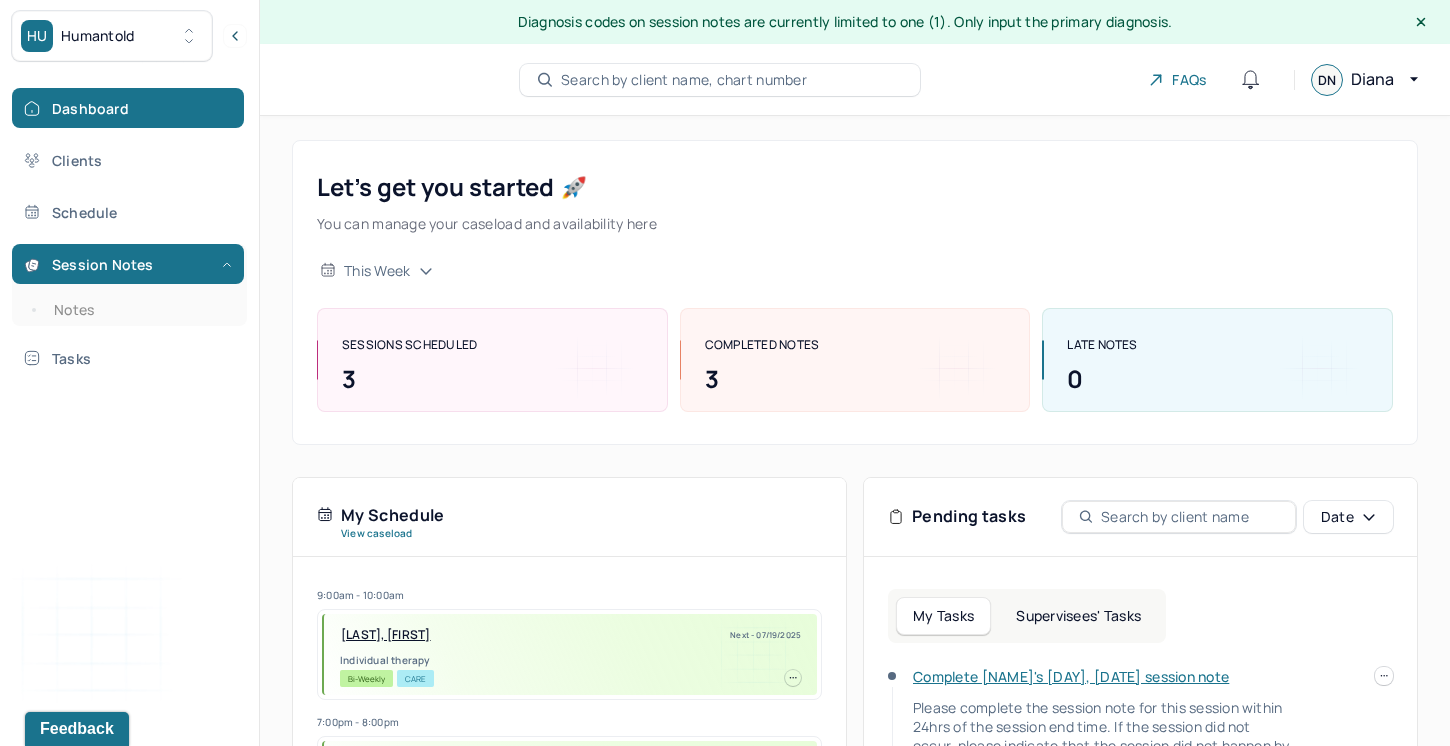 click on "Search by client name, chart number" at bounding box center [684, 80] 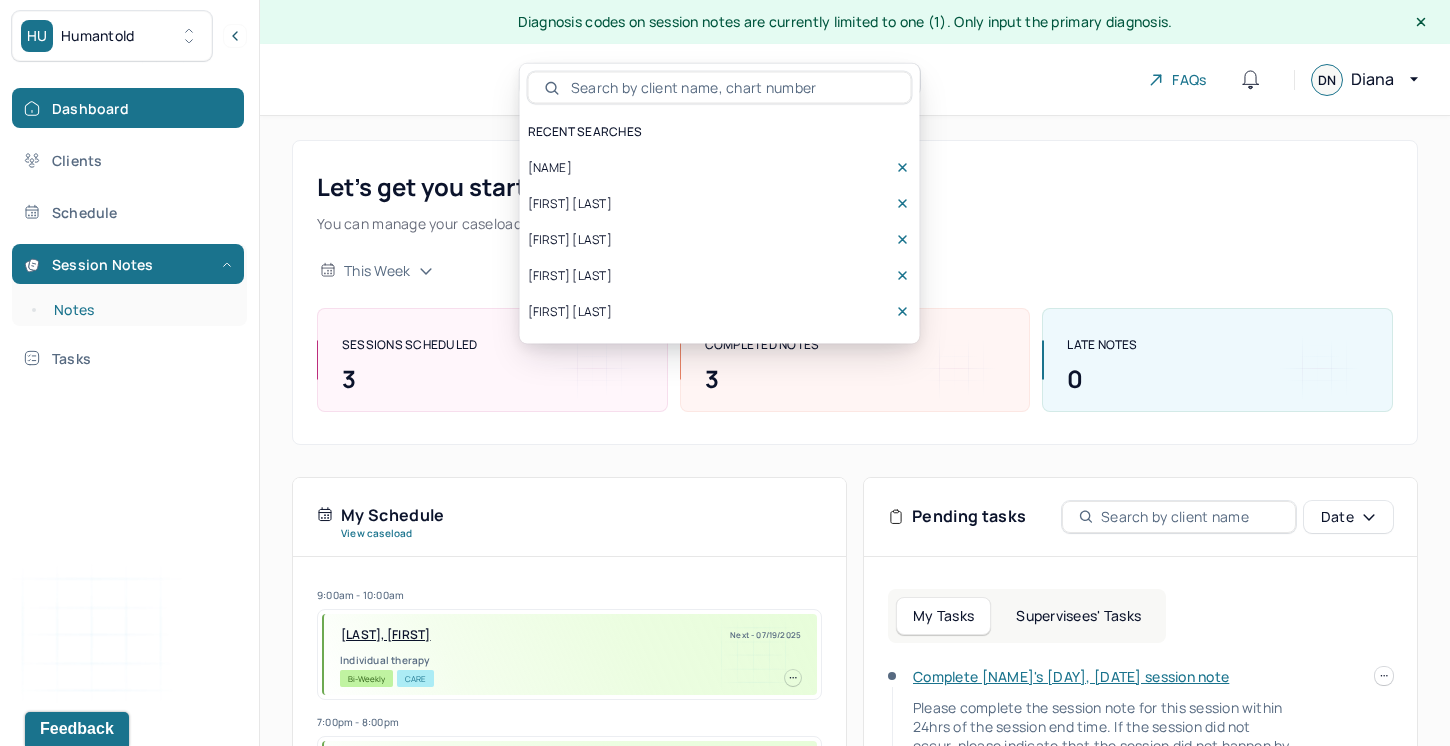 click on "Notes" at bounding box center [139, 310] 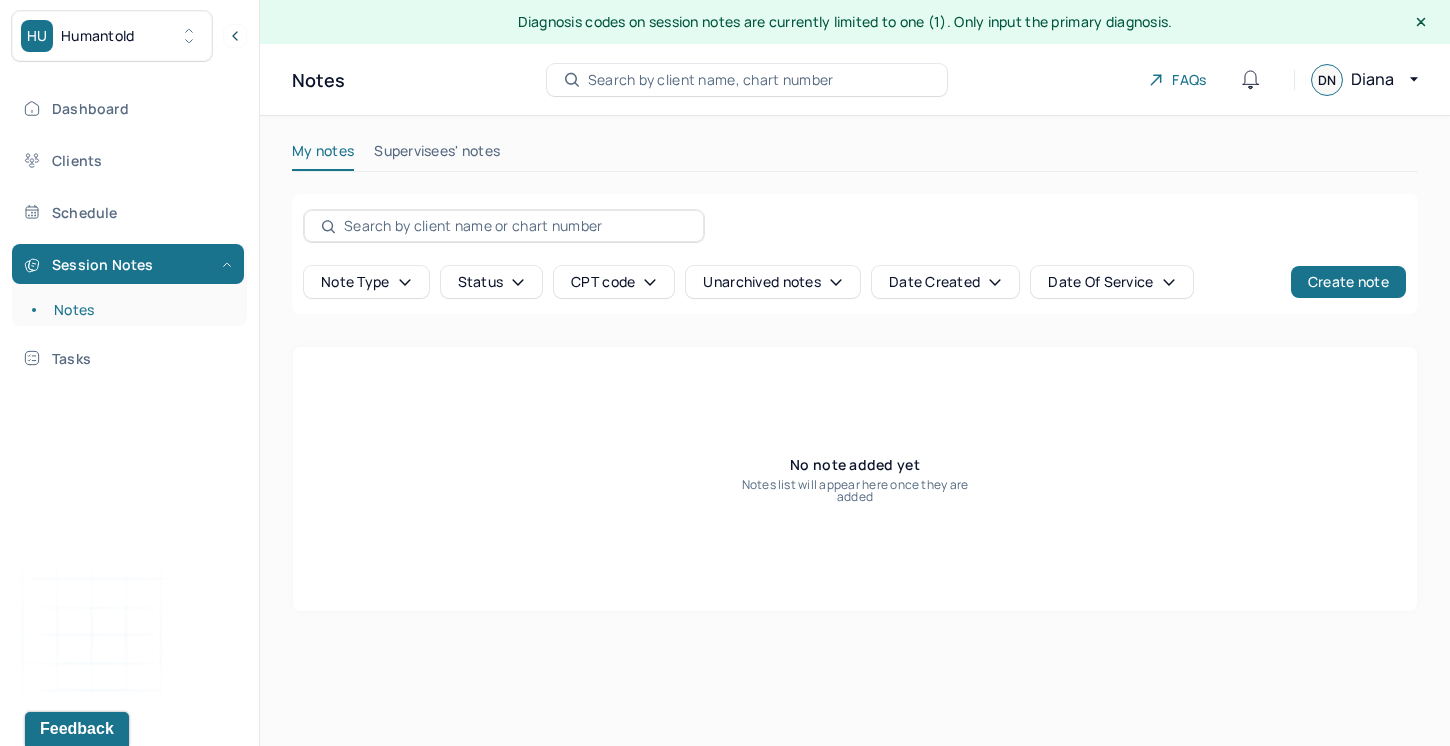 click on "Search by client name, chart number" at bounding box center [711, 80] 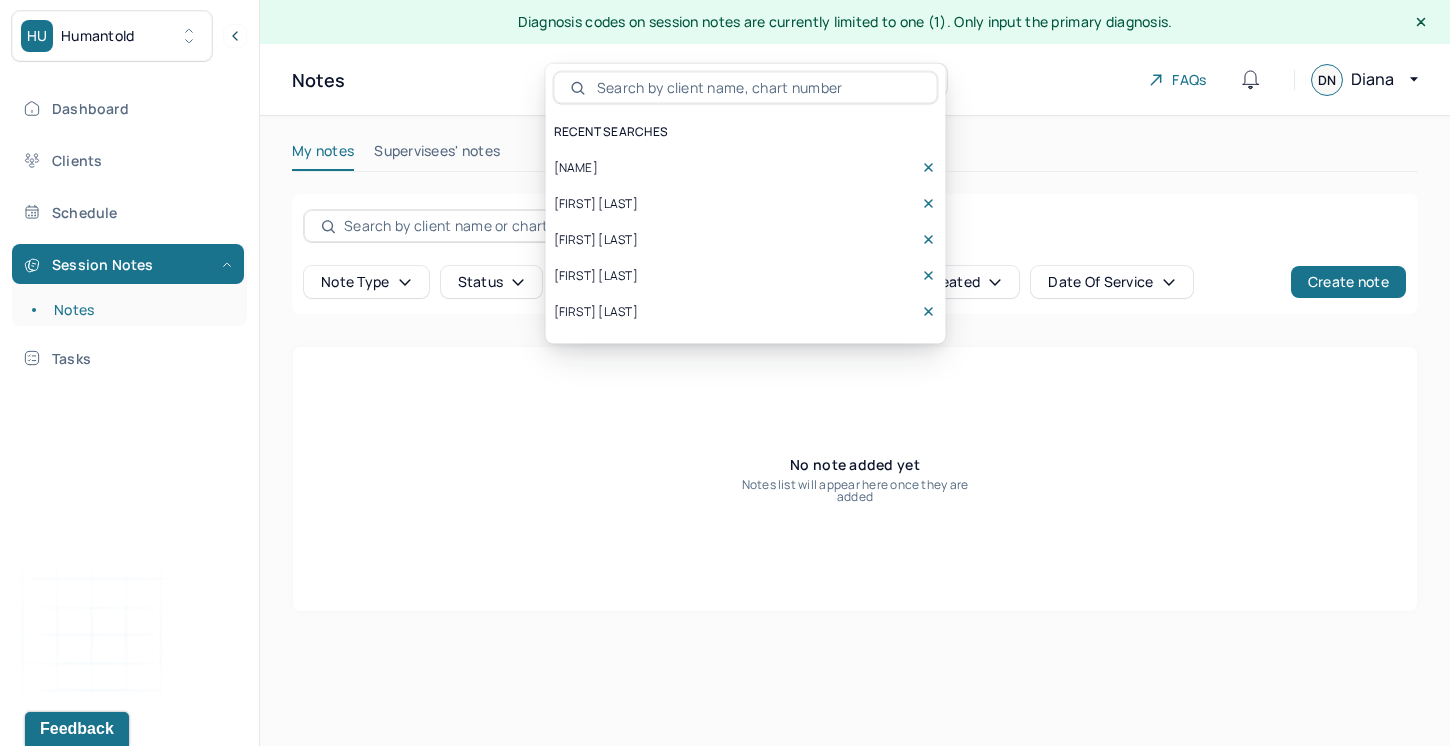 click on "[NAME]" at bounding box center (576, 168) 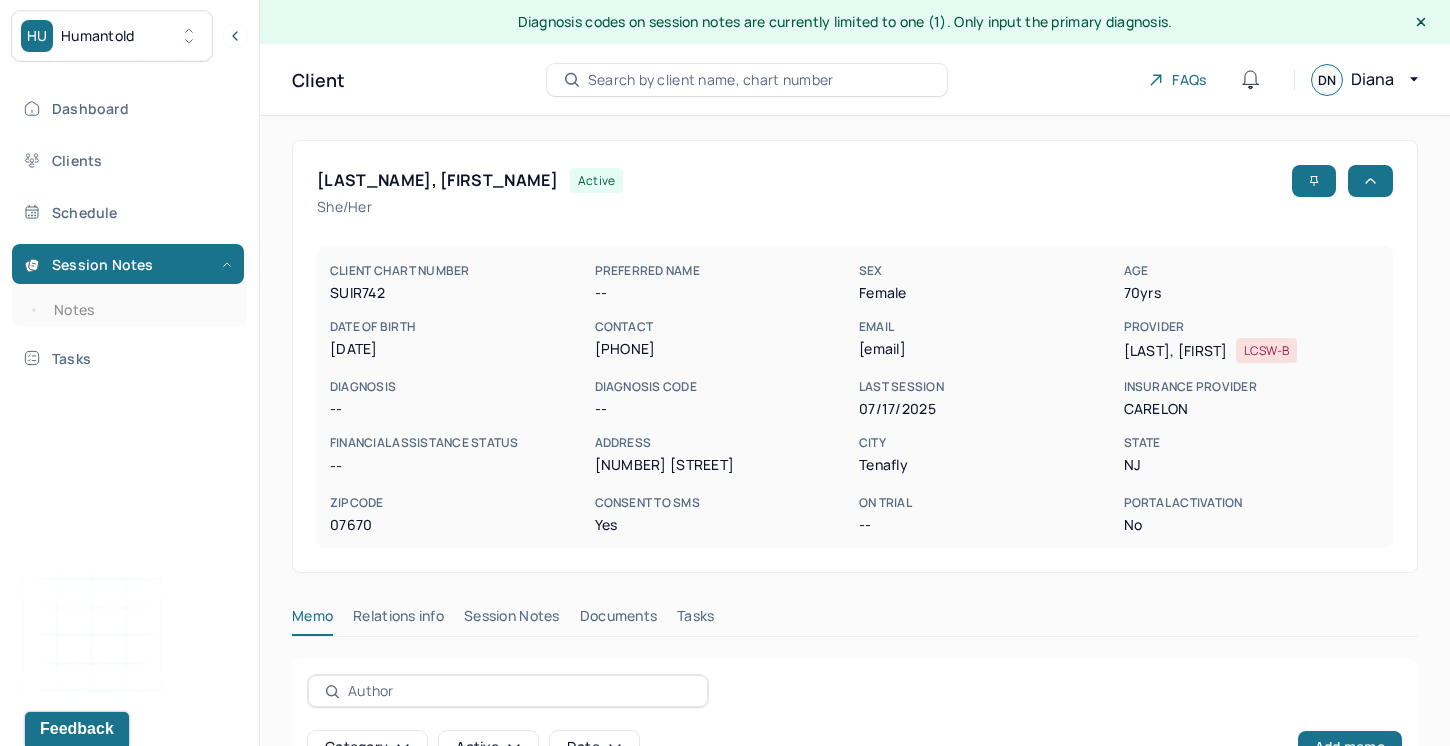 click on "Session Notes" at bounding box center (512, 620) 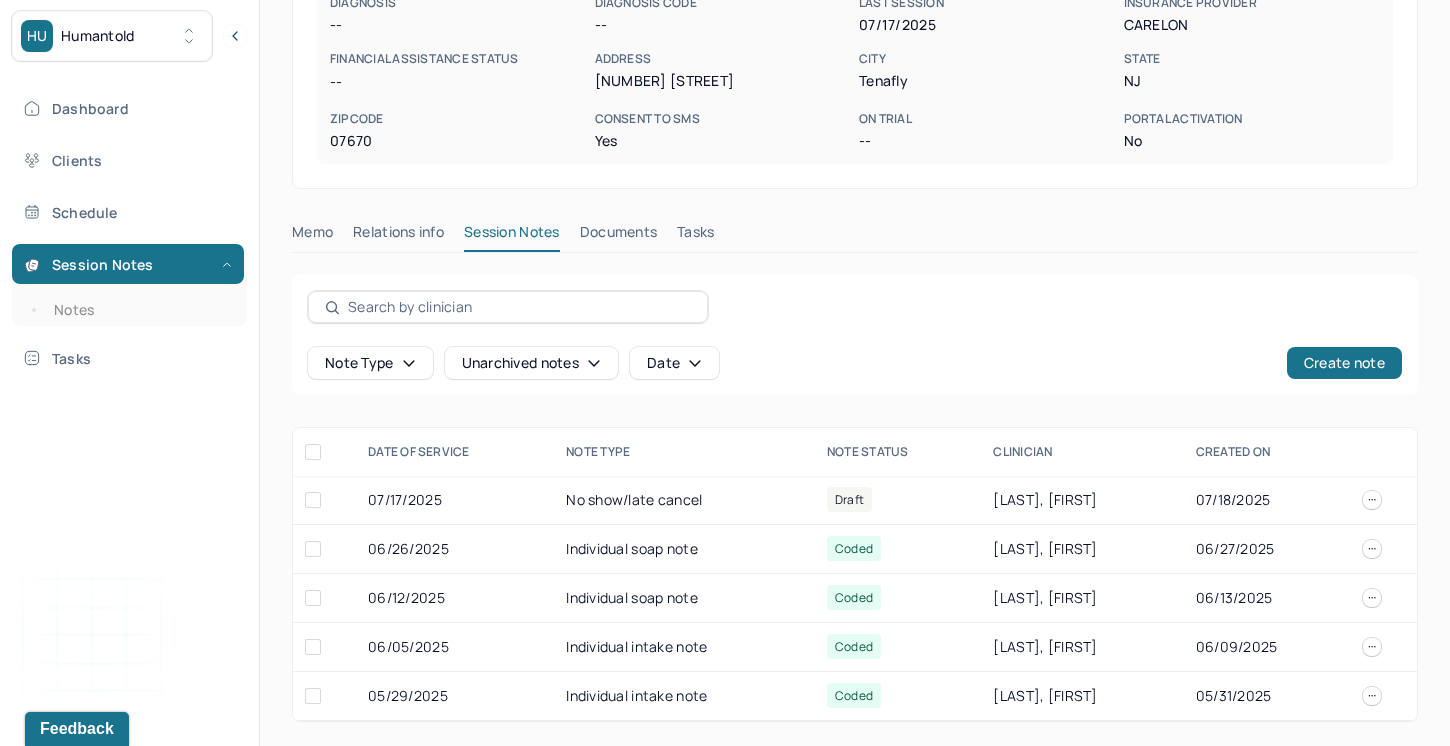 scroll, scrollTop: 384, scrollLeft: 0, axis: vertical 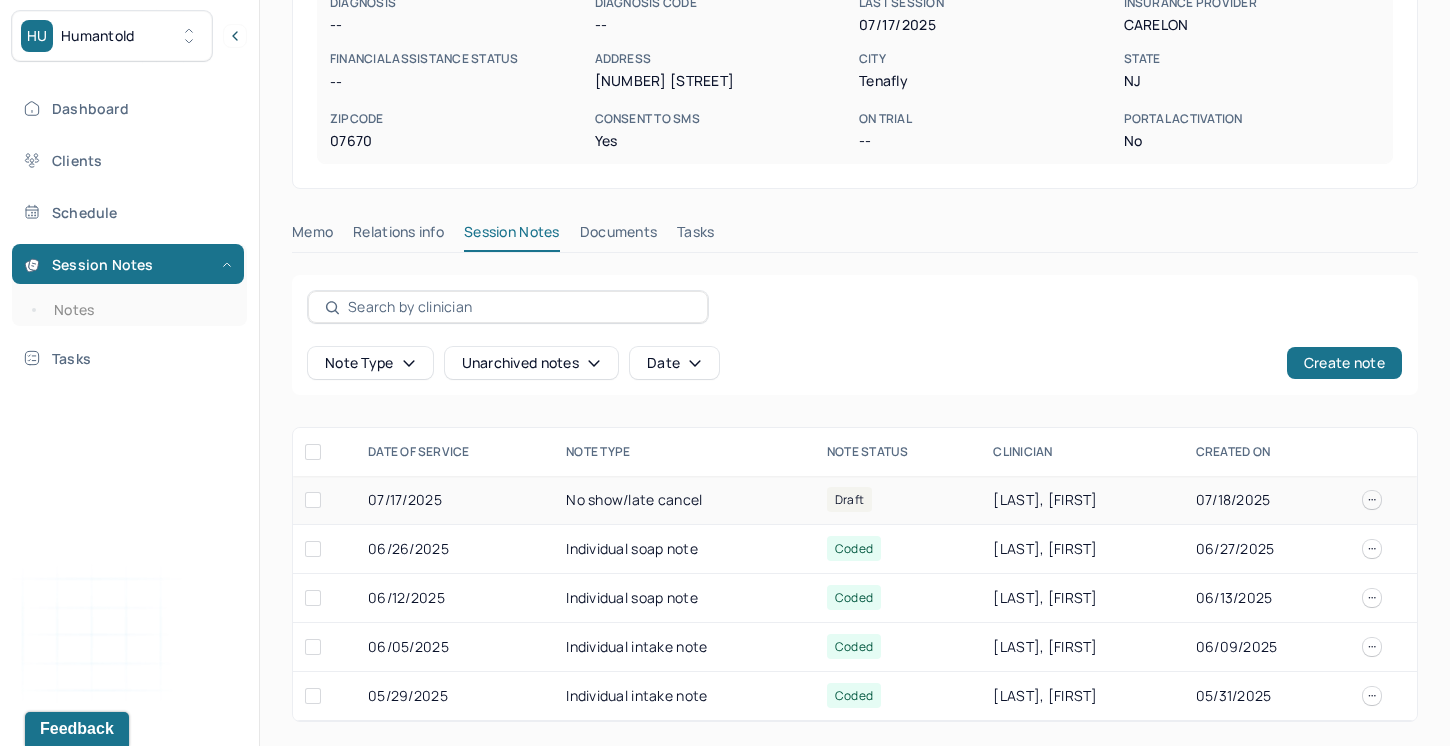 click on "No show/late cancel" at bounding box center [684, 500] 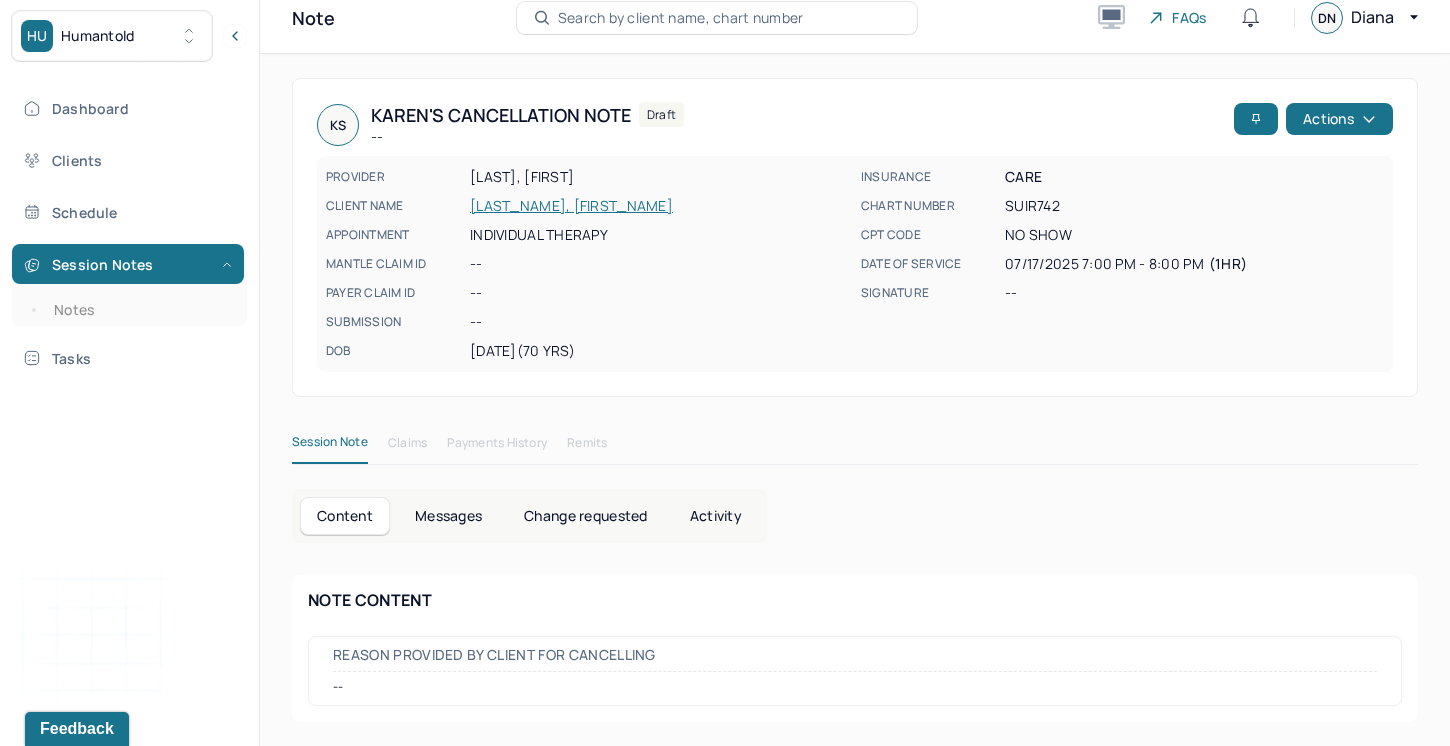 scroll, scrollTop: 63, scrollLeft: 0, axis: vertical 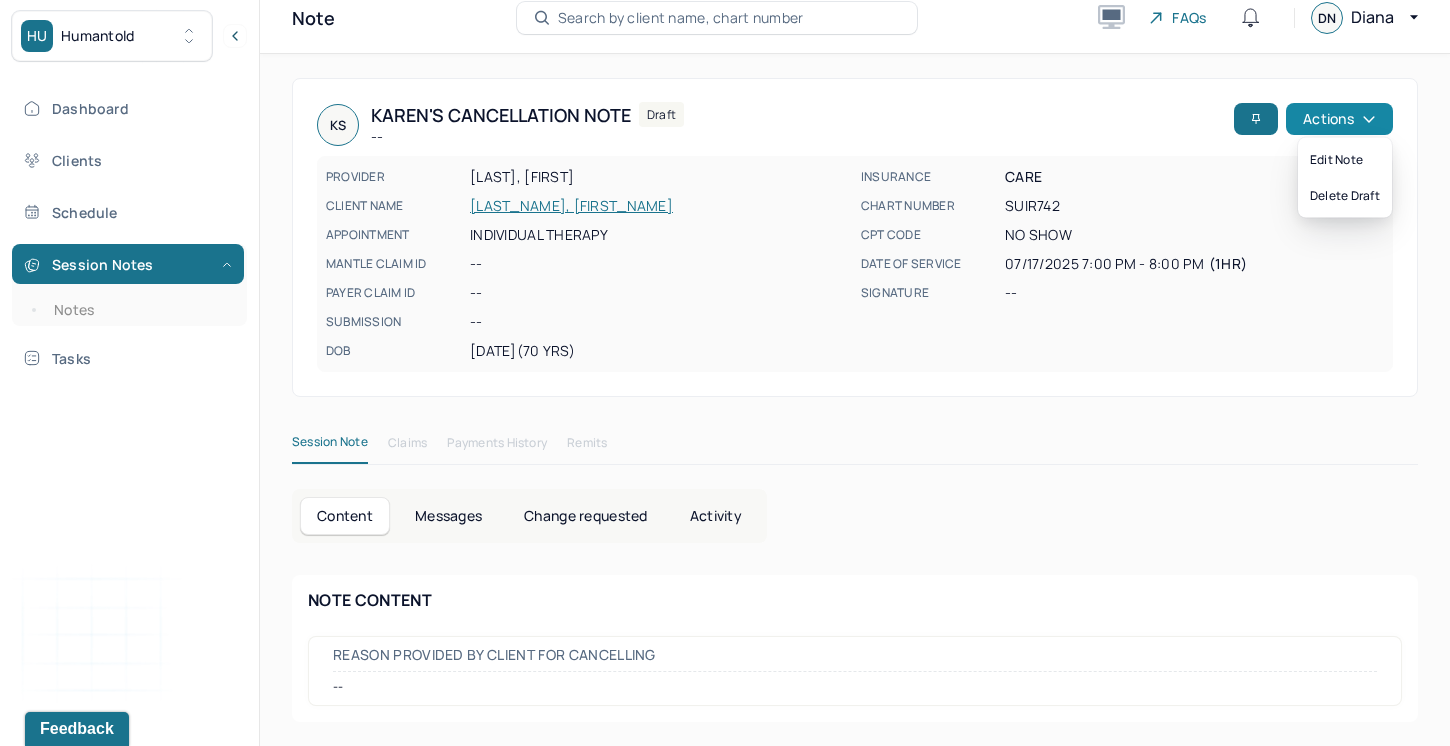 click on "Actions" at bounding box center (1339, 119) 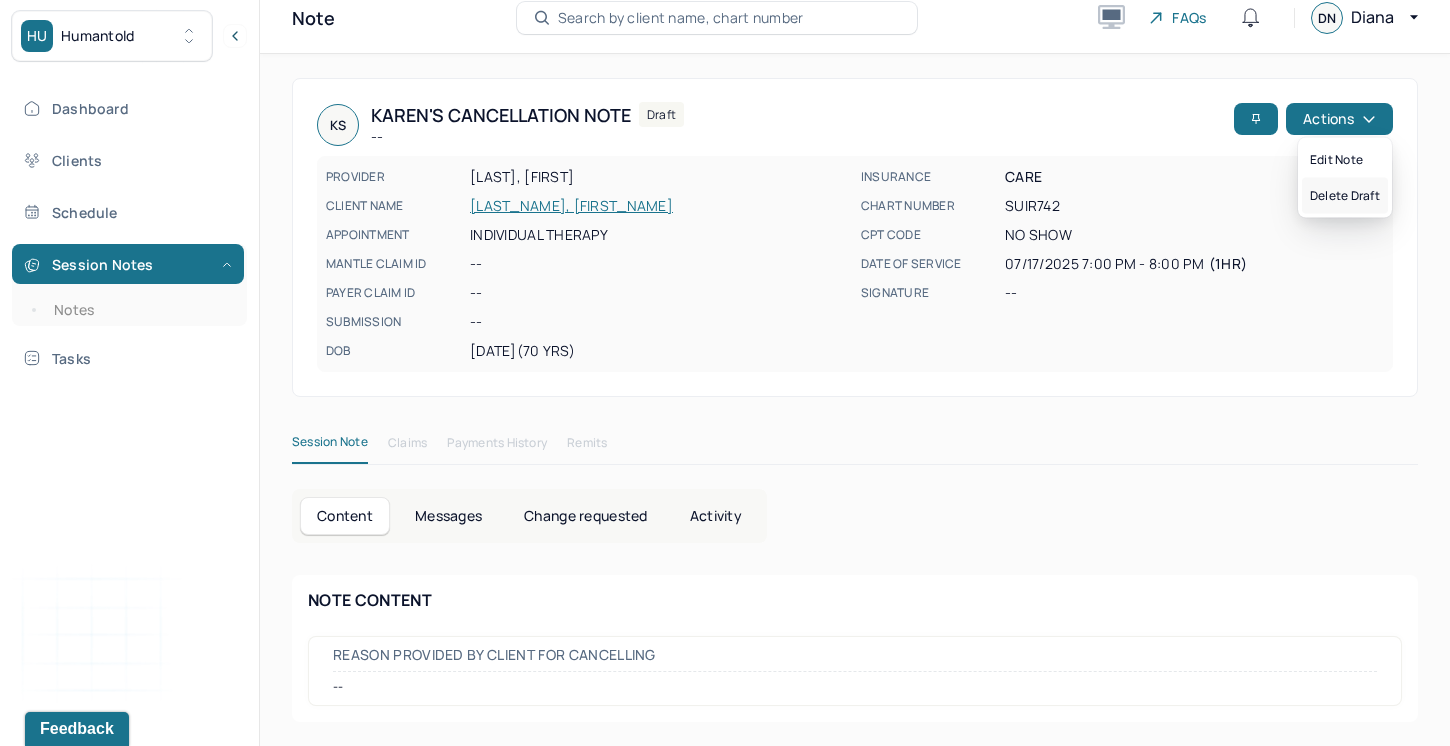 click on "Delete draft" at bounding box center (1345, 196) 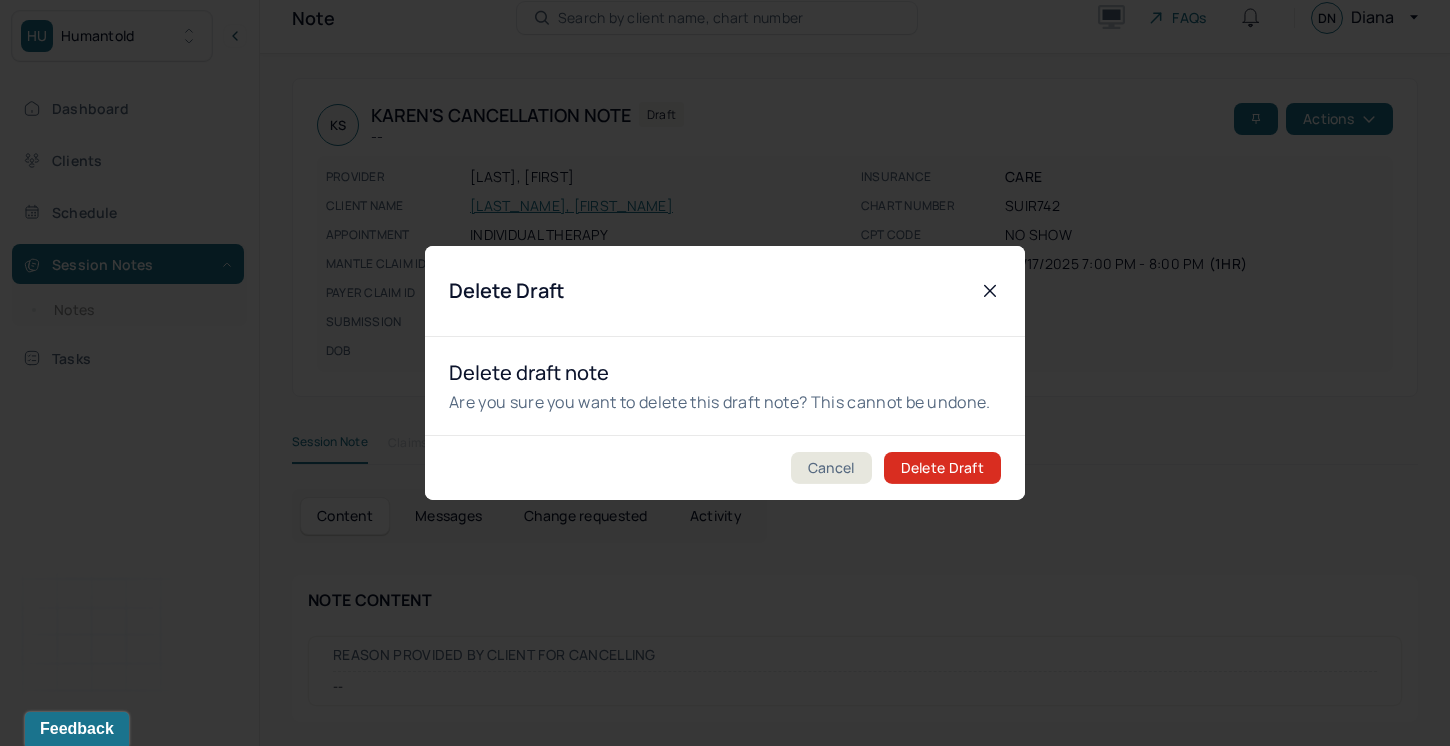 click on "Delete Draft" at bounding box center [942, 468] 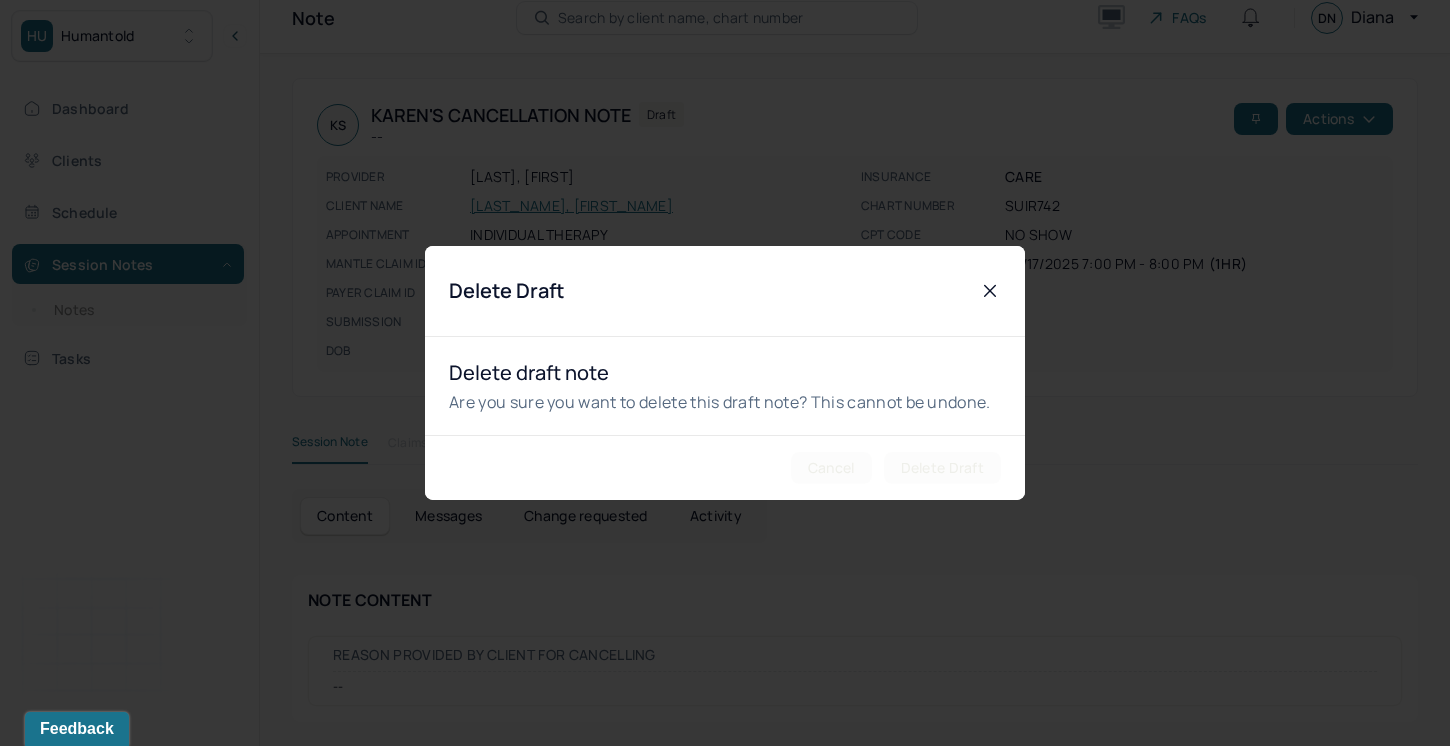 scroll, scrollTop: 0, scrollLeft: 0, axis: both 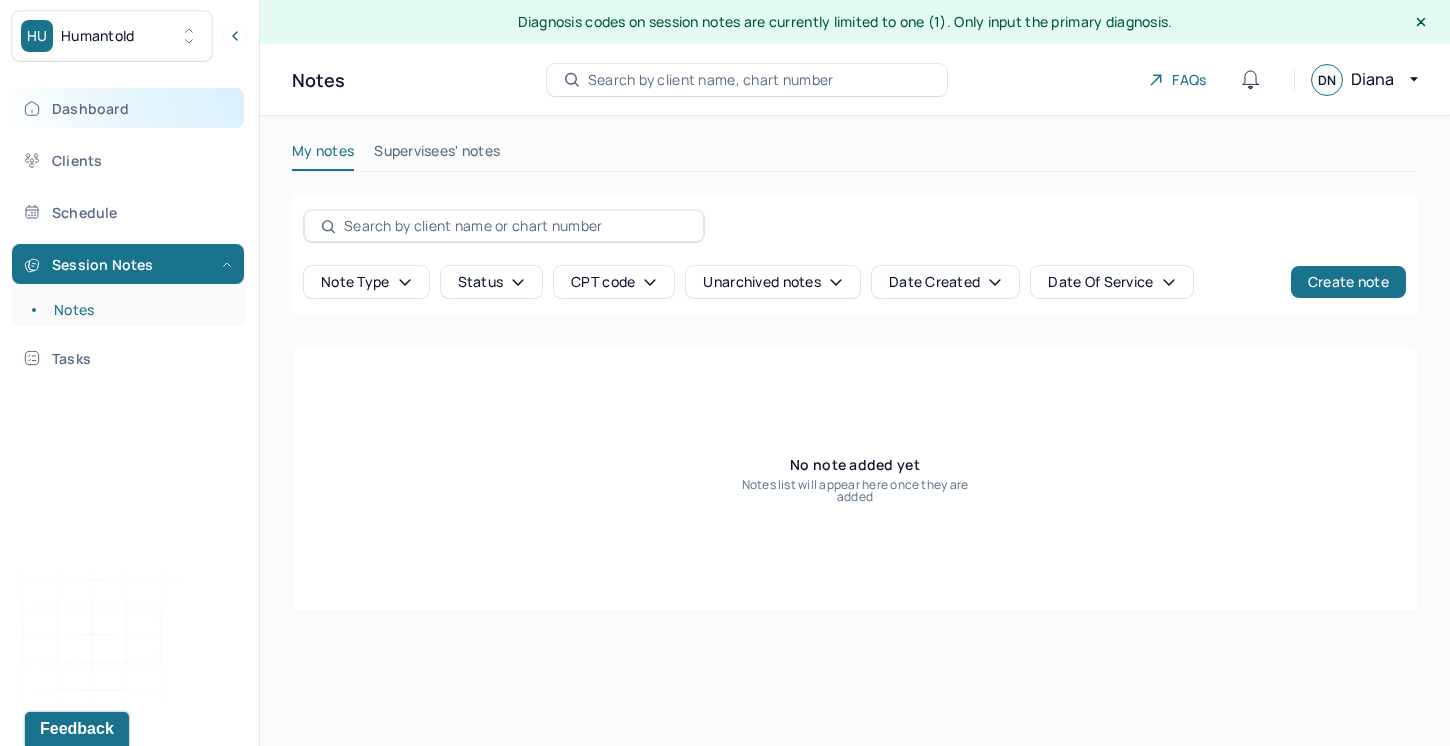 click on "Dashboard" at bounding box center (128, 108) 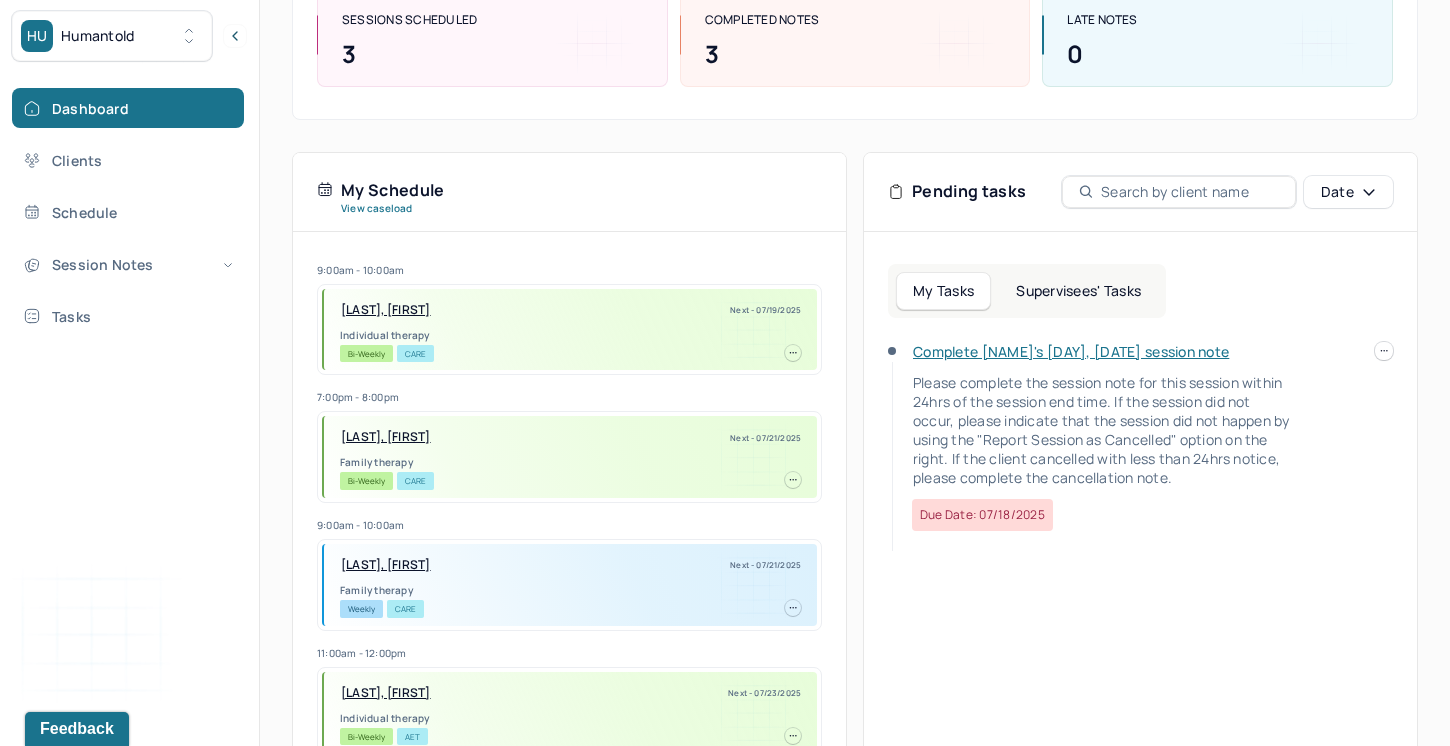 scroll, scrollTop: 463, scrollLeft: 0, axis: vertical 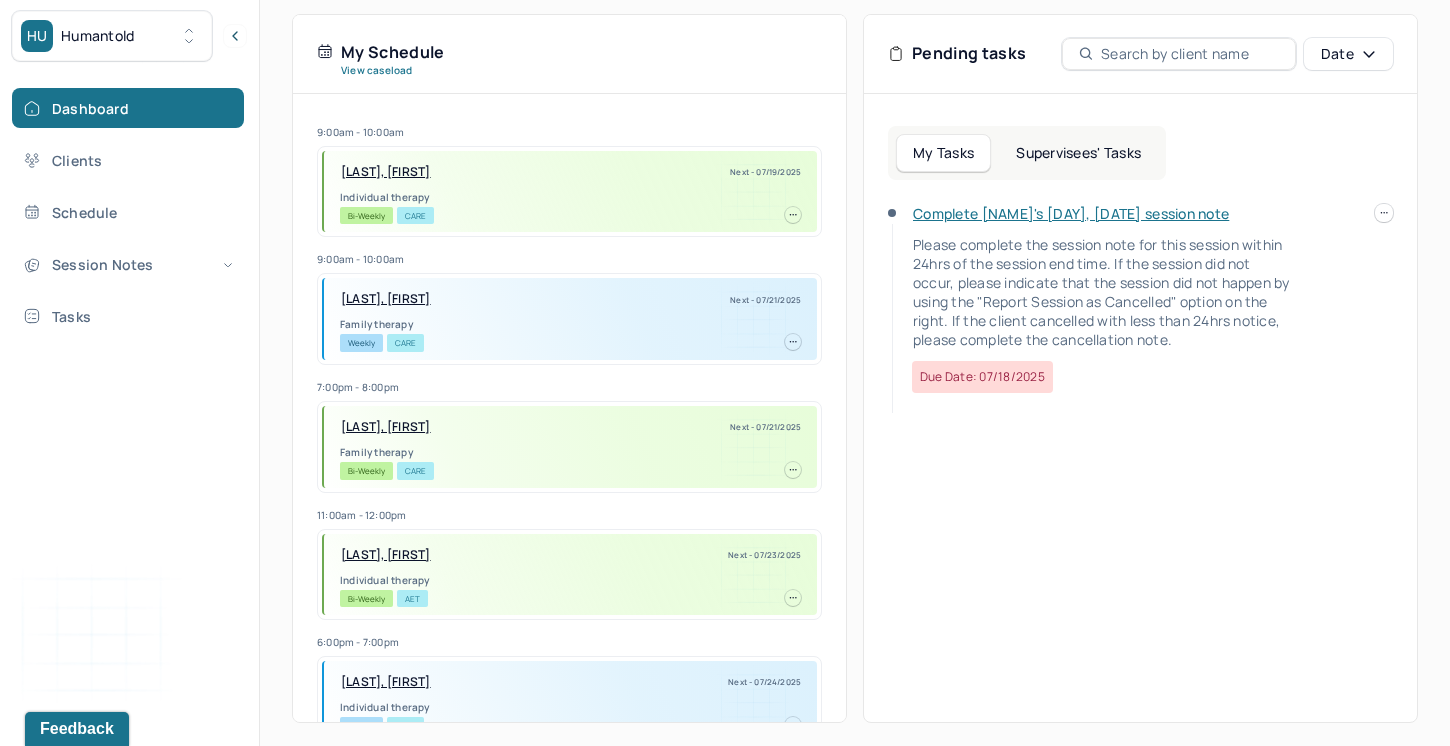 click on "Complete [NAME]'s [DAY], [DATE] session note" at bounding box center (1071, 213) 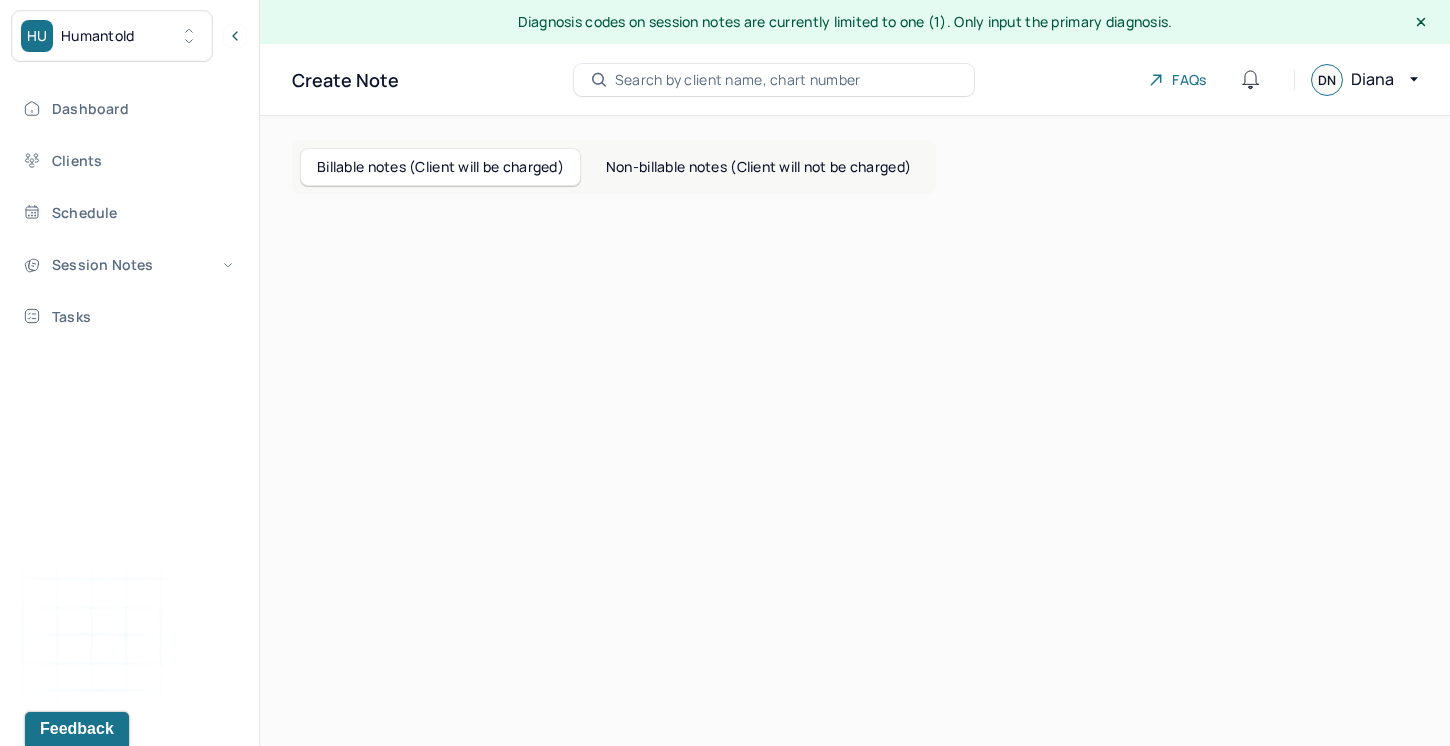 scroll, scrollTop: 0, scrollLeft: 0, axis: both 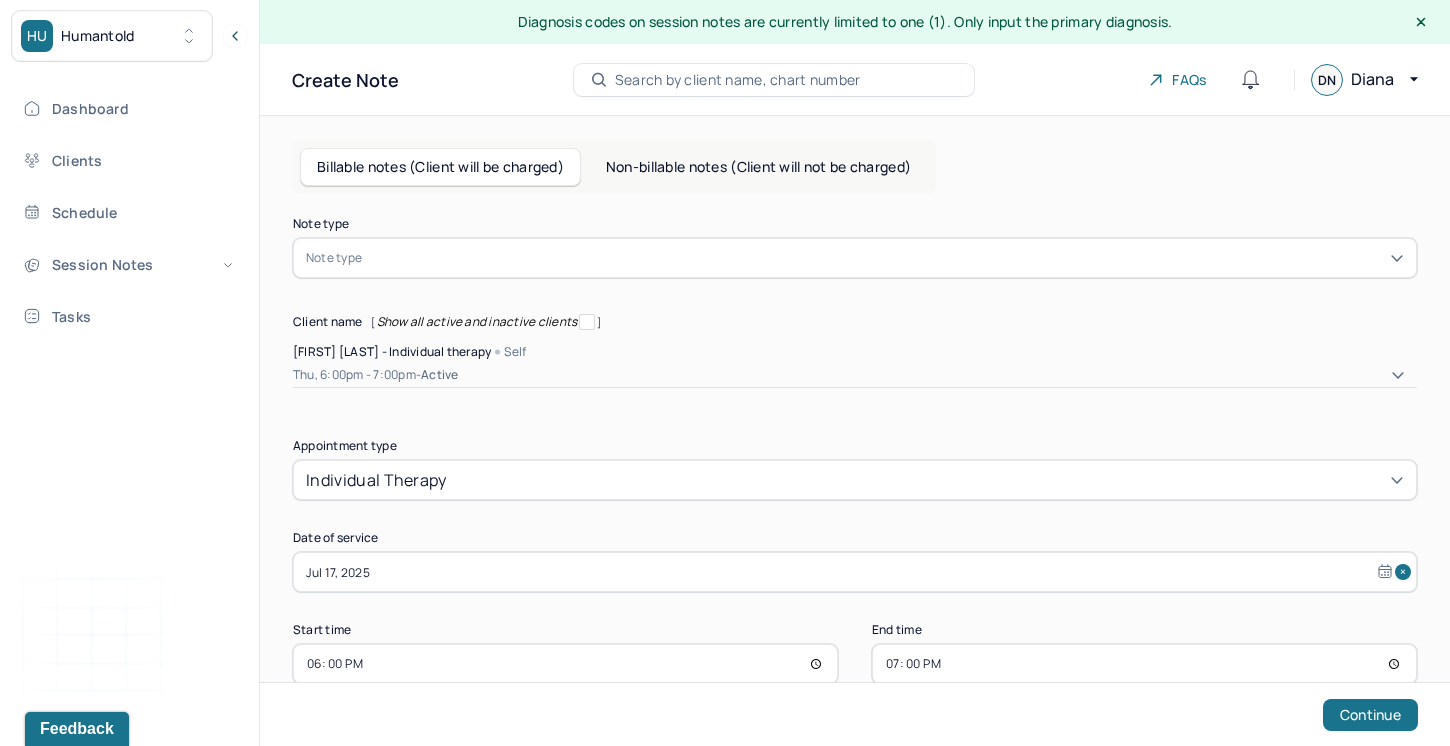 click at bounding box center (885, 258) 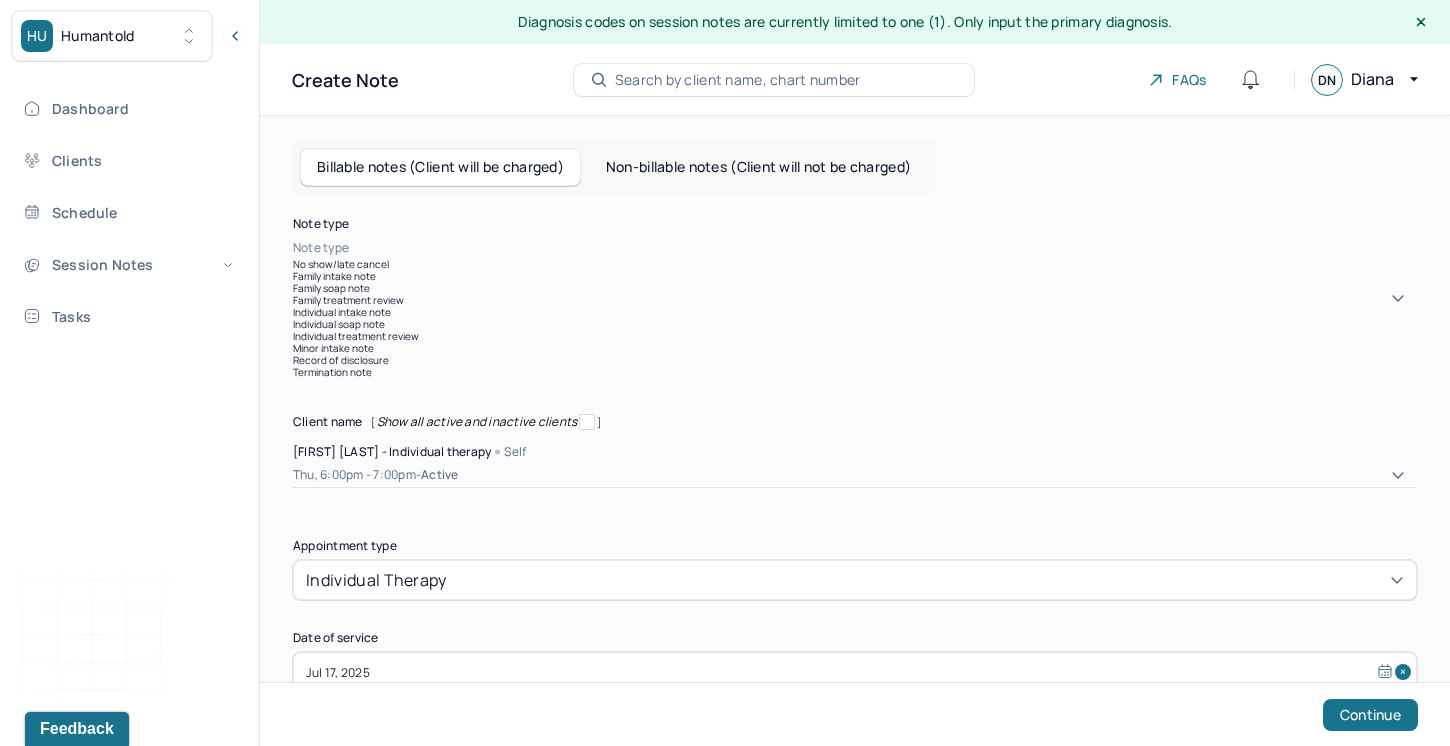 click on "Individual soap note" at bounding box center (855, 324) 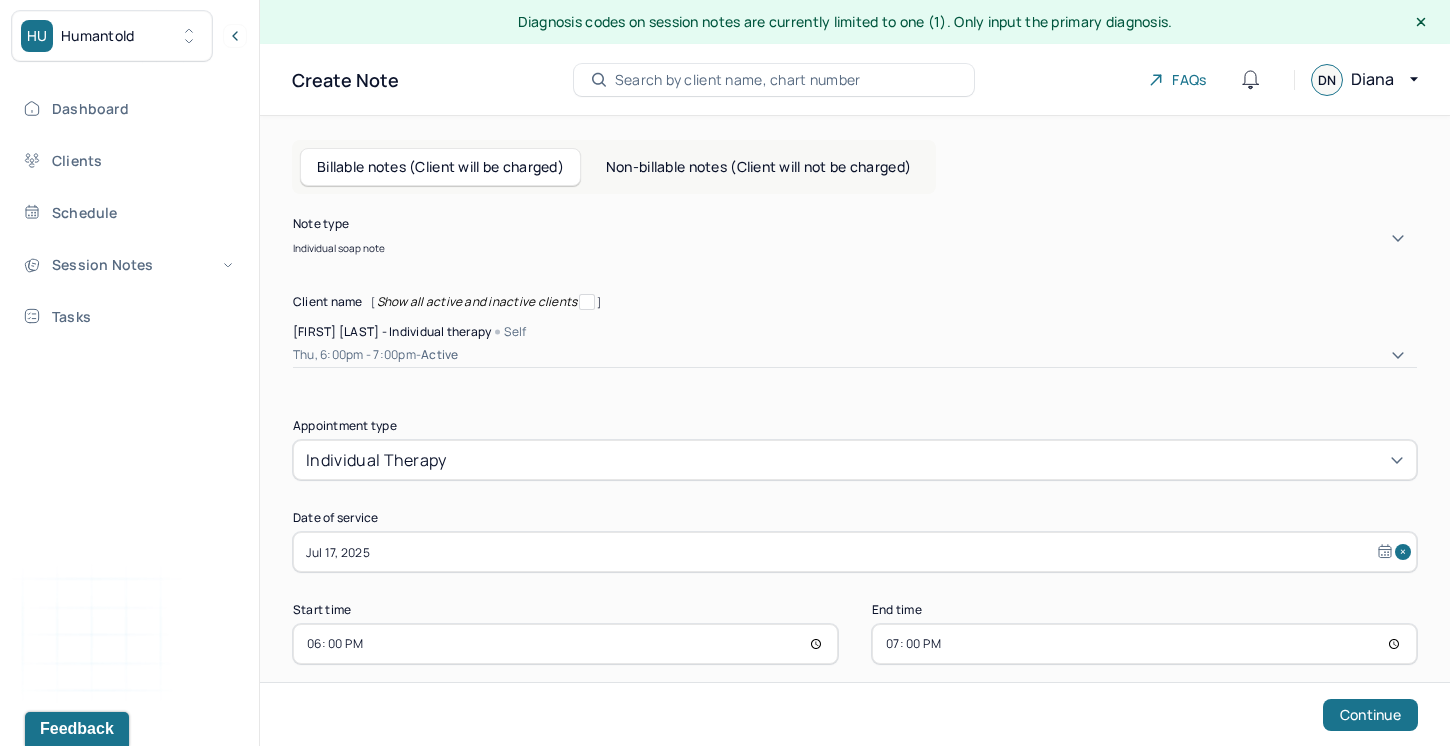 scroll, scrollTop: 25, scrollLeft: 0, axis: vertical 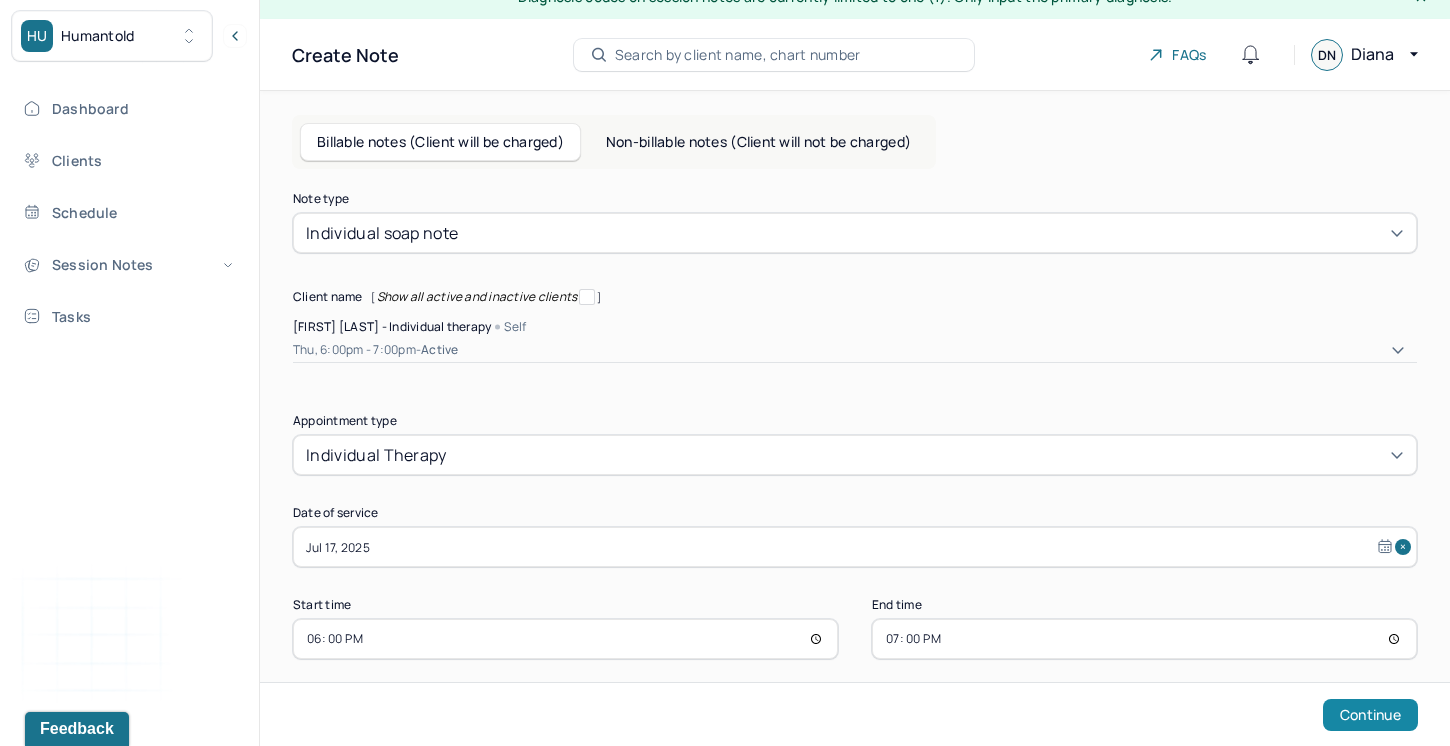 click on "Continue" at bounding box center [1370, 715] 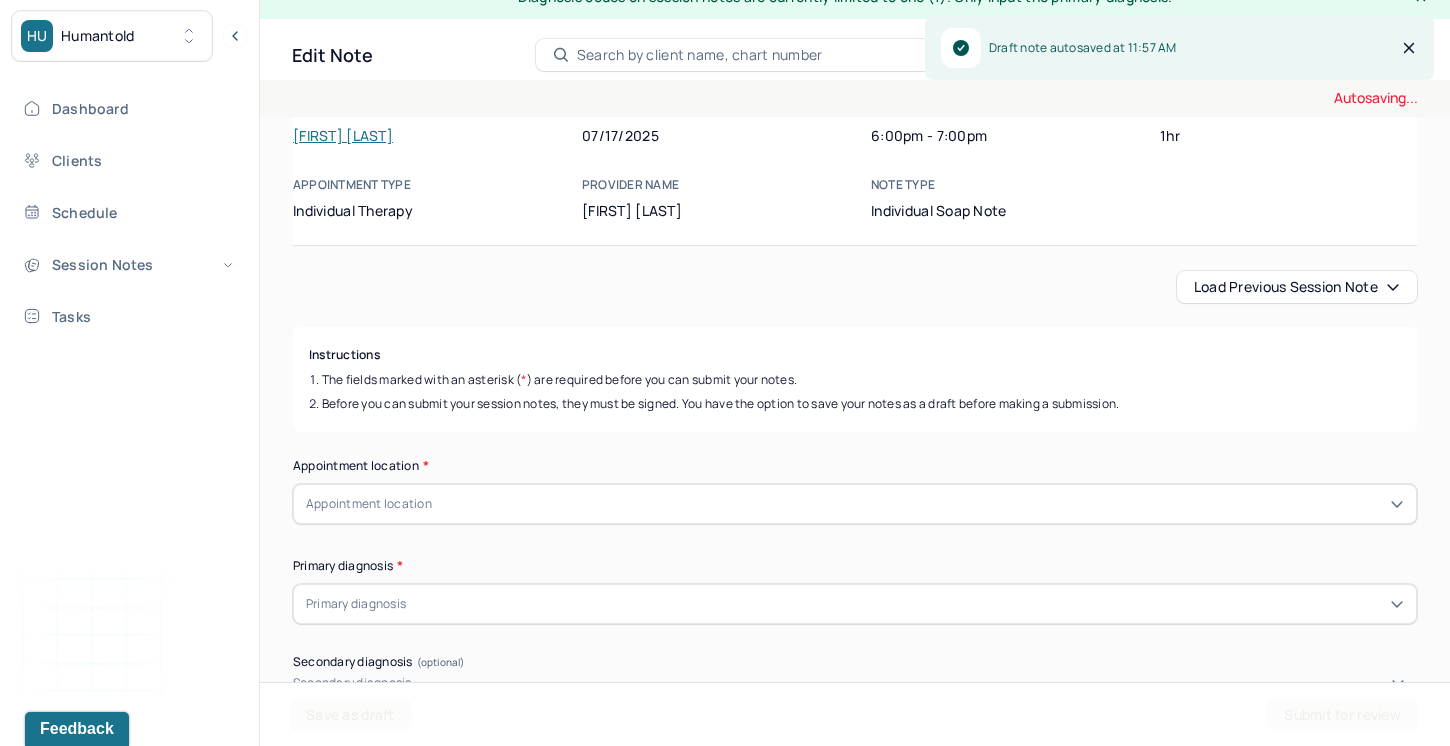 scroll, scrollTop: 112, scrollLeft: 0, axis: vertical 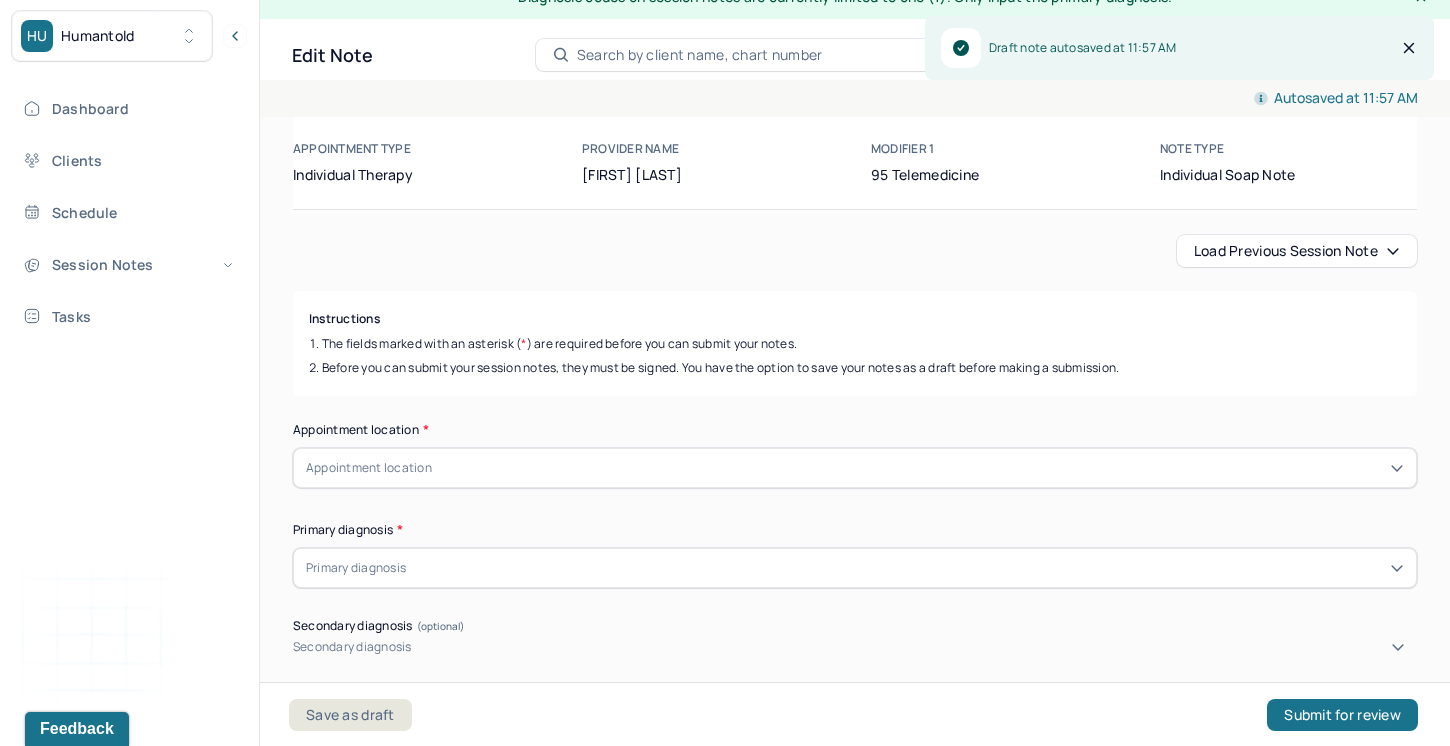 click on "Load previous session note" at bounding box center [1297, 251] 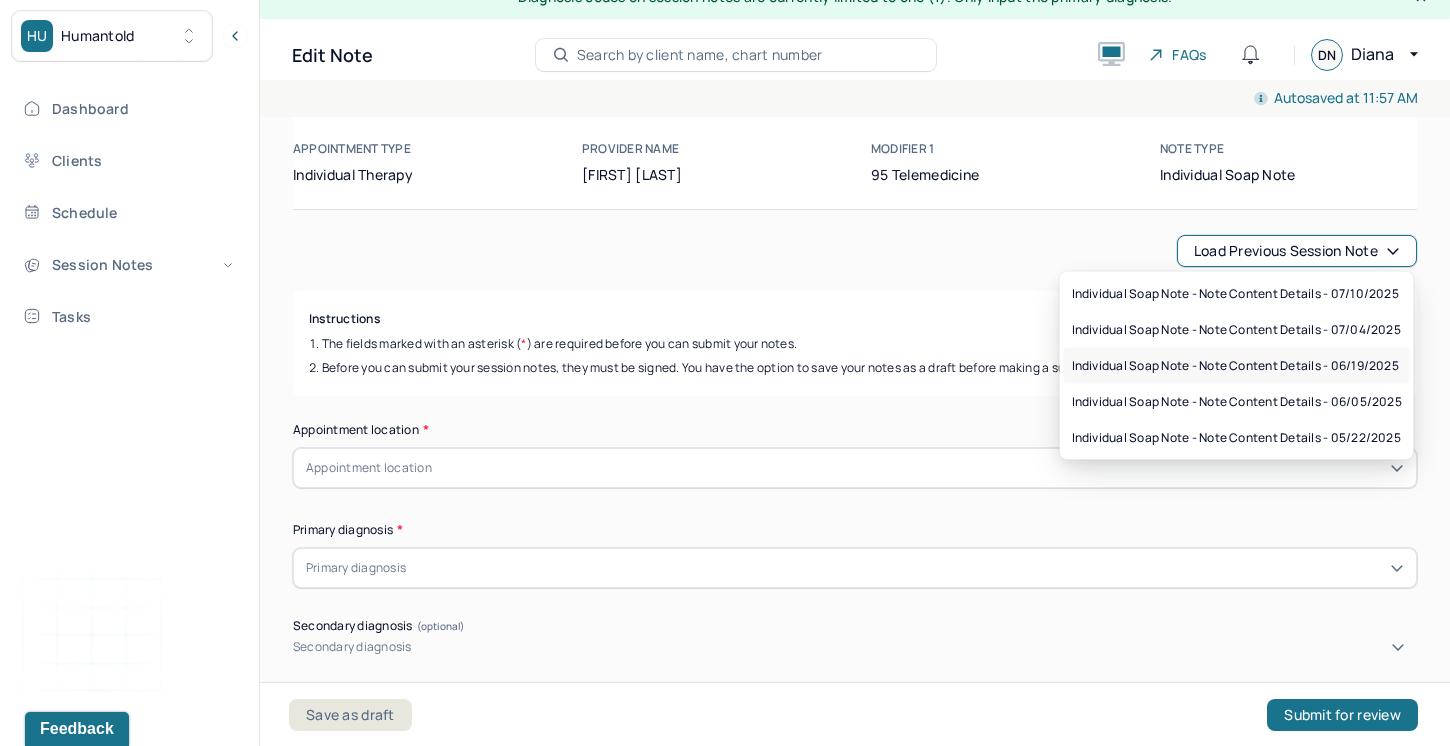 click on "Individual soap note   - Note content Details -   06/19/2025" at bounding box center (1235, 366) 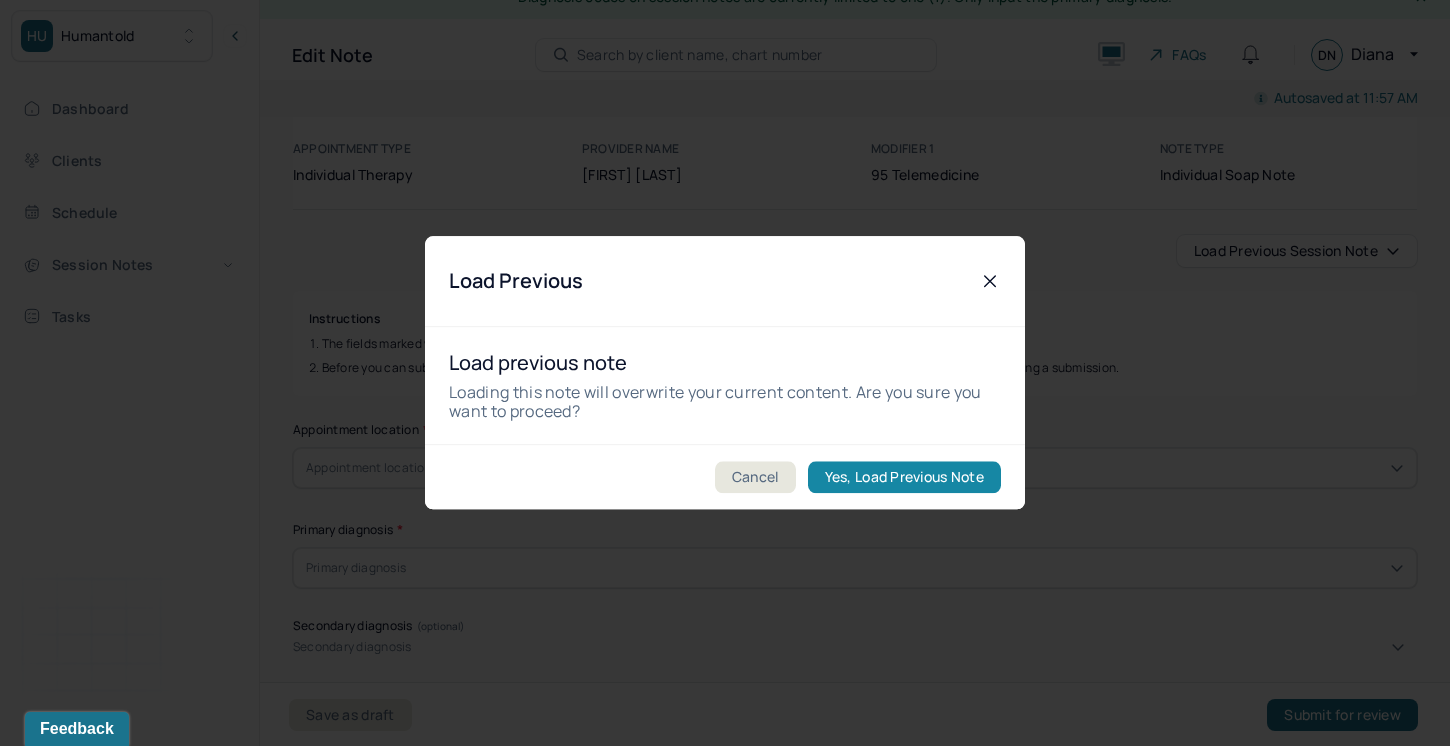 click on "Yes, Load Previous Note" at bounding box center [904, 478] 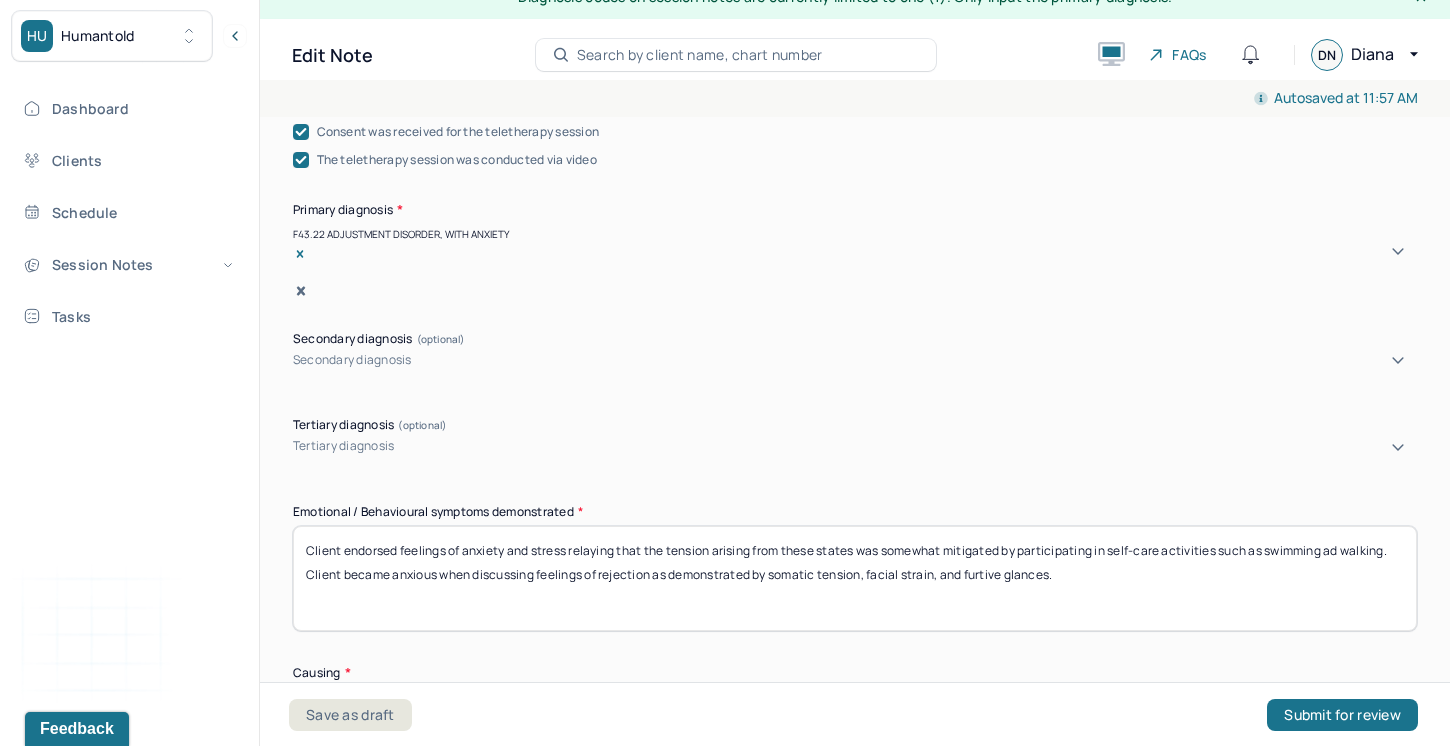scroll, scrollTop: 692, scrollLeft: 0, axis: vertical 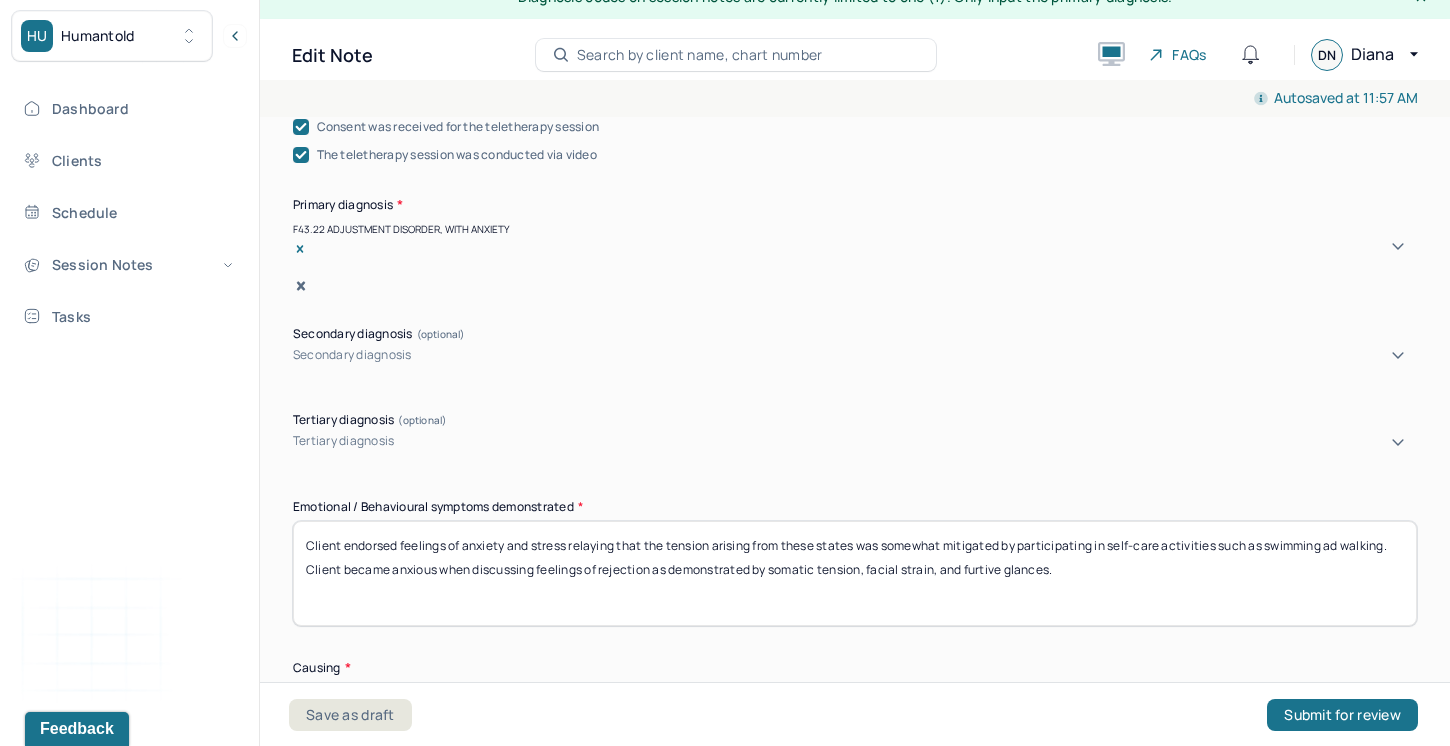 click on "Client endorsed feelings of anxiety and stress relaying that the tension arising from these states was somewhat mitigated by participating in self-care activities such as swimming ad walking.
Client became anxious when discussing feelings of rejection as demonstrated by somatic tension, facial strain, and furtive glances." at bounding box center (855, 573) 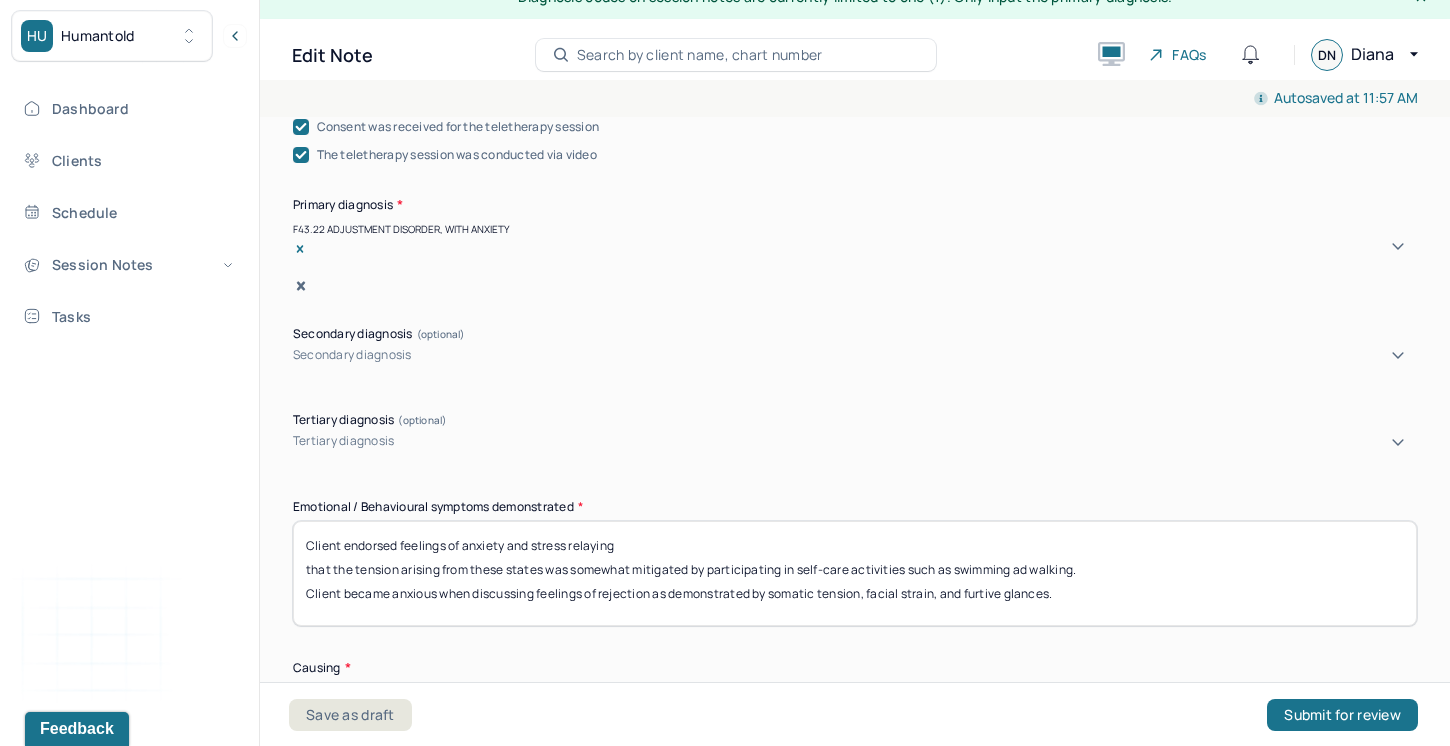 drag, startPoint x: 627, startPoint y: 520, endPoint x: 575, endPoint y: 519, distance: 52.009613 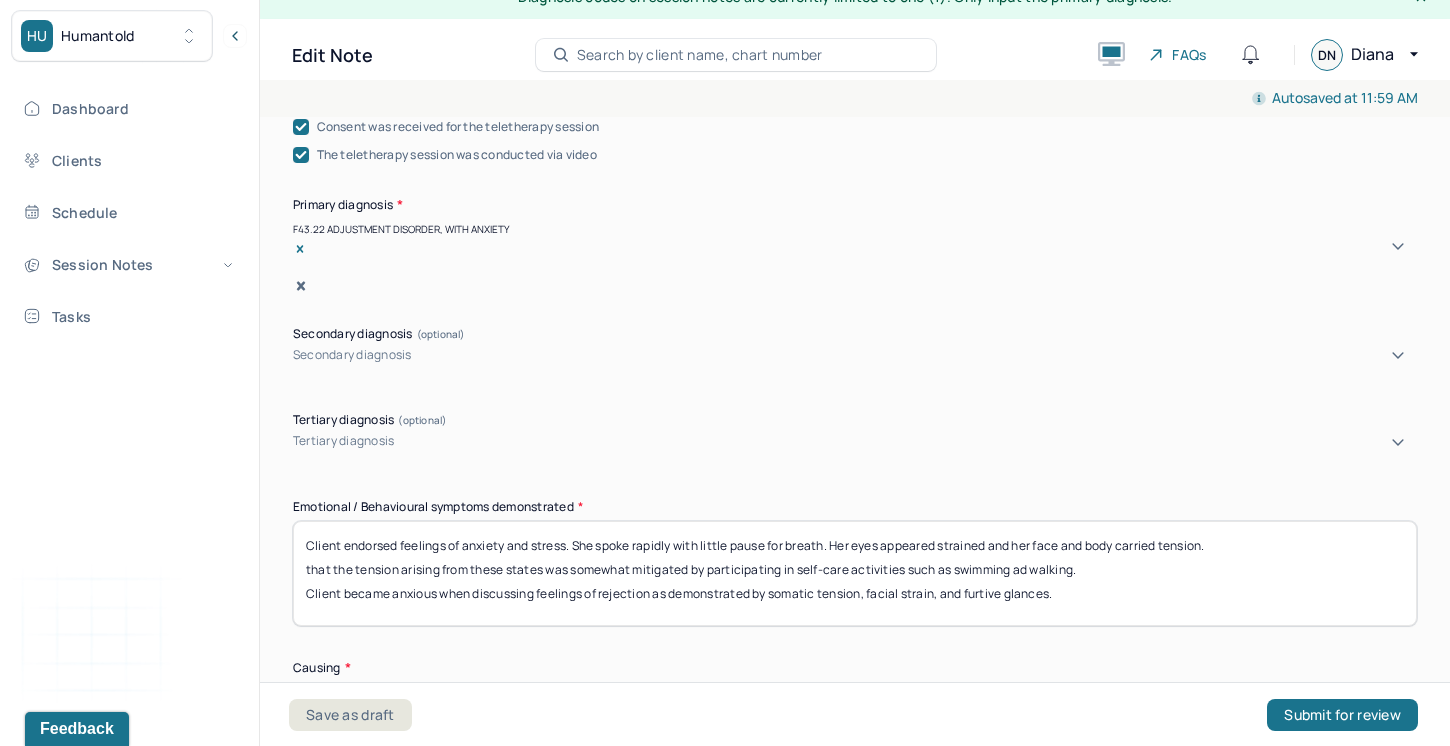 drag, startPoint x: 1075, startPoint y: 578, endPoint x: 292, endPoint y: 546, distance: 783.6536 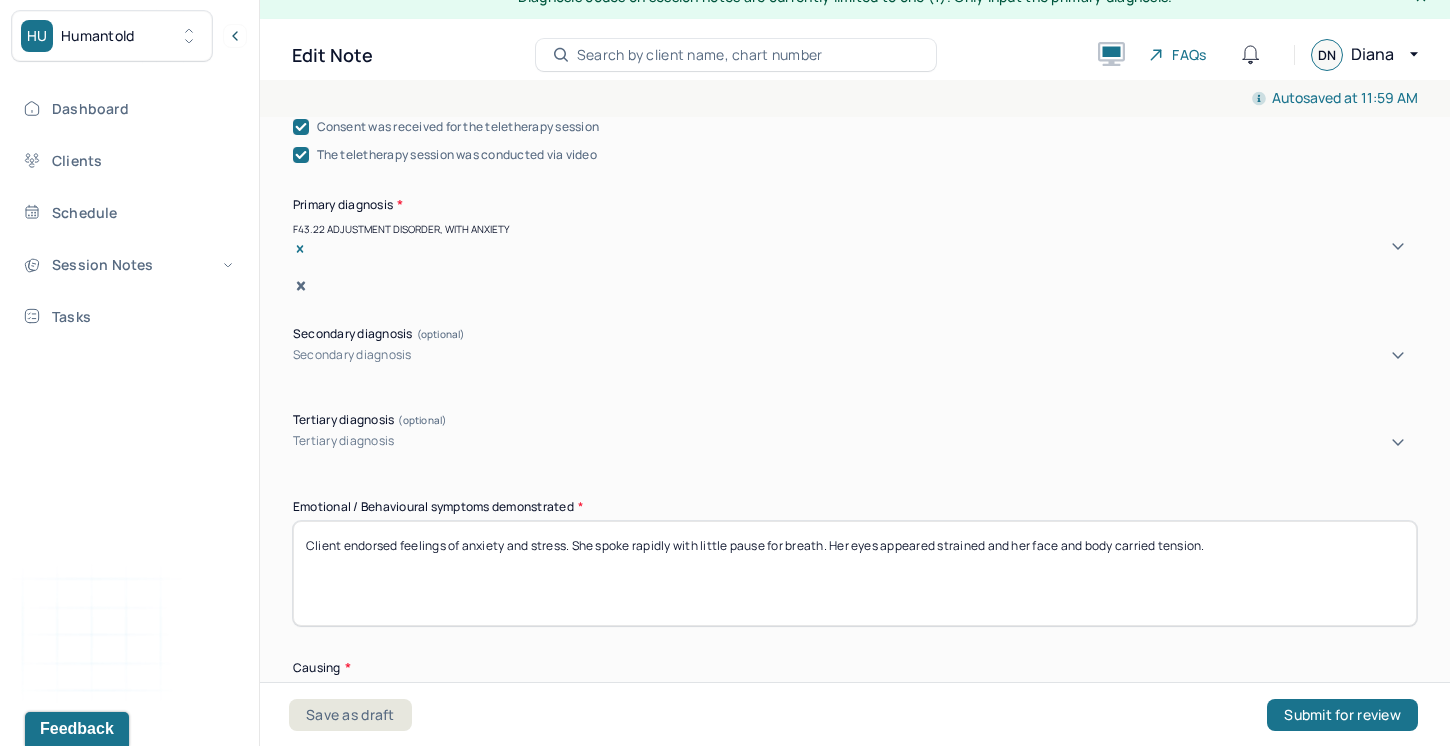 click on "Client endorsed feelings of anxiety and stress. She spoke rapidly with little pause for breath. Her eyes appeared strained and her face and body carried tension." at bounding box center (855, 573) 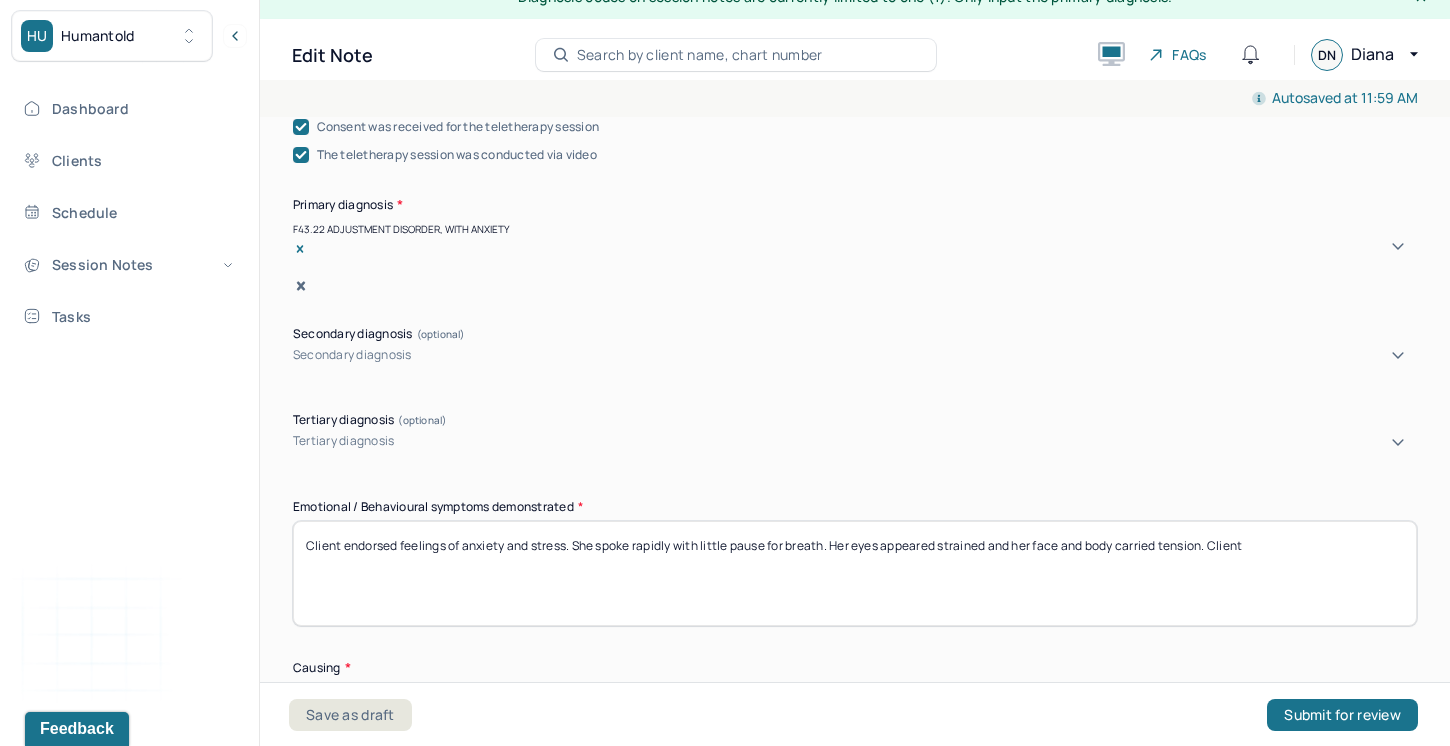scroll, scrollTop: 693, scrollLeft: 0, axis: vertical 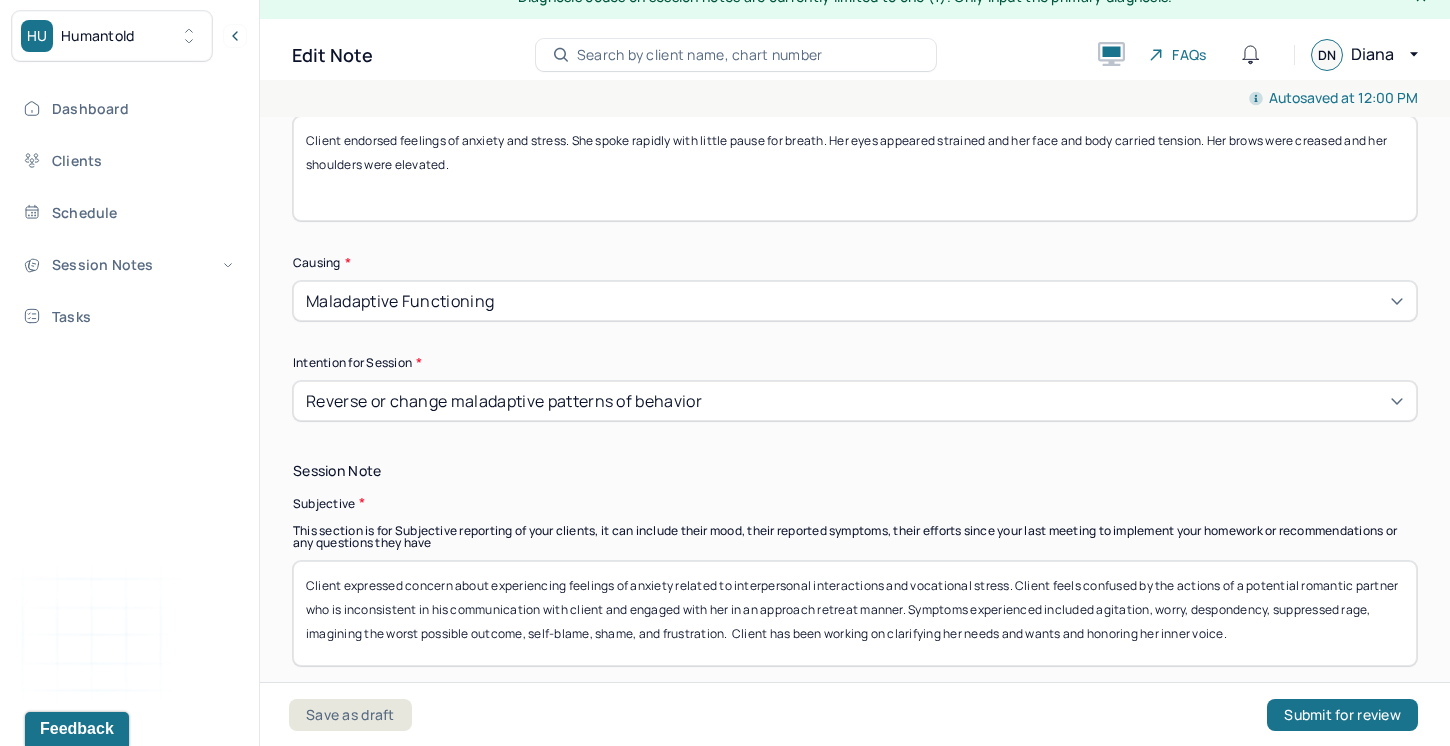 type on "Client endorsed feelings of anxiety and stress. She spoke rapidly with little pause for breath. Her eyes appeared strained and her face and body carried tension. Her brows were creased and her shoulders were elevated." 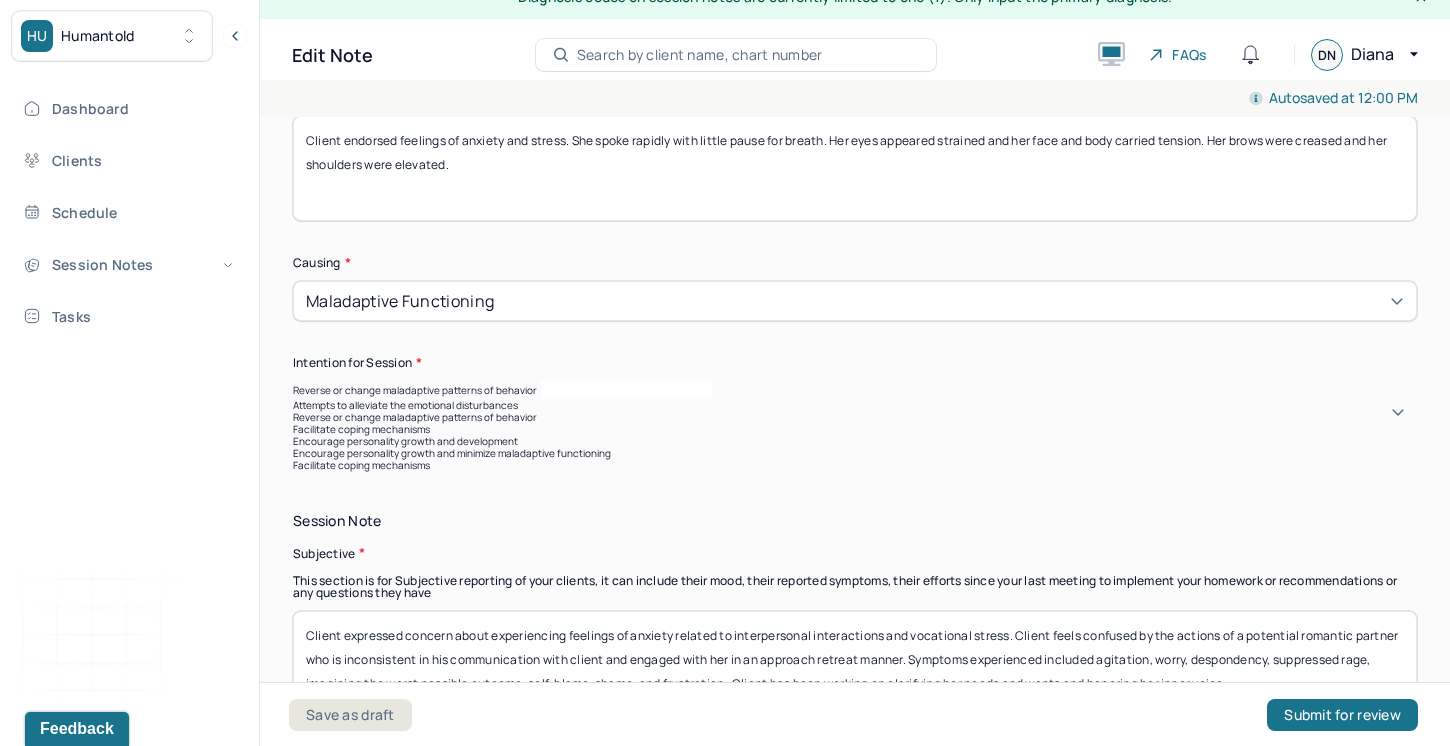 click on "Reverse or change maladaptive patterns of behavior" at bounding box center [855, 390] 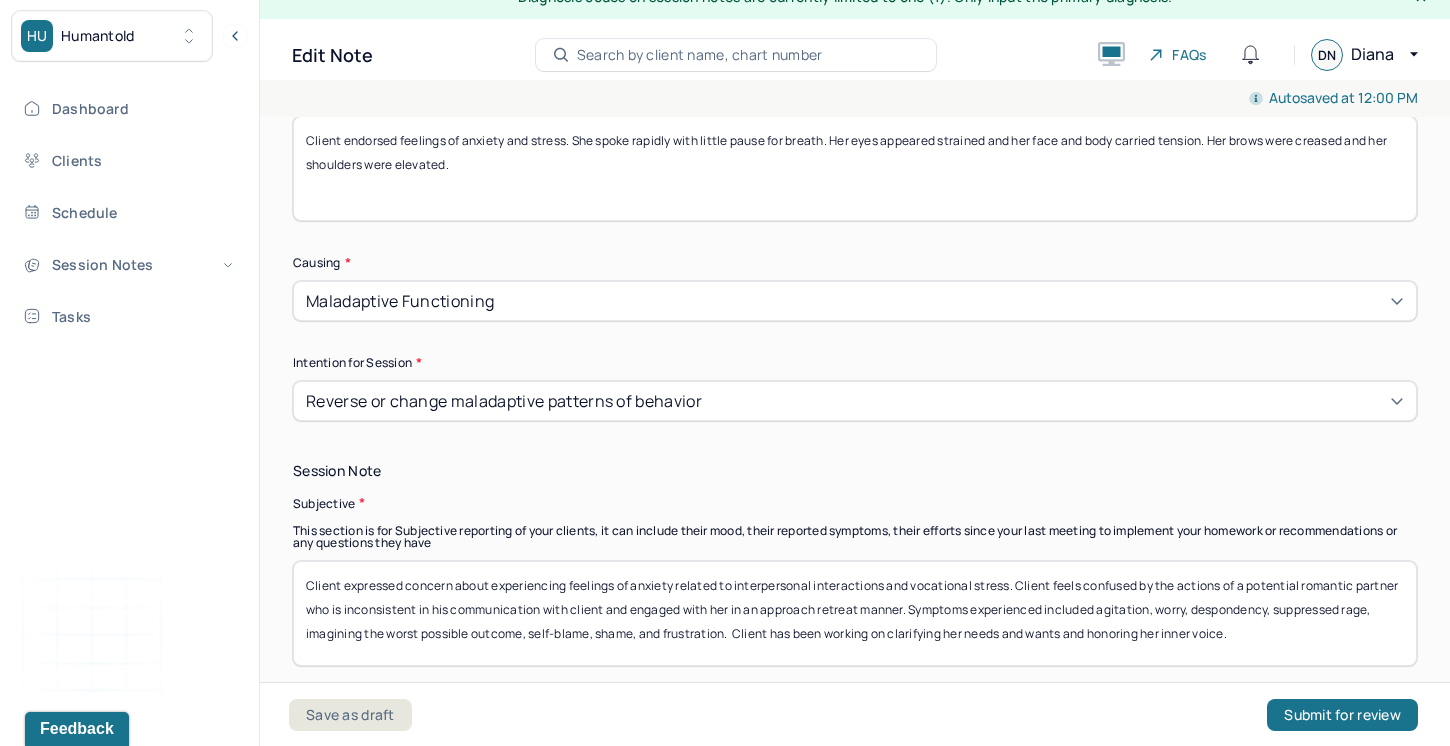 drag, startPoint x: 1016, startPoint y: 565, endPoint x: 903, endPoint y: 581, distance: 114.12712 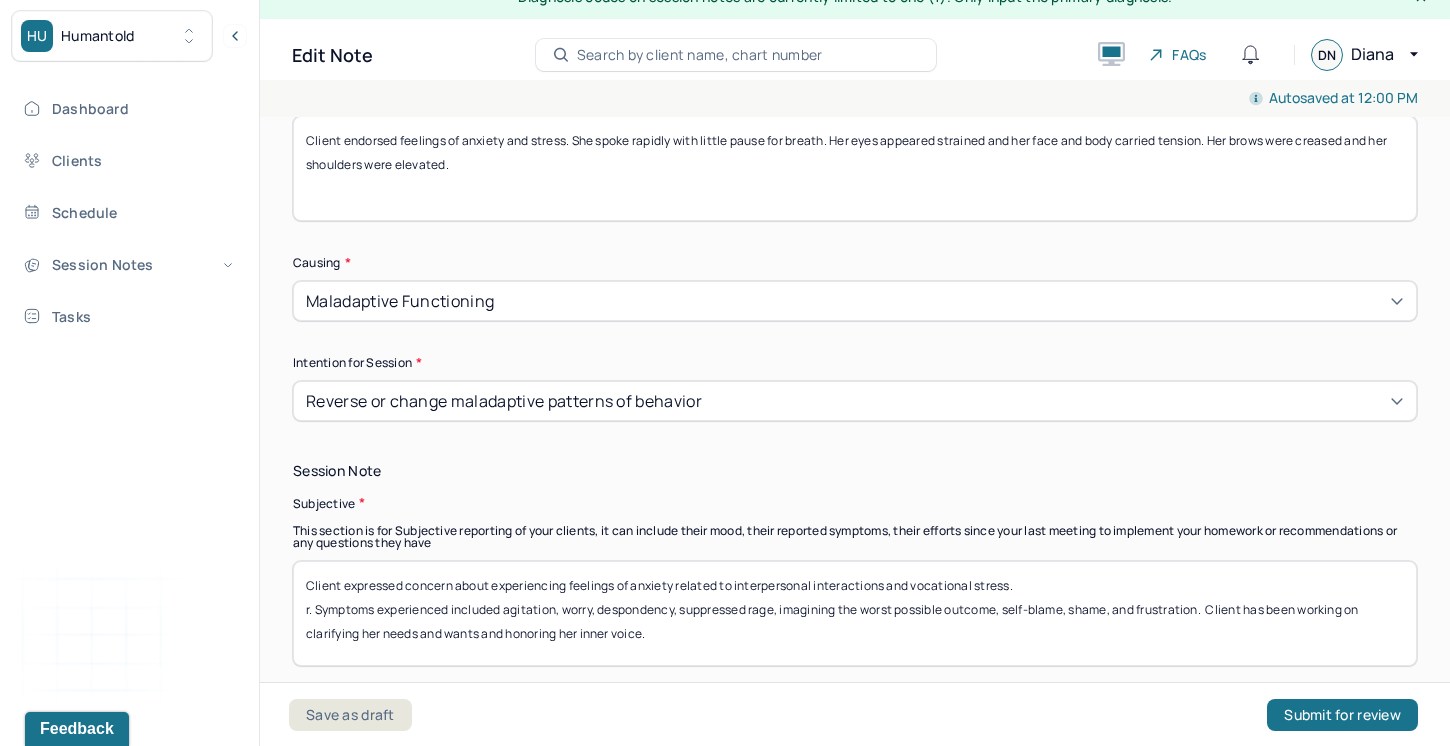 drag, startPoint x: 1020, startPoint y: 568, endPoint x: 740, endPoint y: 559, distance: 280.1446 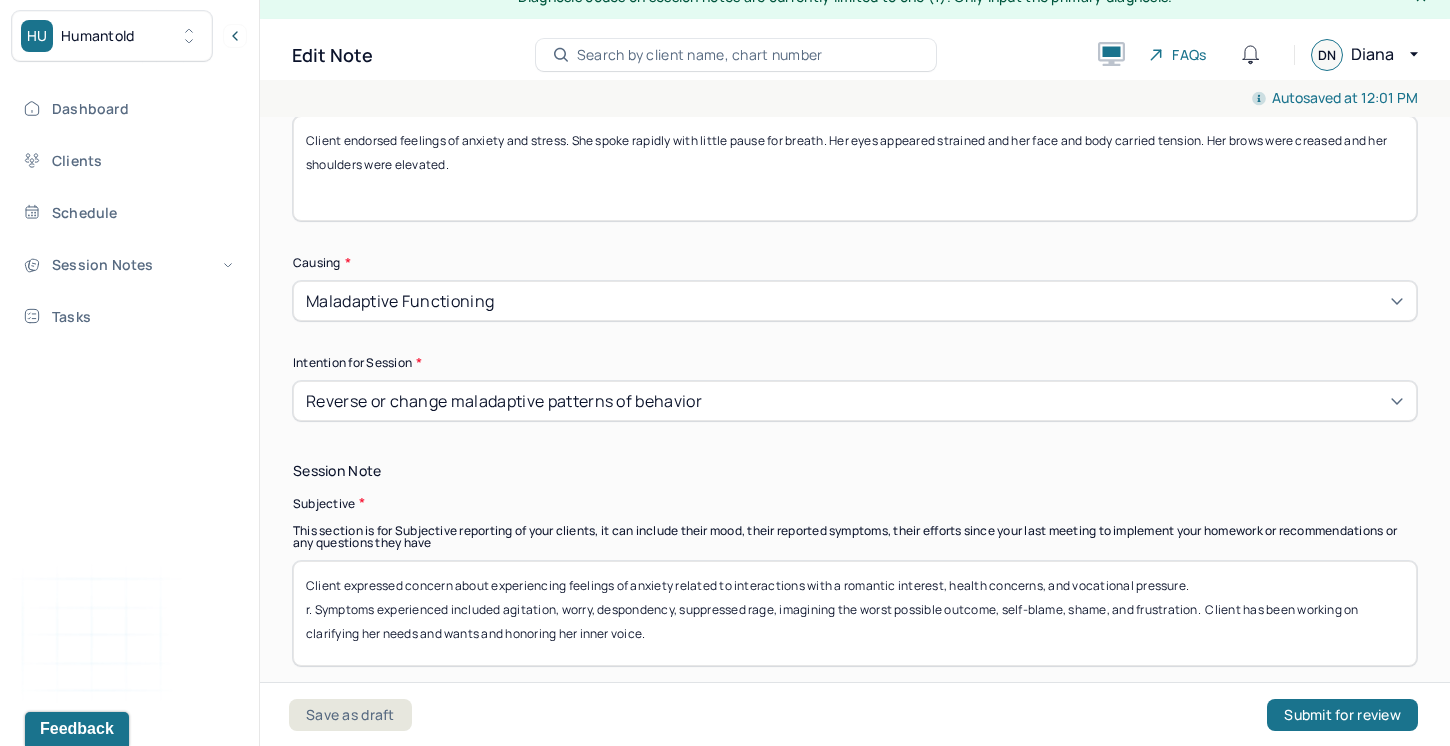 drag, startPoint x: 314, startPoint y: 590, endPoint x: 300, endPoint y: 590, distance: 14 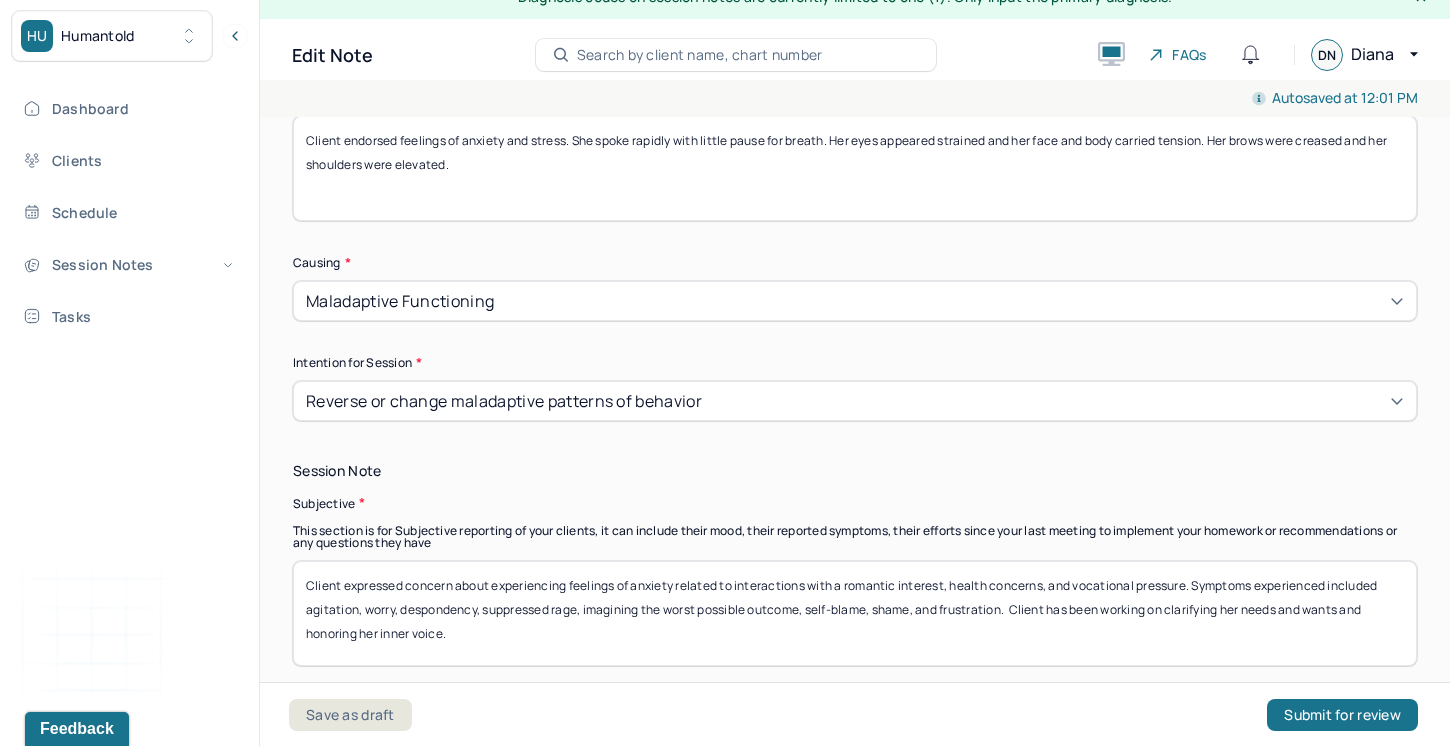 click on "Client expressed concern about experiencing feelings of anxiety related to interactions with a romantic interest, health concerns, and vocational pressure. Symptoms experienced included agitation, worry, despondency, suppressed rage, imagining the worst possible outcome, self-blame, shame, and frustration.  Client has been working on clarifying her needs and wants and honoring her inner voice." at bounding box center (855, 613) 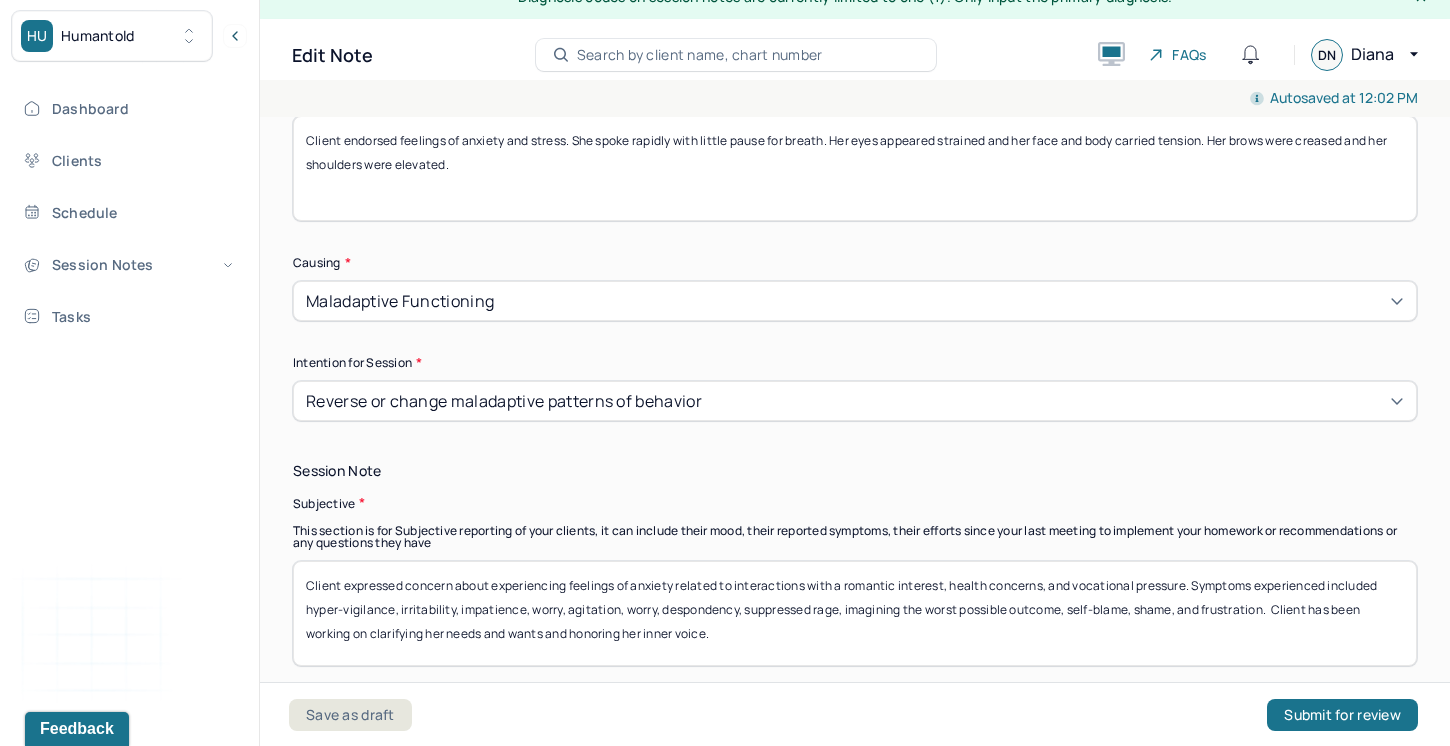 drag, startPoint x: 662, startPoint y: 586, endPoint x: 627, endPoint y: 578, distance: 35.902645 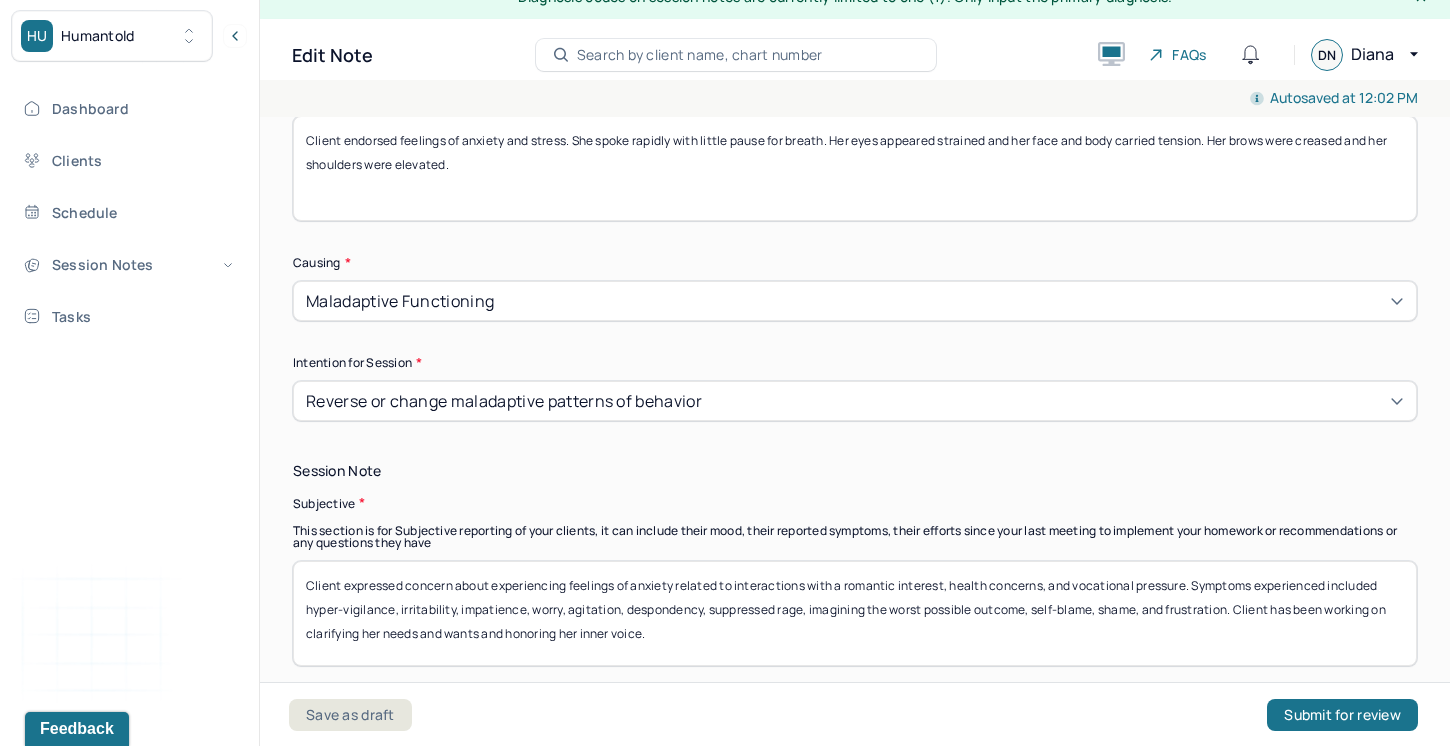 drag, startPoint x: 703, startPoint y: 590, endPoint x: 626, endPoint y: 589, distance: 77.00649 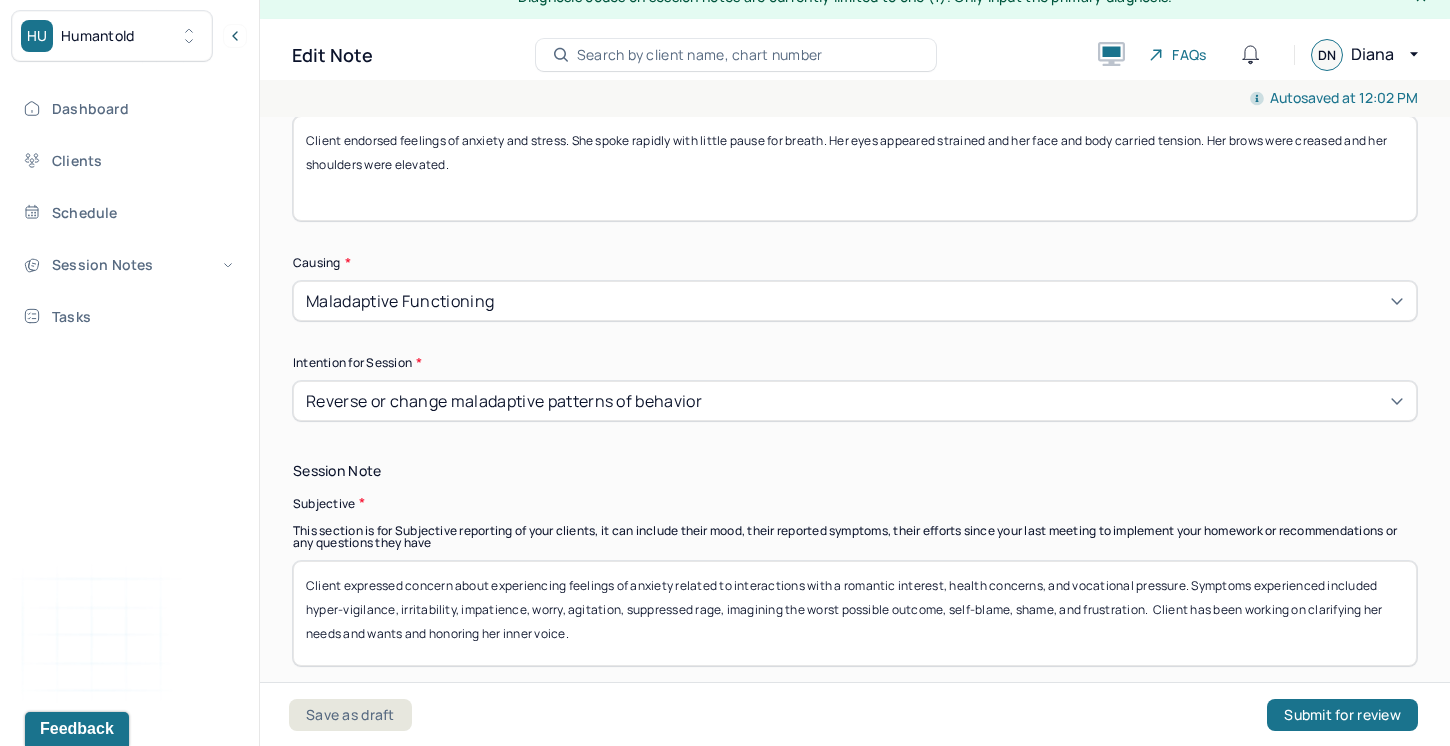 click on "Client expressed concern about experiencing feelings of anxiety related to interactions with a romantic interest, health concerns, and vocational pressure. Symptoms experienced included hyper-vigilance, irritability, impatience, worry, agitation, , suppressed rage, imagining the worst possible outcome, self-blame, shame, and frustration.  Client has been working on clarifying her needs and wants and honoring her inner voice." at bounding box center (855, 613) 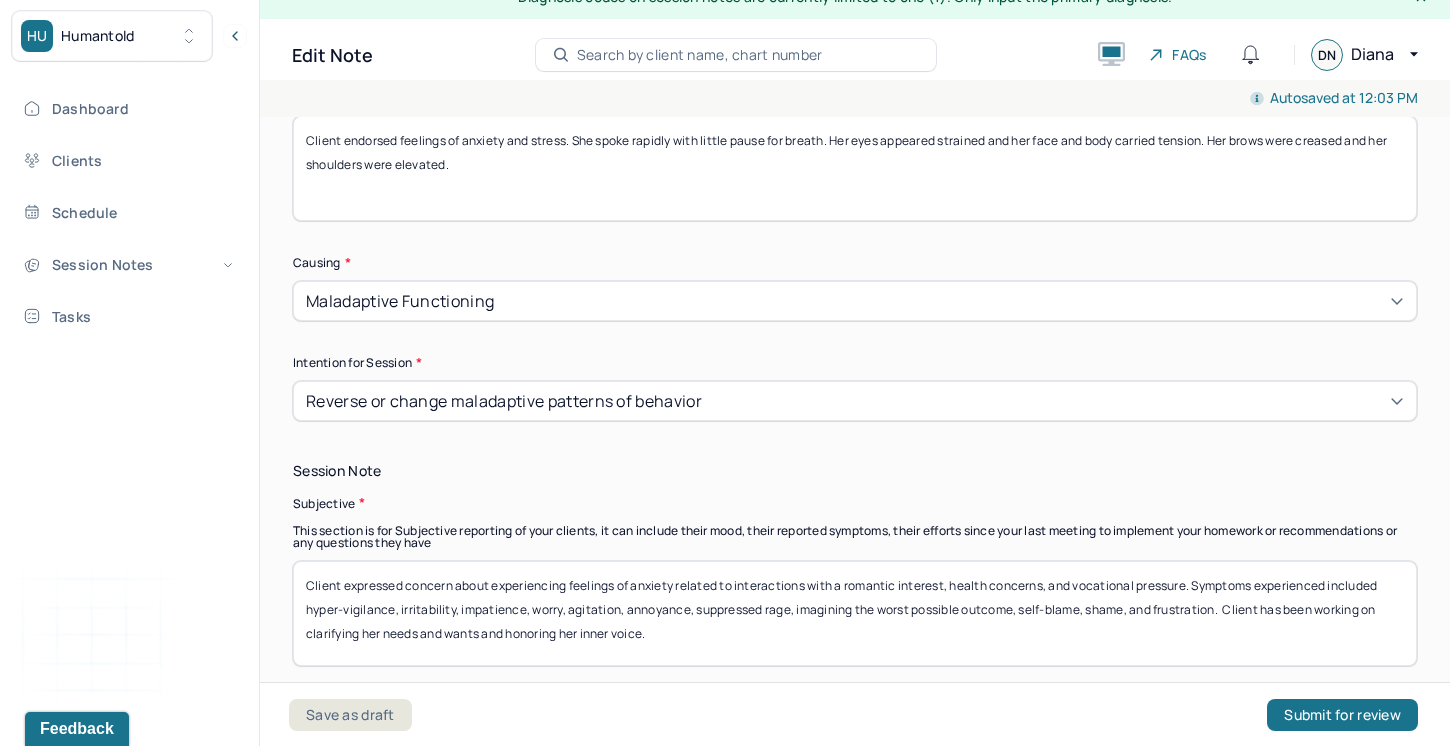 drag, startPoint x: 1015, startPoint y: 587, endPoint x: 914, endPoint y: 595, distance: 101.31634 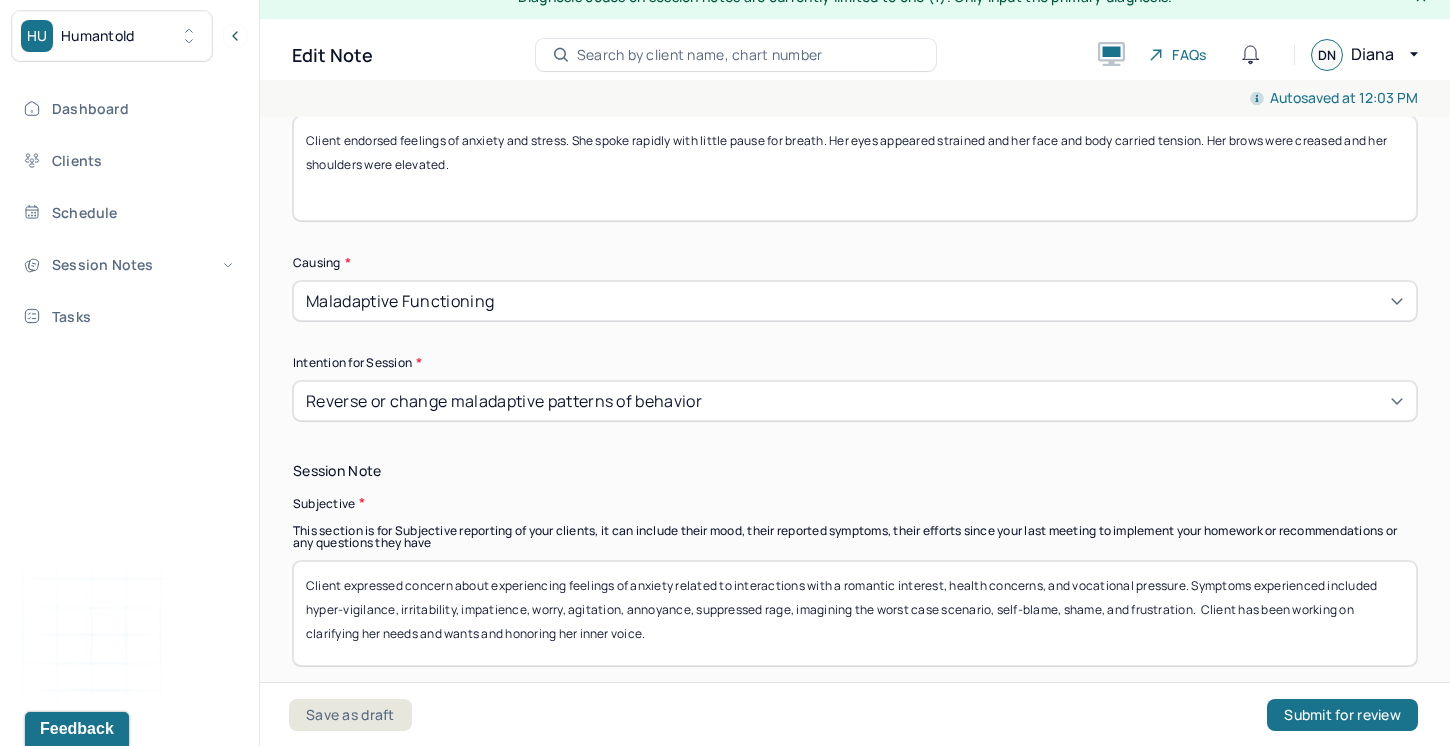 click on "Client expressed concern about experiencing feelings of anxiety related to interactions with a romantic interest, health concerns, and vocational pressure. Symptoms experienced included hyper-vigilance, irritability, impatience, worry, agitation, annoyance, suppressed rage, imagining the worst case scenario, self-blame, shame, and frustration.  Client has been working on clarifying her needs and wants and honoring her inner voice." at bounding box center (855, 613) 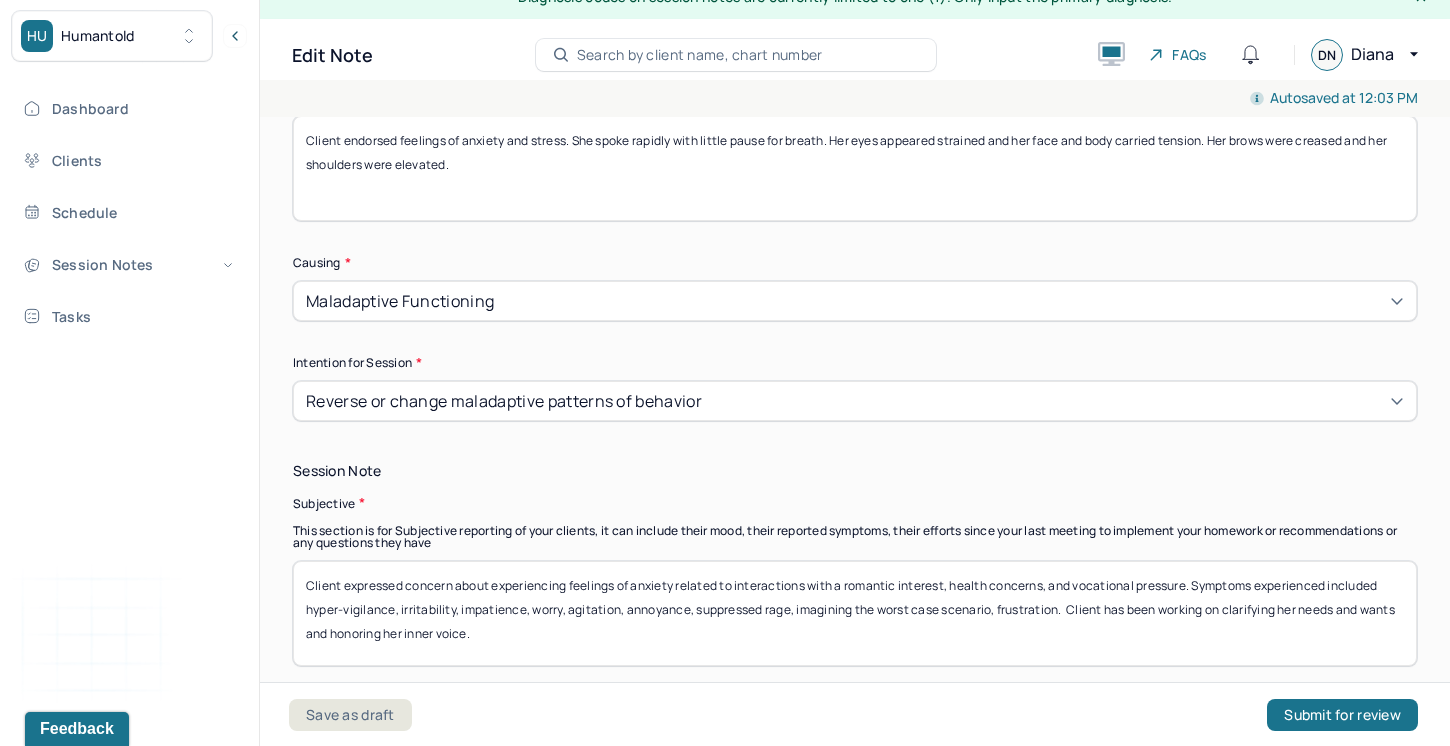 click on "Client expressed concern about experiencing feelings of anxiety related to interactions with a romantic interest, health concerns, and vocational pressure. Symptoms experienced included hyper-vigilance, irritability, impatience, worry, agitation, annoyance, suppressed rage, imagining the worst case scenario, frustration.  Client has been working on clarifying her needs and wants and honoring her inner voice." at bounding box center [855, 613] 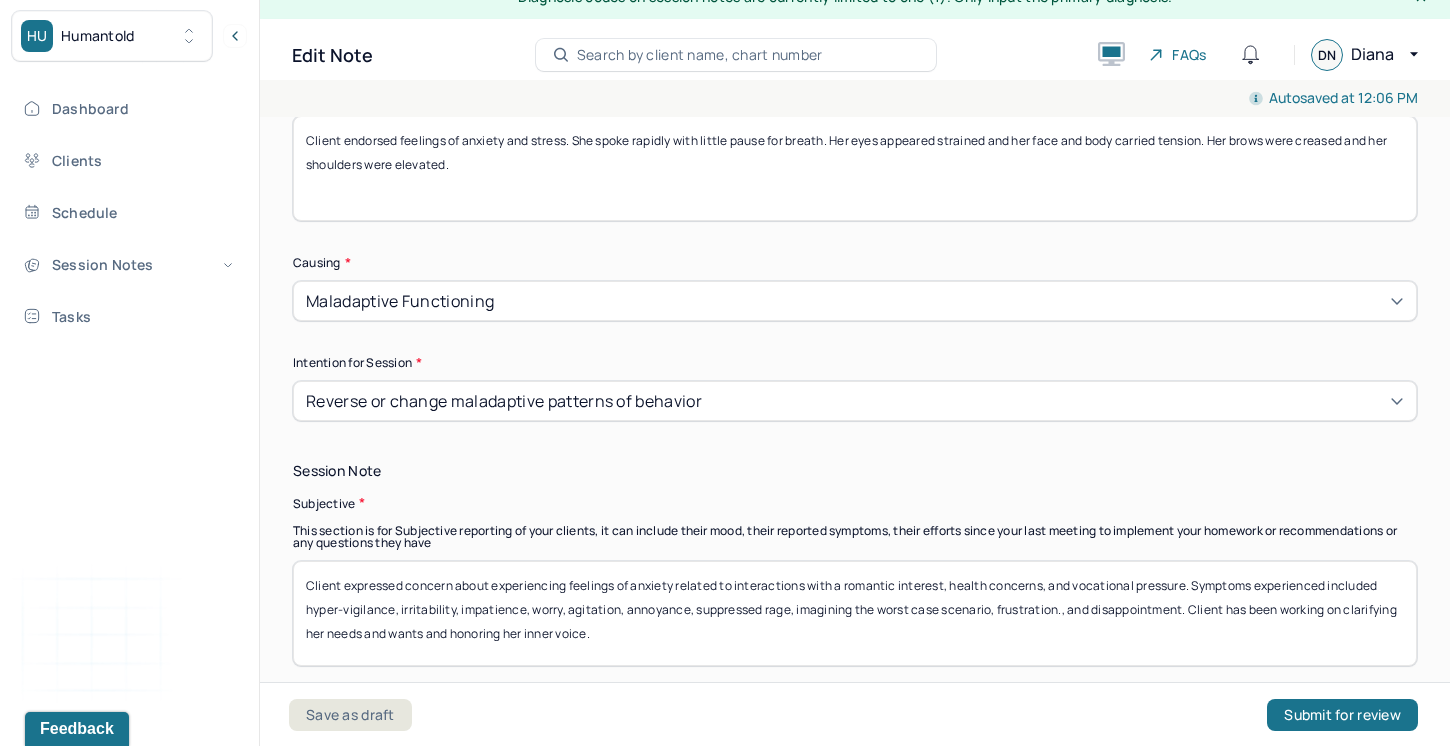 click on "Client expressed concern about experiencing feelings of anxiety related to interactions with a romantic interest, health concerns, and vocational pressure. Symptoms experienced included hyper-vigilance, irritability, impatience, worry, agitation, annoyance, suppressed rage, imagining the worst case scenario, frustration., and disappointment. Client has been working on clarifying her needs and wants and honoring her inner voice." at bounding box center [855, 613] 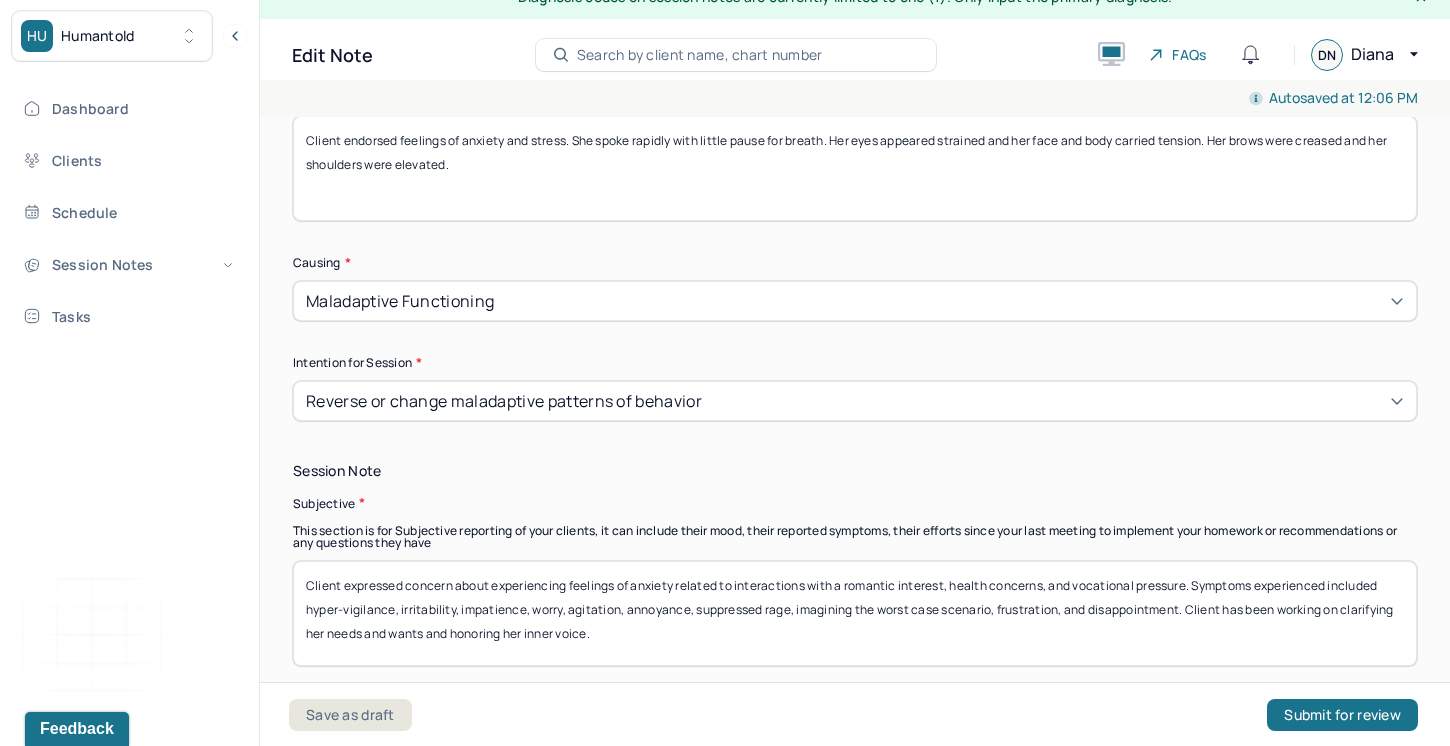 drag, startPoint x: 1343, startPoint y: 585, endPoint x: 1367, endPoint y: 601, distance: 28.84441 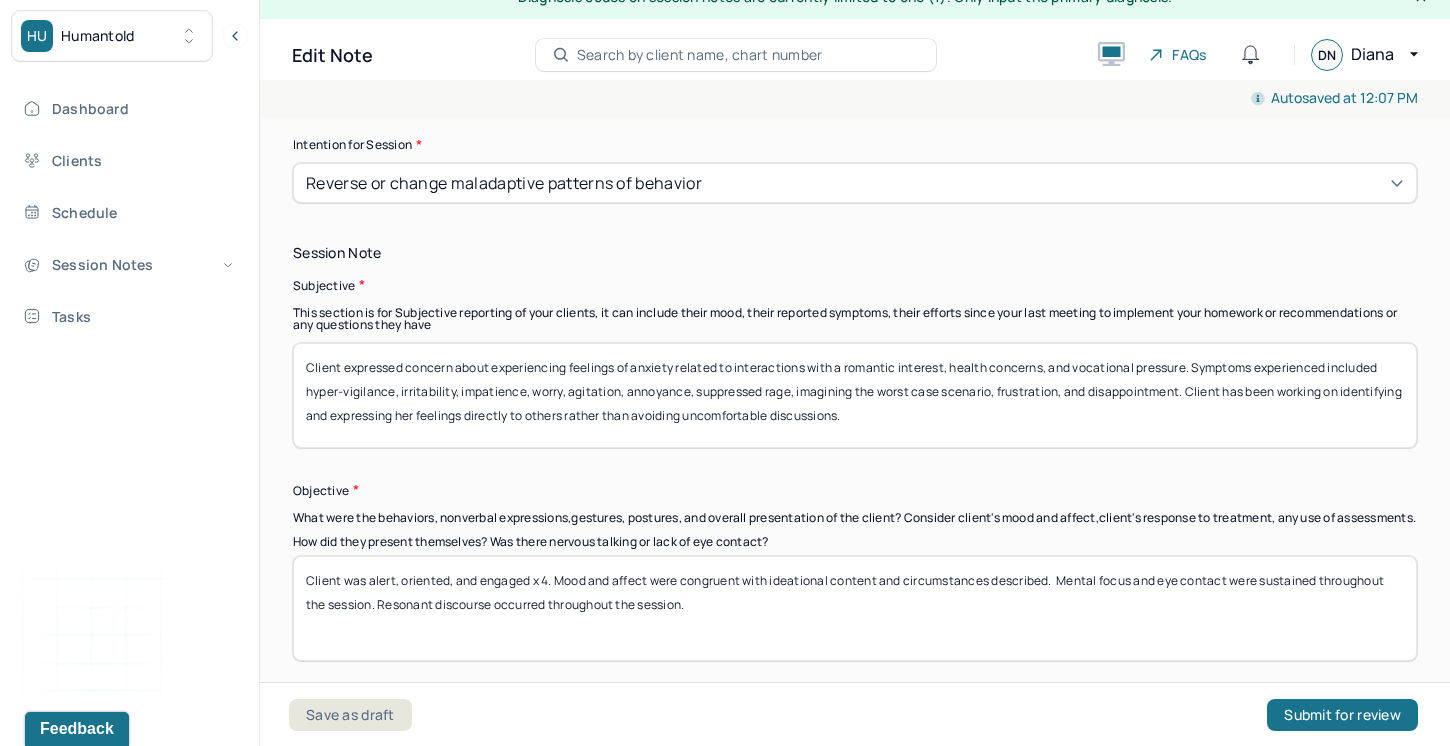 scroll, scrollTop: 1317, scrollLeft: 0, axis: vertical 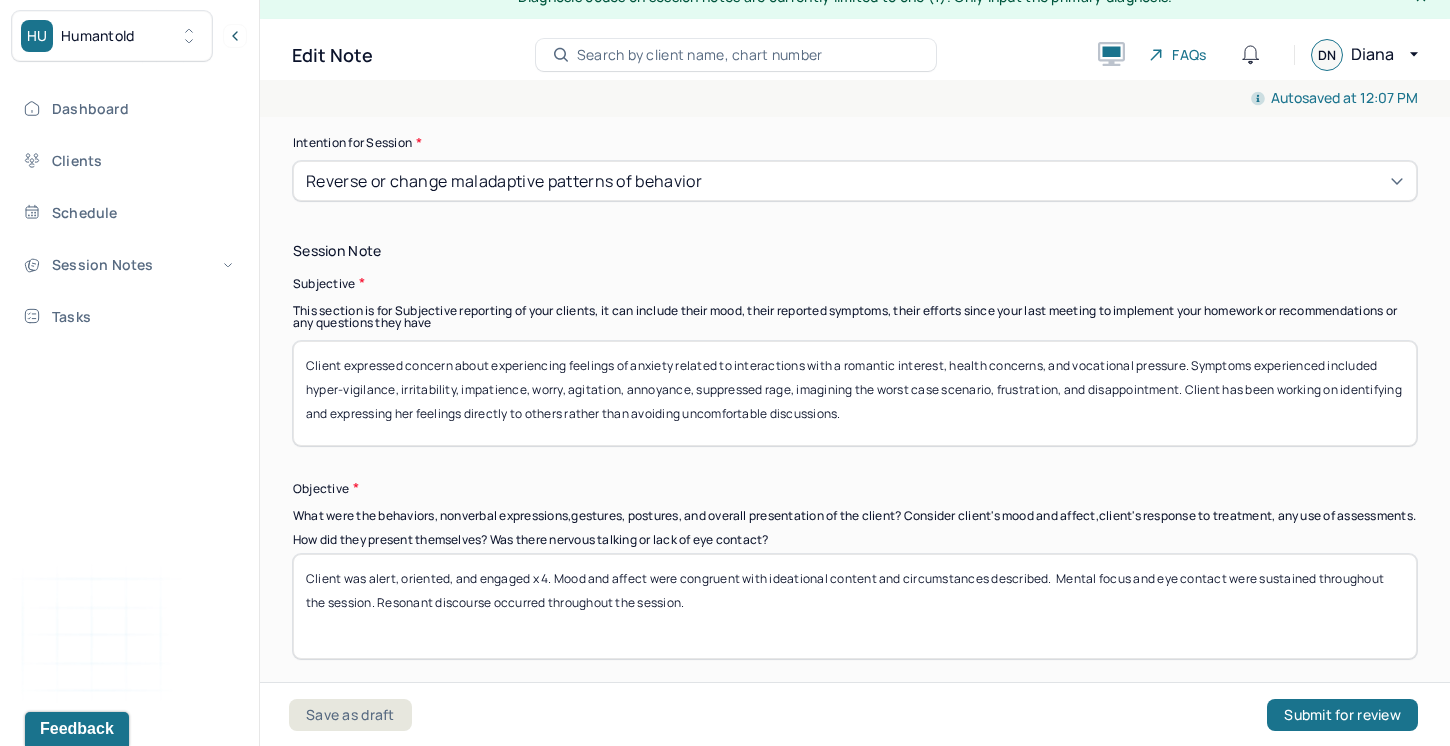 type on "Client expressed concern about experiencing feelings of anxiety related to interactions with a romantic interest, health concerns, and vocational pressure. Symptoms experienced included hyper-vigilance, irritability, impatience, worry, agitation, annoyance, suppressed rage, imagining the worst case scenario, frustration, and disappointment. Client has been working on identifying and expressing her feelings directly to others rather than avoiding uncomfortable discussions." 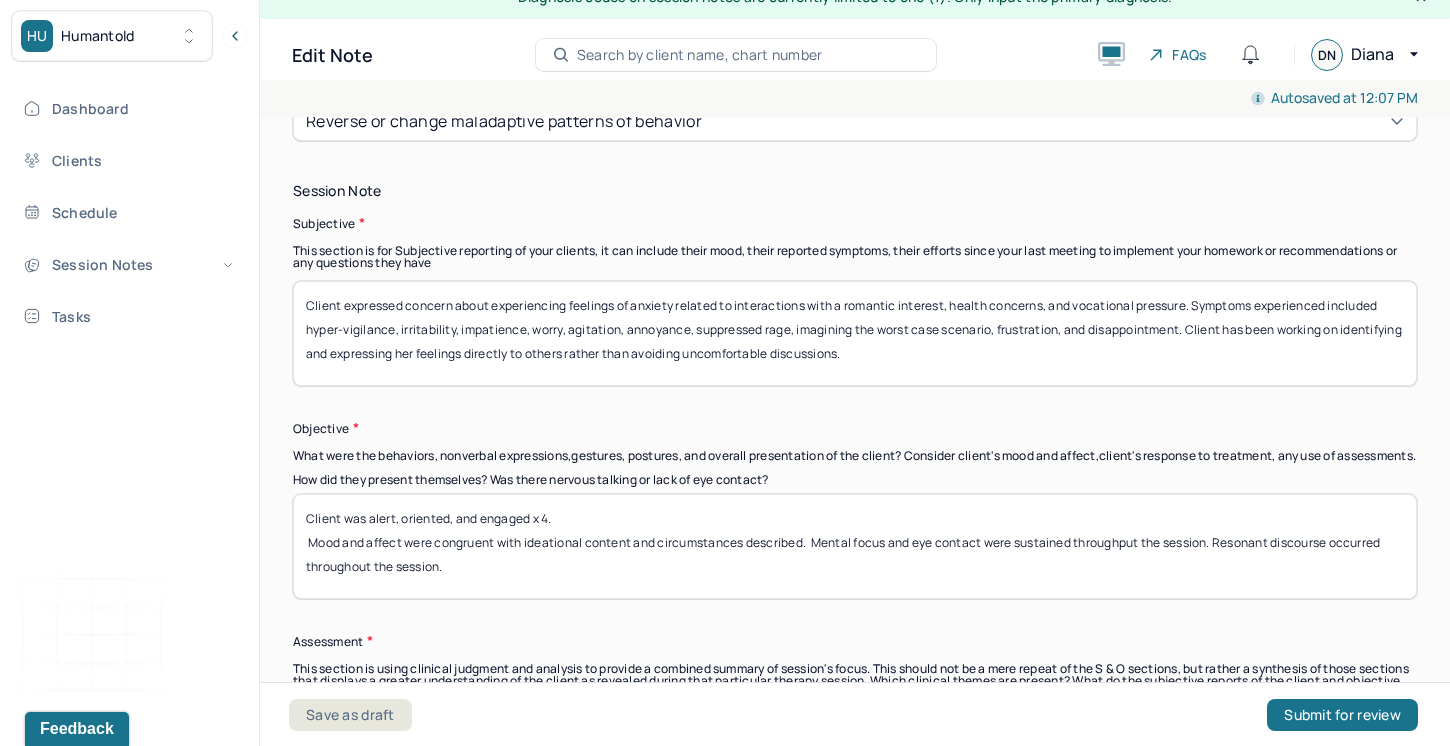 scroll, scrollTop: 1380, scrollLeft: 0, axis: vertical 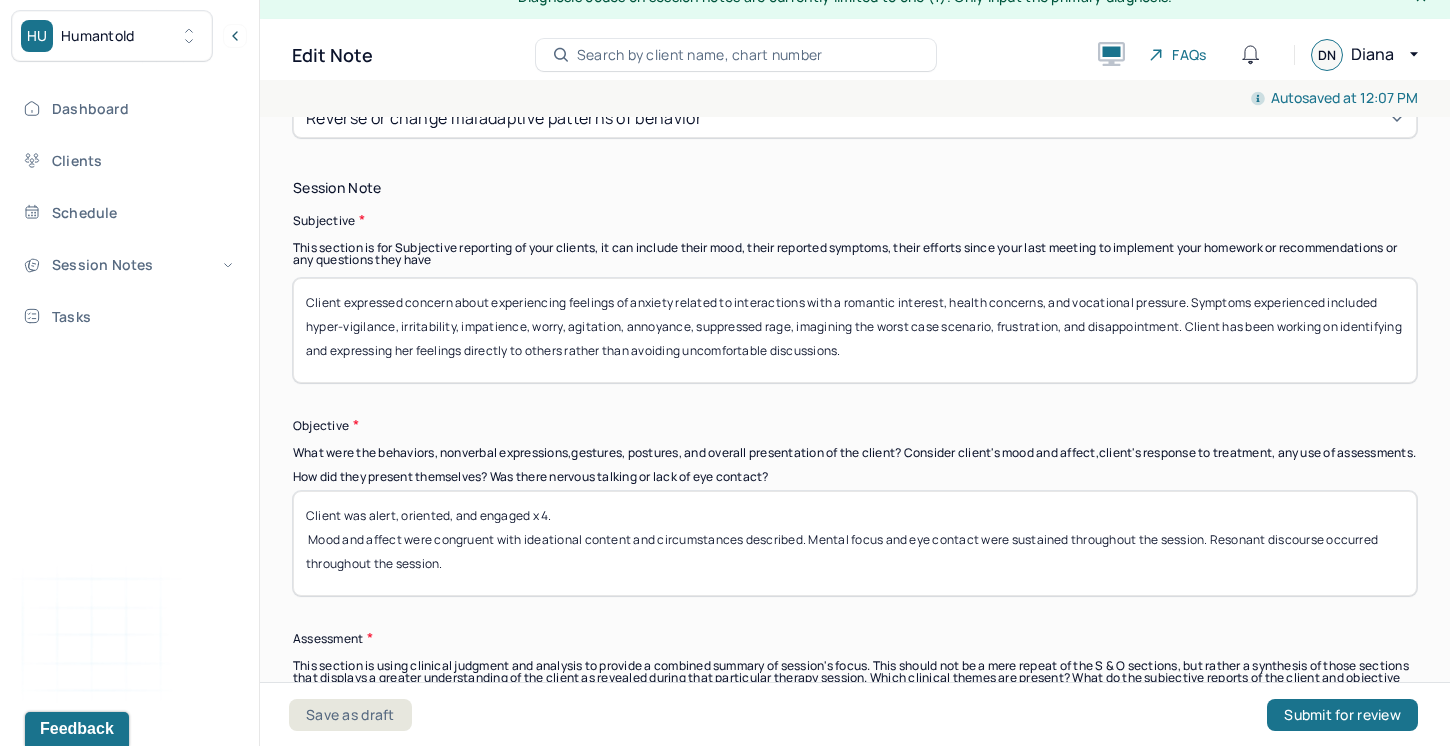 paste on "Mental focus and eye contact were sustained throughput the session" 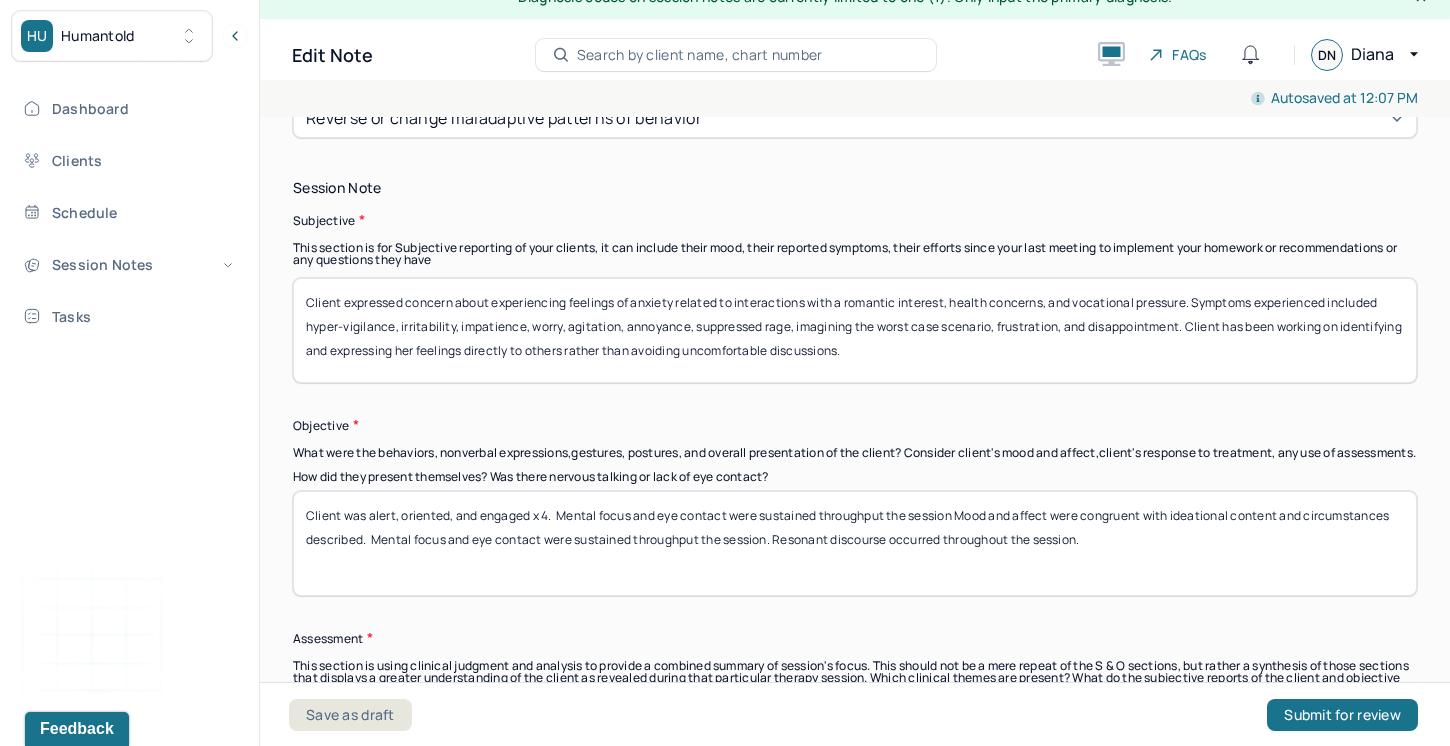 click on "Client was alert, oriented, and engaged x 4.  Mental focus and eye contact were sustained throughput the session Mood and affect were congruent with ideational content and circumstances described.  Mental focus and eye contact were sustained throughput the session. Resonant discourse occurred throughout the session." at bounding box center [855, 543] 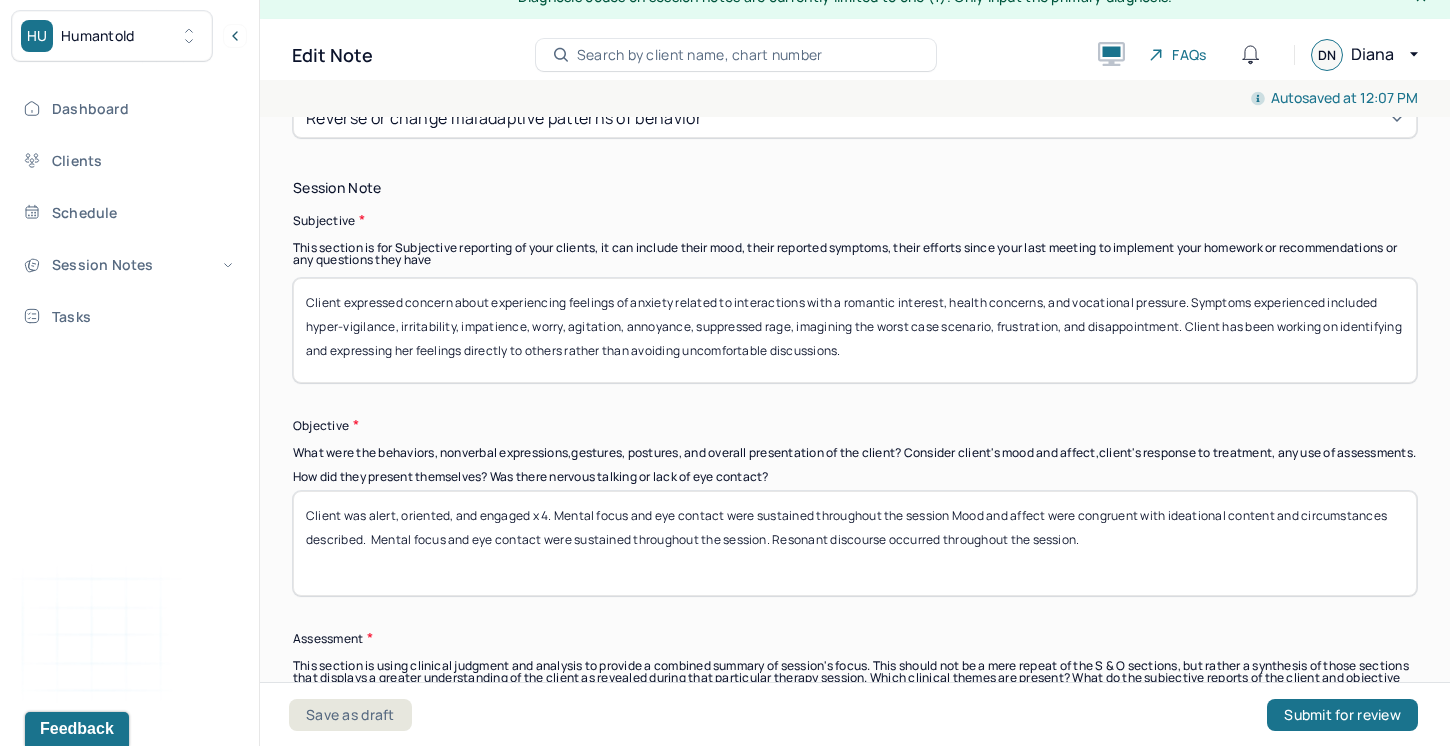 drag, startPoint x: 818, startPoint y: 505, endPoint x: 762, endPoint y: 507, distance: 56.0357 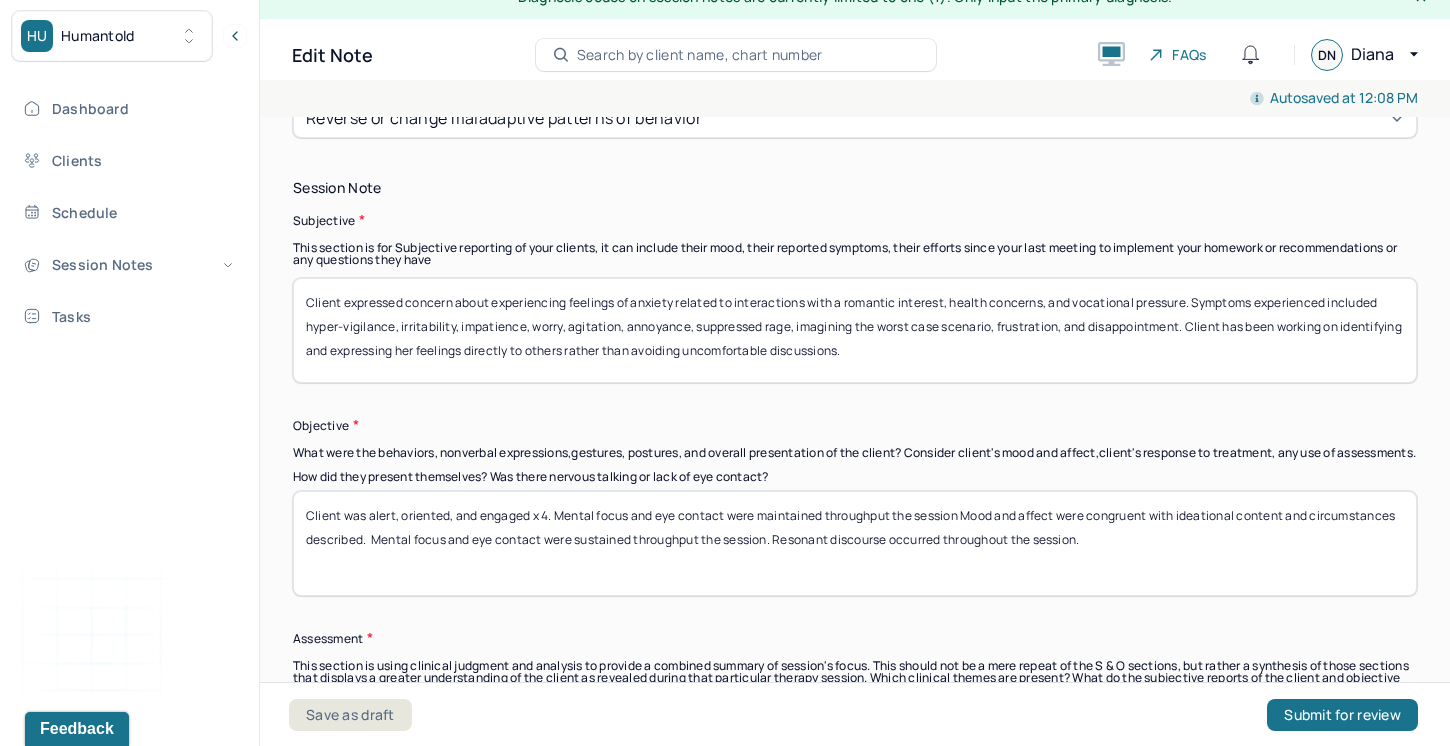 click on "Client was alert, oriented, and engaged x 4. Mental focus and eye contact were maintained throughput the session Mood and affect were congruent with ideational content and circumstances described.  Mental focus and eye contact were sustained throughput the session. Resonant discourse occurred throughout the session." at bounding box center [855, 543] 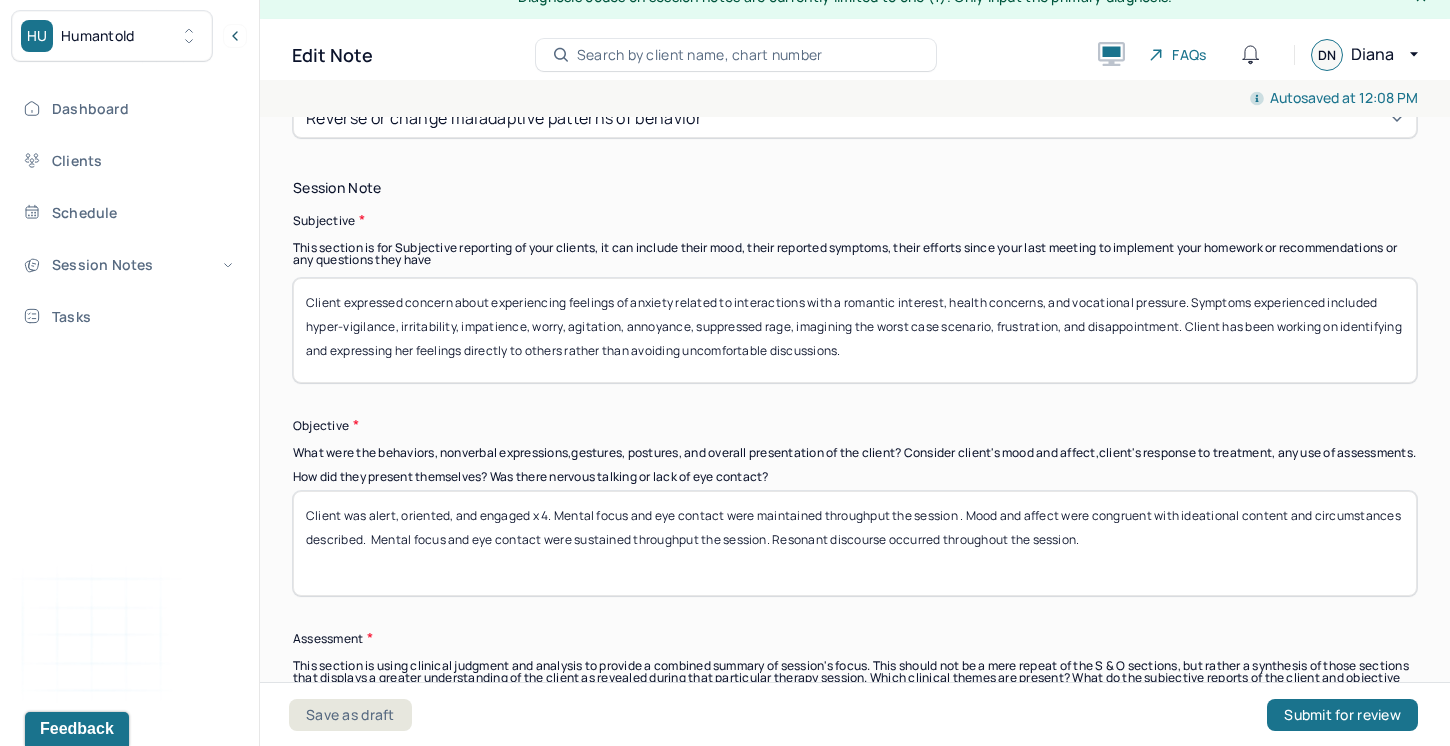 drag, startPoint x: 859, startPoint y: 535, endPoint x: 457, endPoint y: 523, distance: 402.17908 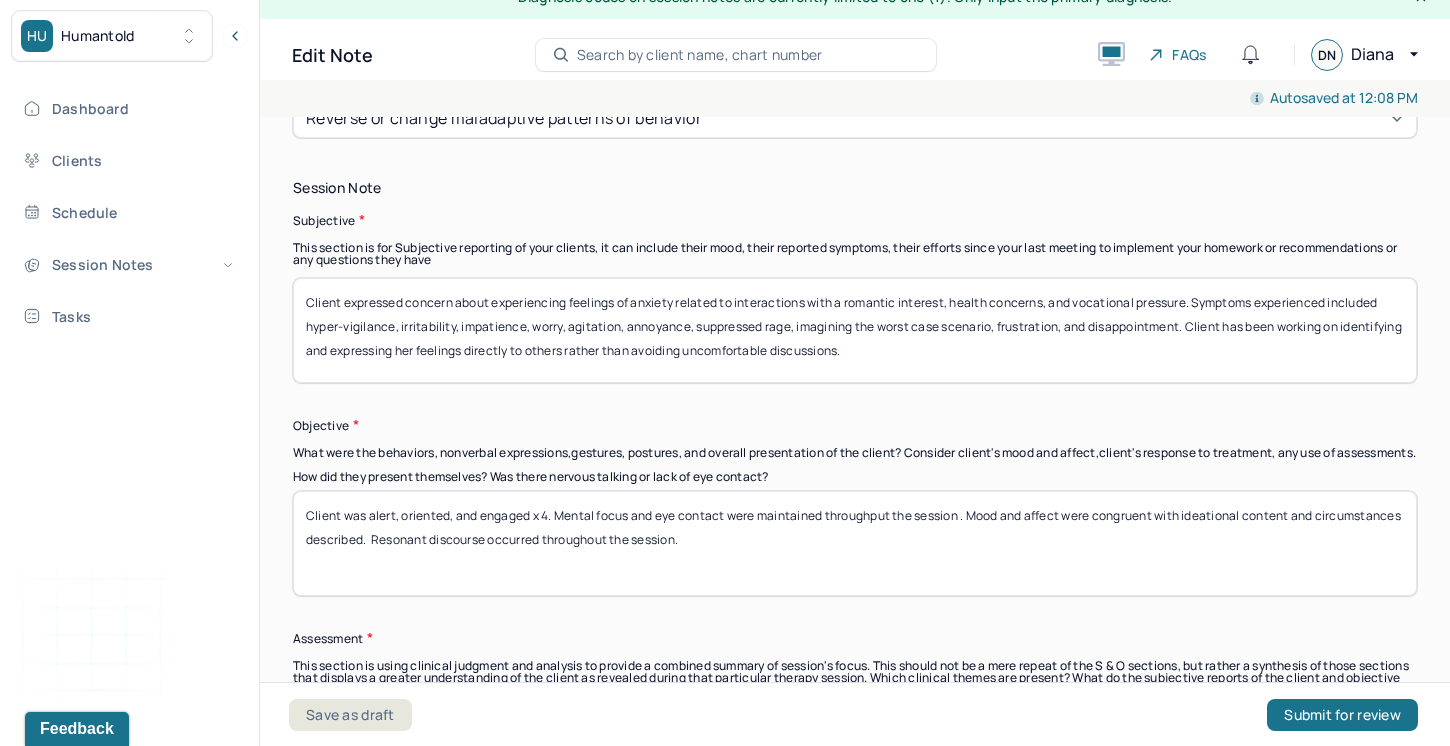 drag, startPoint x: 784, startPoint y: 528, endPoint x: 462, endPoint y: 516, distance: 322.2235 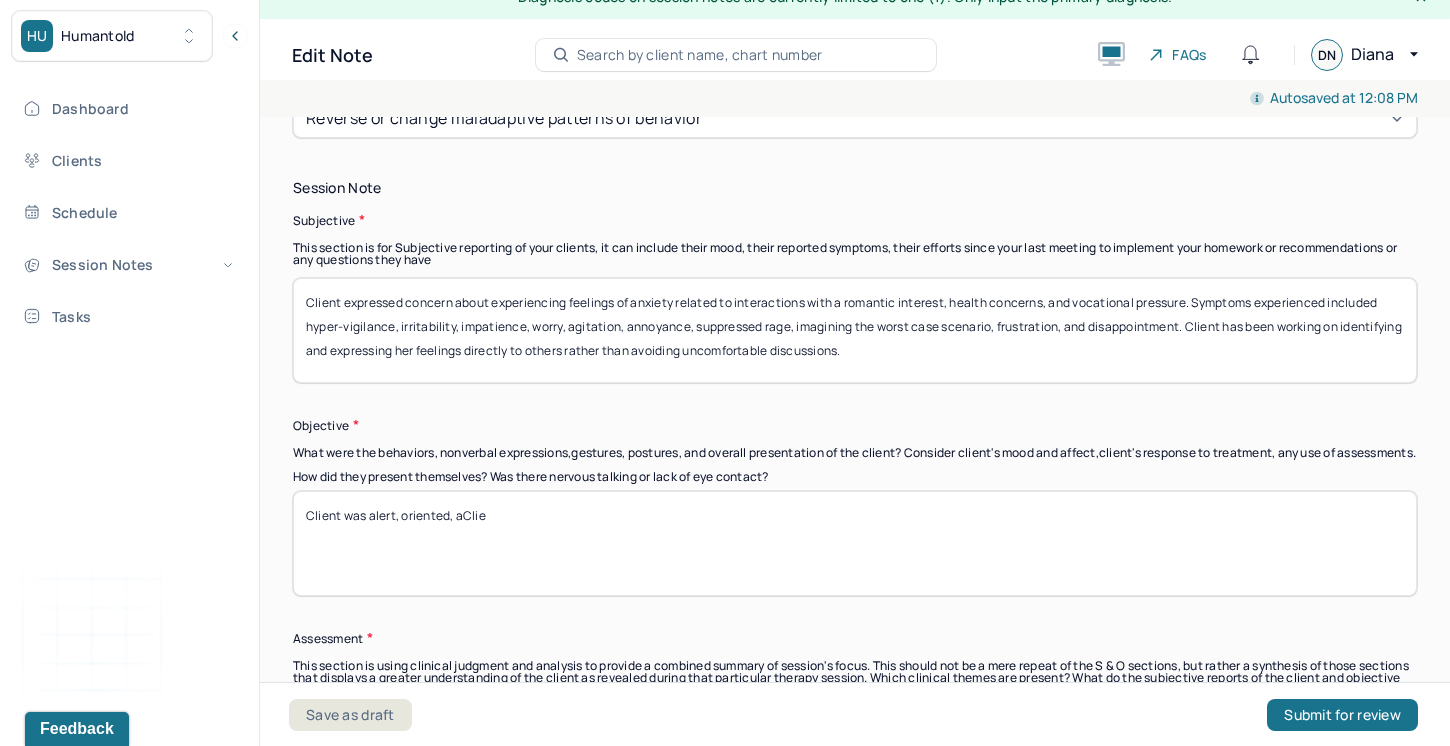 drag, startPoint x: 504, startPoint y: 508, endPoint x: 297, endPoint y: 496, distance: 207.34753 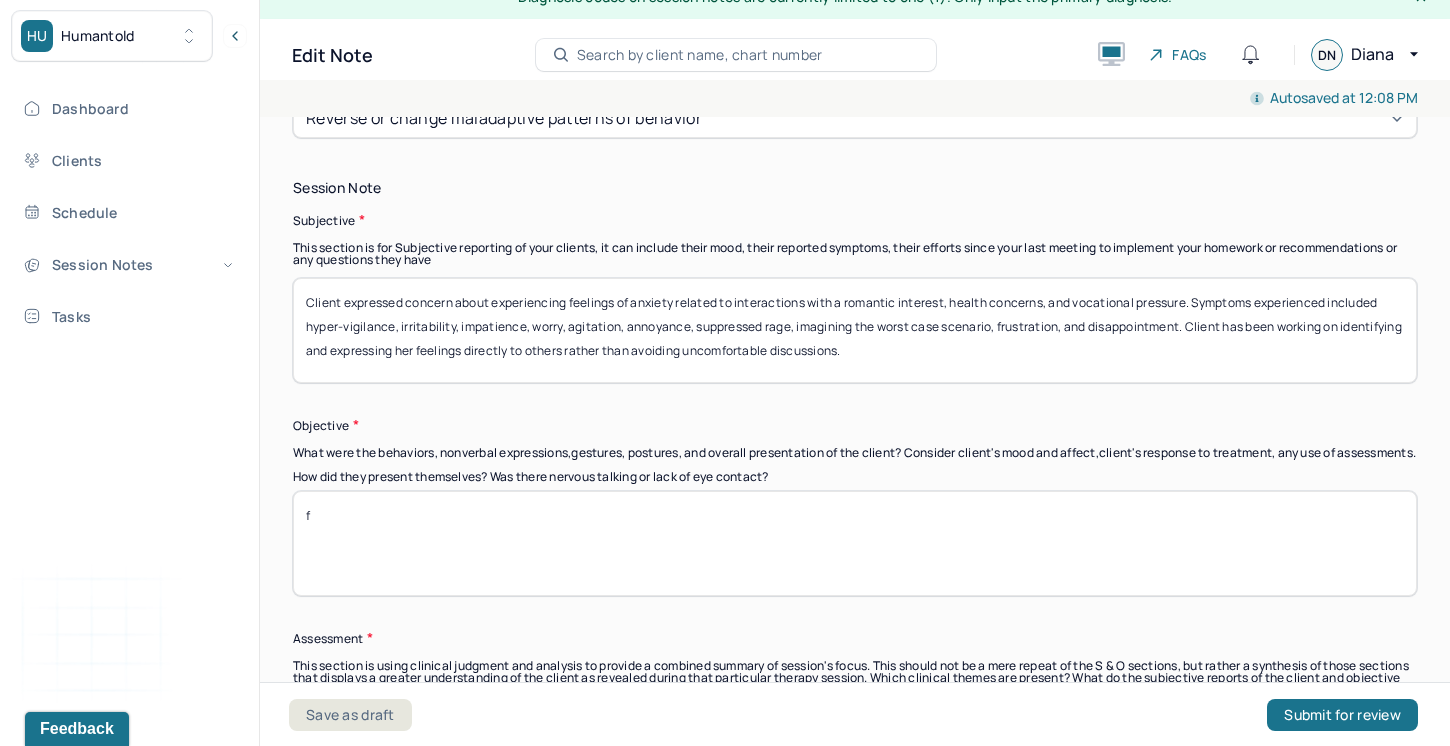 type on "Client was alert, oriented, aClie" 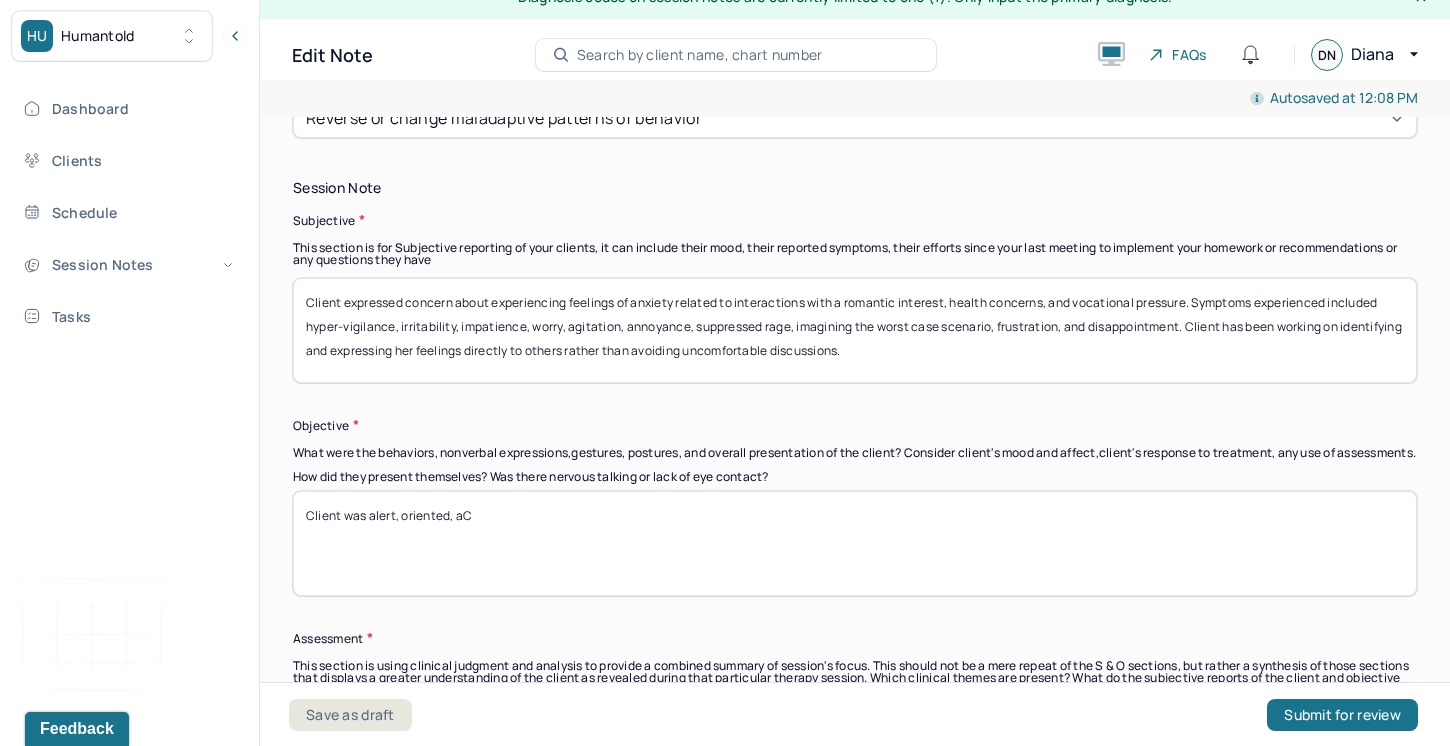 drag, startPoint x: 490, startPoint y: 510, endPoint x: 296, endPoint y: 502, distance: 194.16487 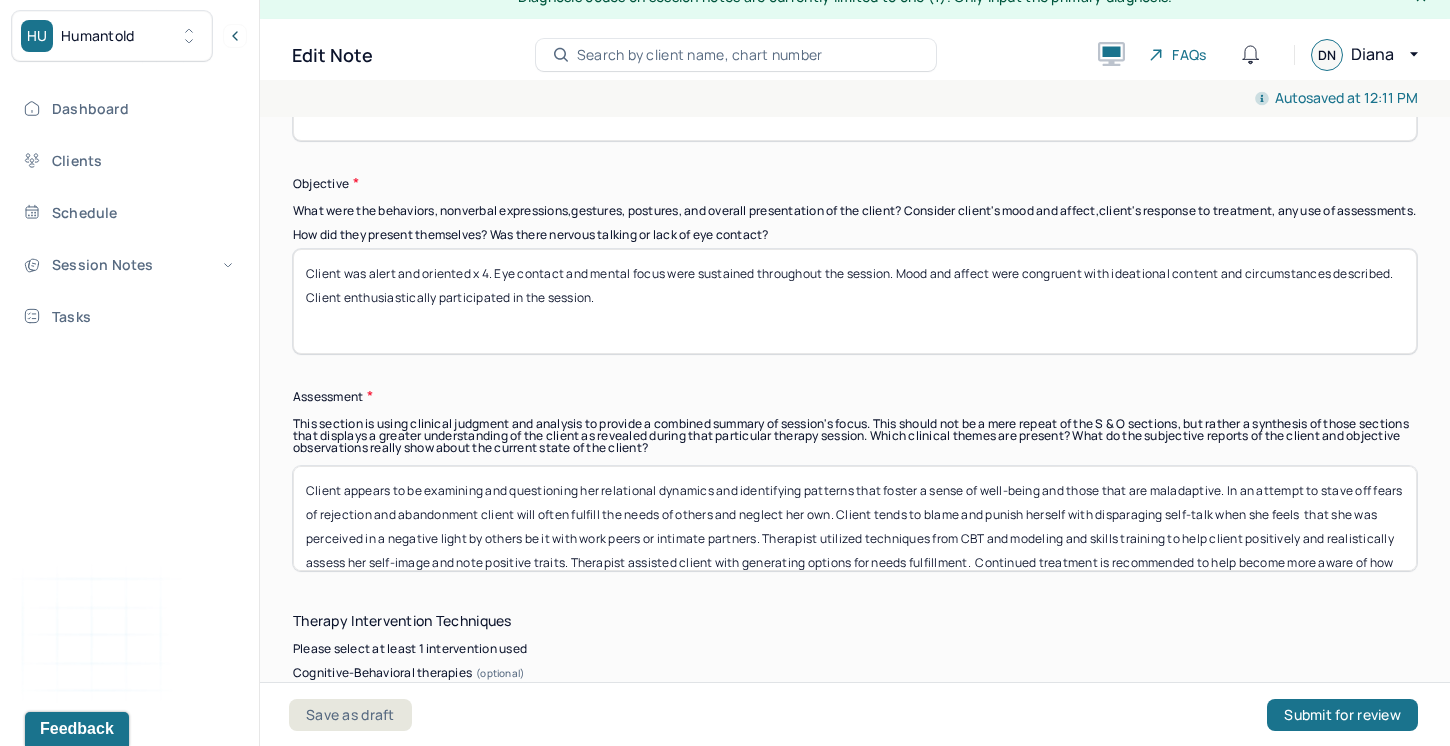 scroll, scrollTop: 1625, scrollLeft: 0, axis: vertical 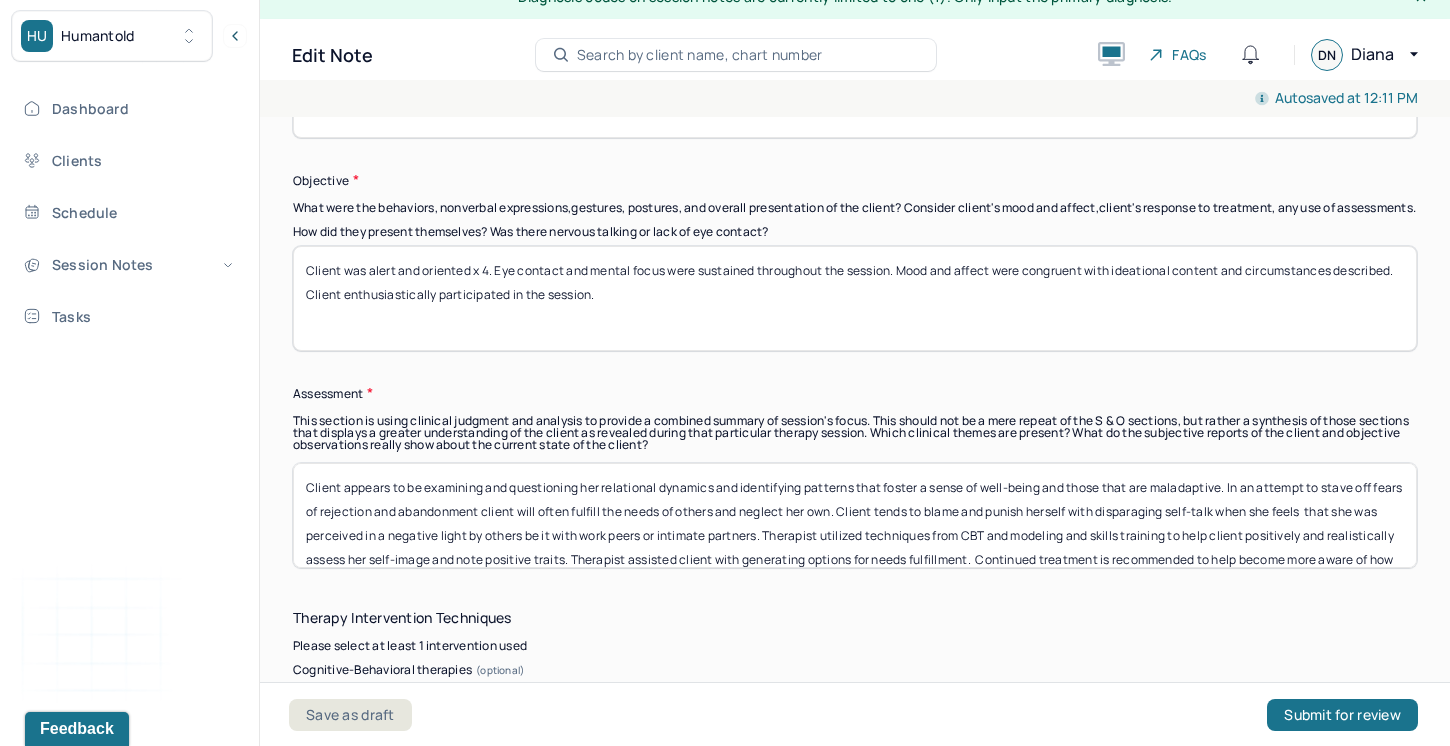 type on "Client was alert and oriented x 4. Eye contact and mental focus were sustained throughout the session. Mood and affect were congruent with ideational content and circumstances described.
Client enthusiastically participated in the session." 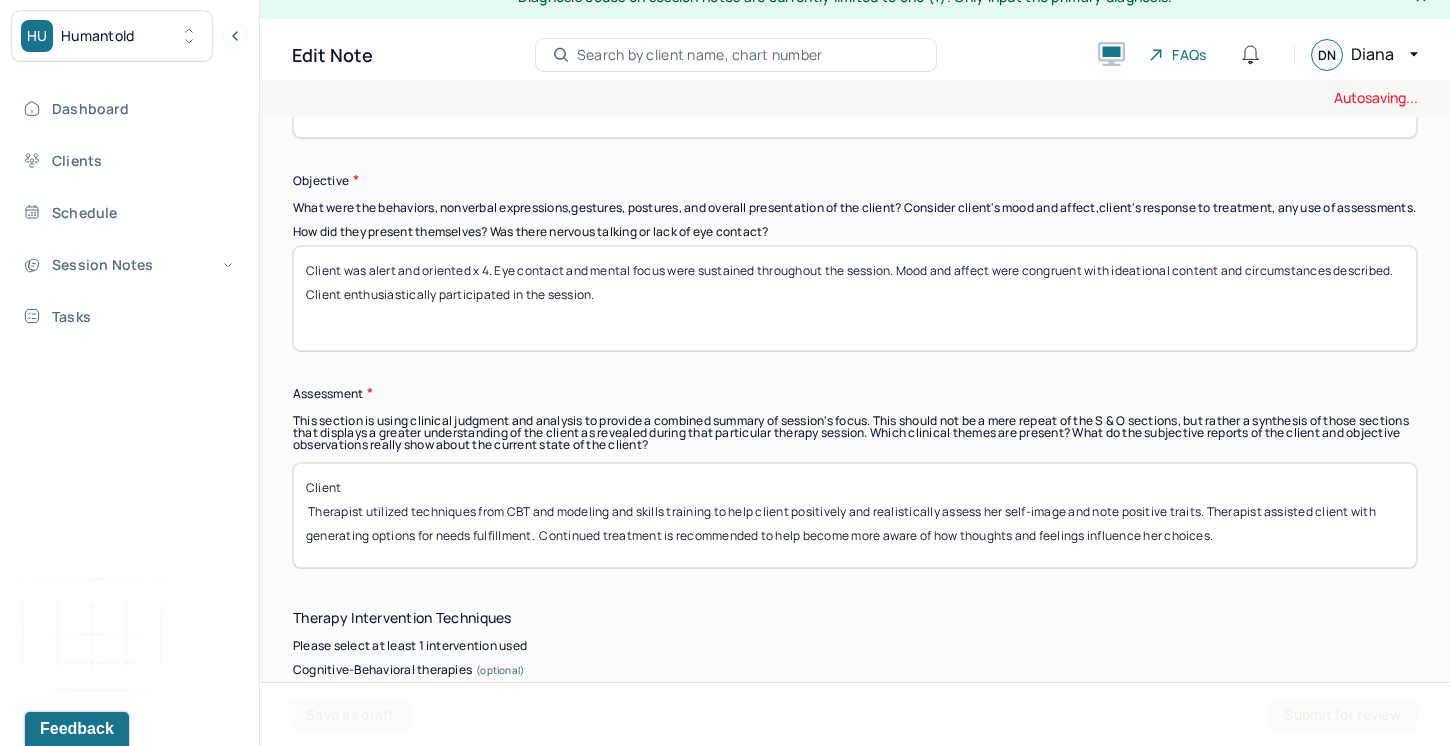 click on "Client appears to be examining and questioning her relational dynamics and identifying patterns that foster a sense of well-being and those that are maladaptive. In an attempt to stave off fears of rejection and abandonment client will often fulfill the needs of others and neglect her own. Client tends to blame and punish herself with disparaging self-talk when she feels  that she was perceived in a negative light by others be it with work peers or intimate partners. Therapist utilized techniques from CBT and modeling and skills training to help client positively and realistically assess her self-image and note positive traits. Therapist assisted client with generating options for needs fulfillment.  Continued treatment is recommended to help become more aware of how thoughts and feelings influence her choices." at bounding box center [855, 515] 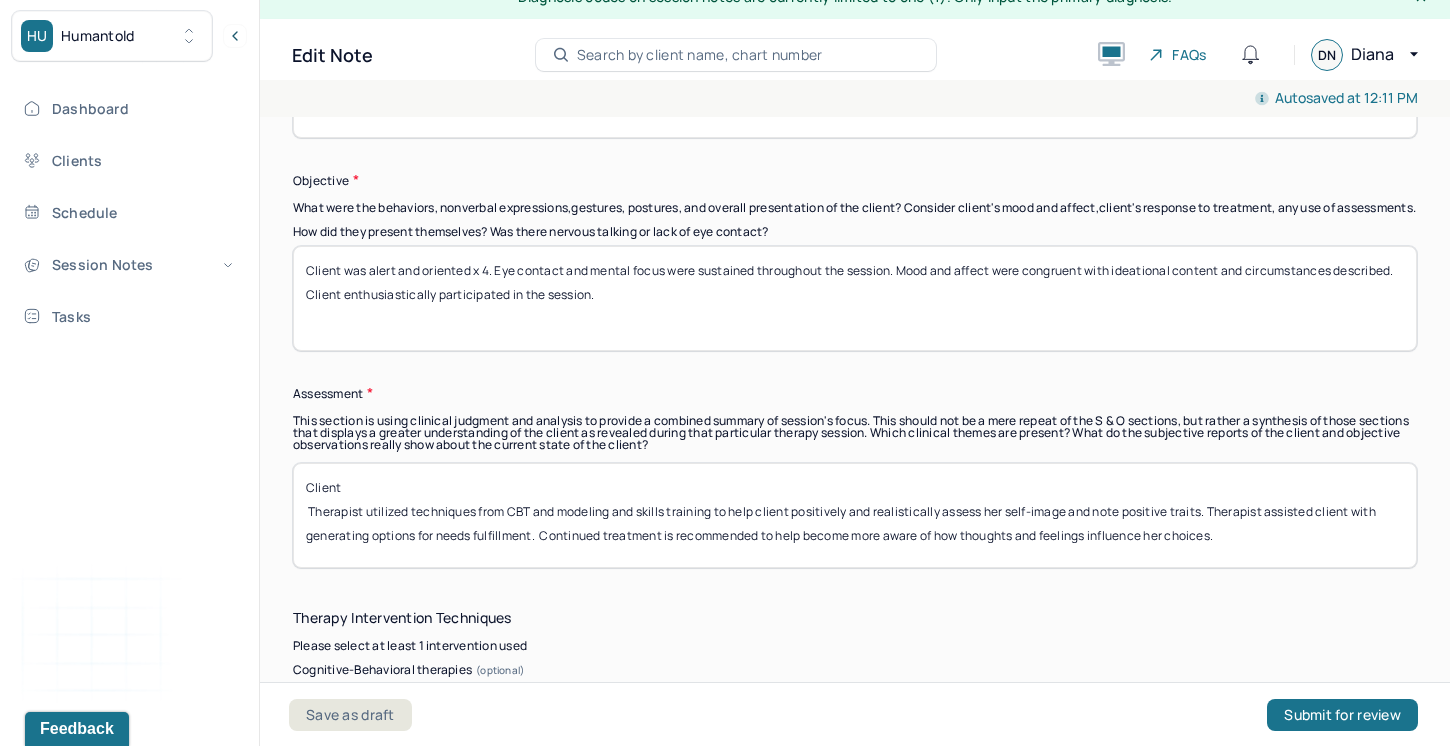 click on "Client
Therapist utilized techniques from CBT and modeling and skills training to help client positively and realistically assess her self-image and note positive traits. Therapist assisted client with generating options for needs fulfillment.  Continued treatment is recommended to help become more aware of how thoughts and feelings influence her choices." at bounding box center [855, 515] 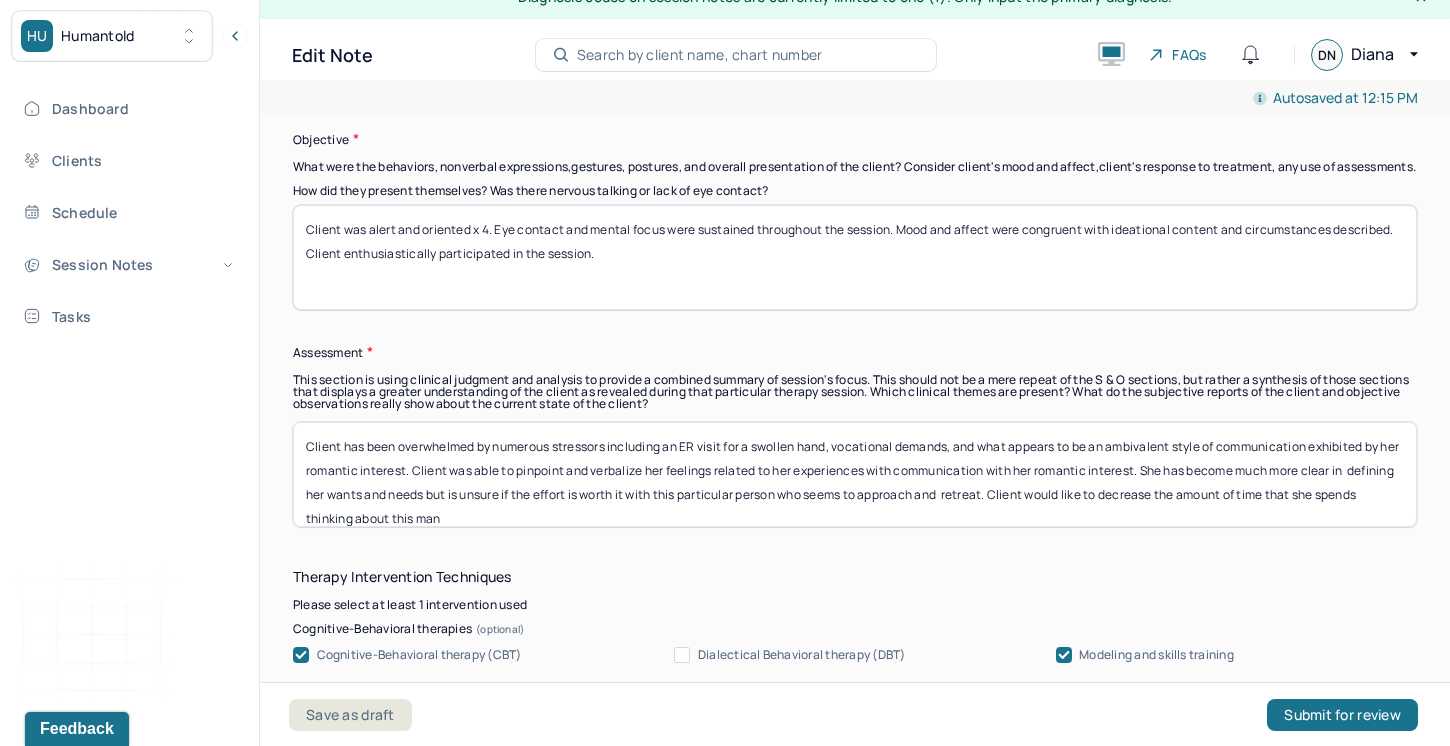 scroll, scrollTop: 1672, scrollLeft: 0, axis: vertical 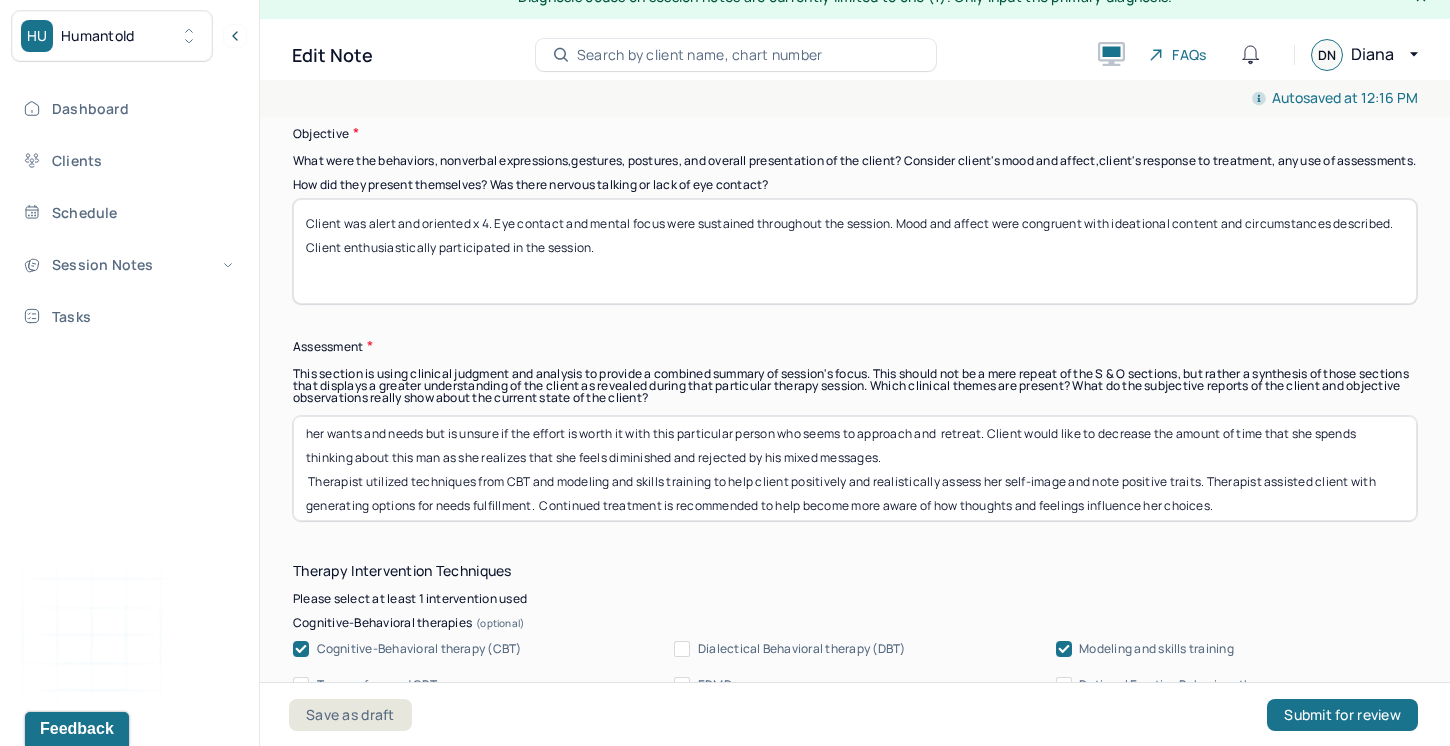 drag, startPoint x: 1211, startPoint y: 477, endPoint x: 317, endPoint y: 467, distance: 894.0559 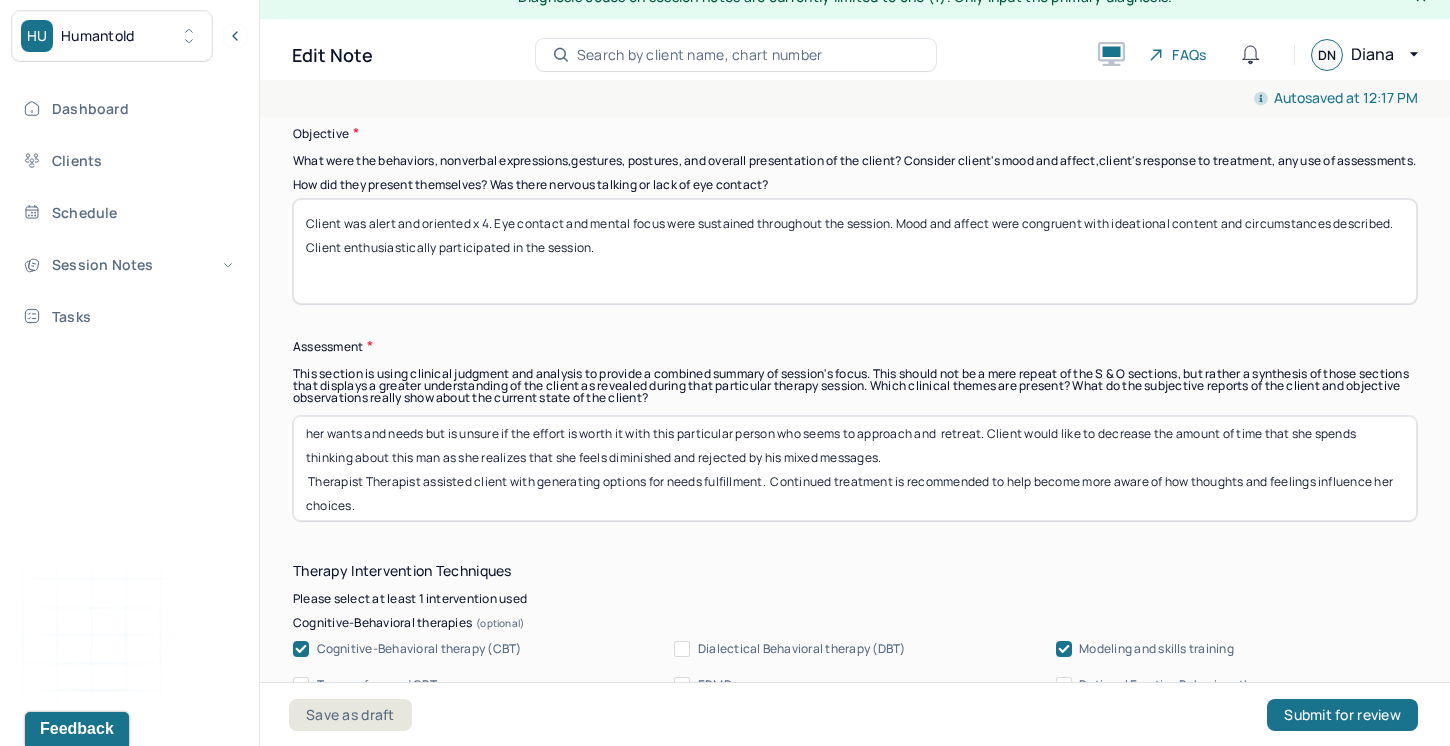 click on "Client has been overwhelmed by numerous stressors including an ER visit for a swollen hand, vocational demands, and what appears to be an ambivalent style of communication exhibited by her romantic interest. Client was able to pinpoint and verbalize her feelings related to her experiences with communication with her romantic interest. She has become much more clear in  defining her wants and needs but is unsure if the effort is worth it with this particular person who seems to approach and  retreat. Client would like to decrease the amount of time that she spends thinking about this man as she realizes that she feels diminished and rejected by his mixed messages.
Therapist Therapist assisted client with generating options for needs fulfillment.  Continued treatment is recommended to help become more aware of how thoughts and feelings influence her choices." at bounding box center [855, 468] 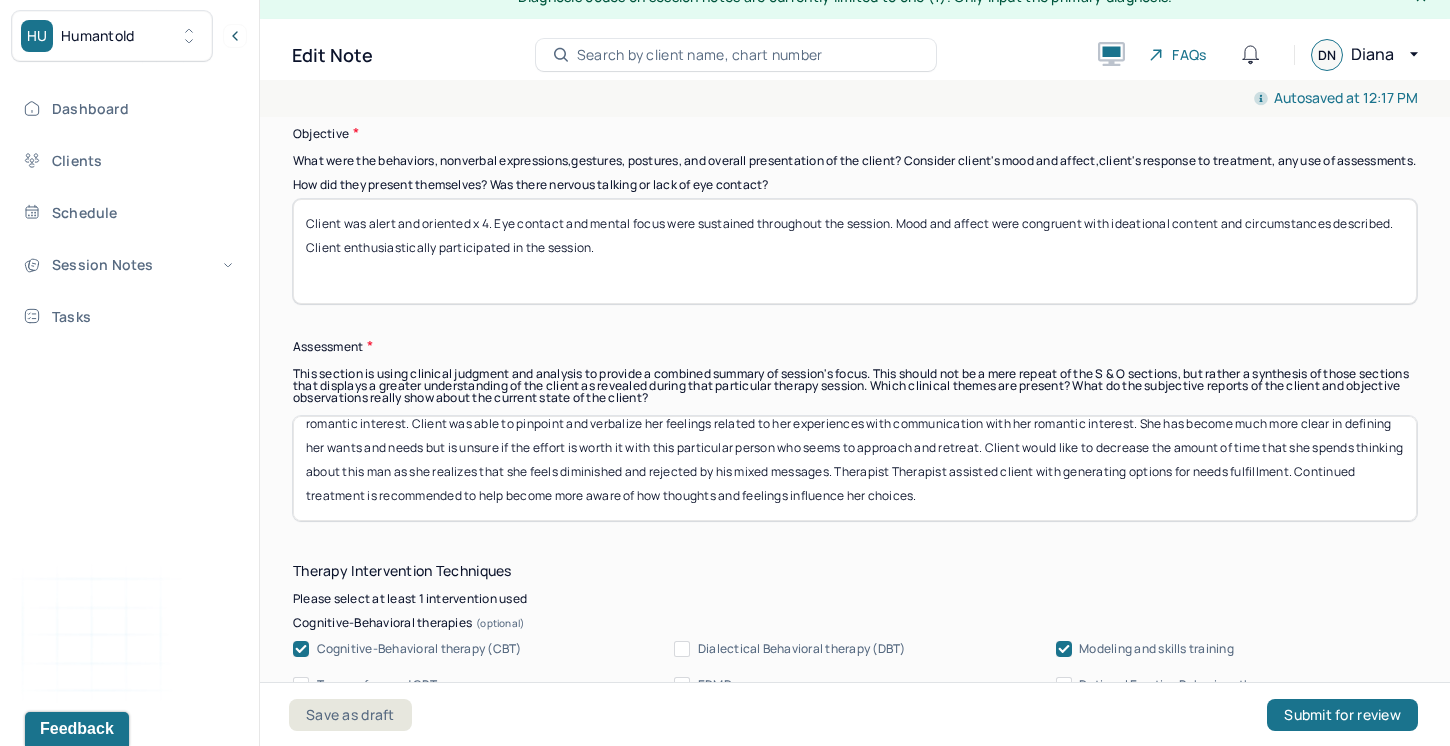 scroll, scrollTop: 31, scrollLeft: 0, axis: vertical 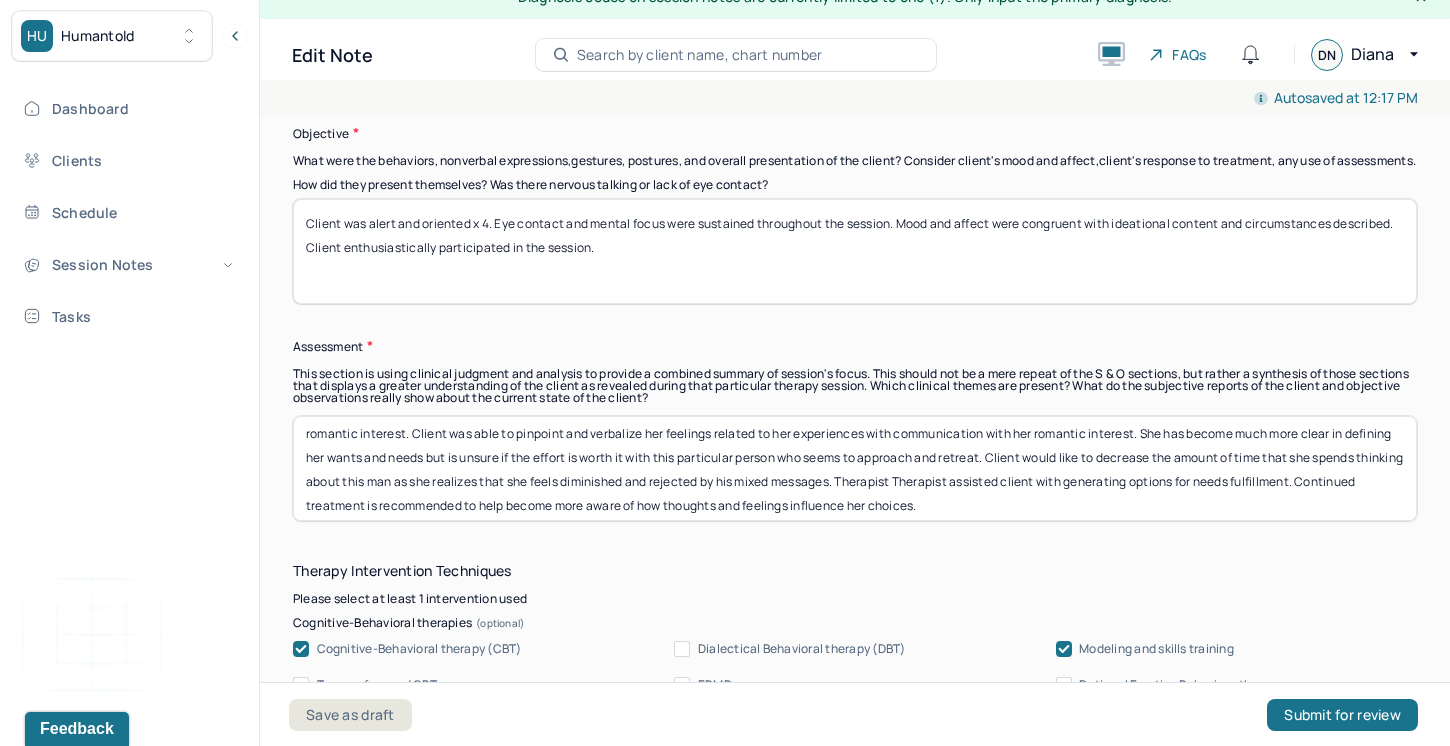 click on "Client has been overwhelmed by numerous stressors including an ER visit for a swollen hand, vocational demands, and what appears to be an ambivalent style of communication exhibited by her romantic interest. Client was able to pinpoint and verbalize her feelings related to her experiences with communication with her romantic interest. She has become much more clear in defining her wants and needs but is unsure if the effort is worth it with this particular person who seems to approach and retreat. Client would like to decrease the amount of time that she spends thinking about this man as she realizes that she feels diminished and rejected by his mixed messages. Therapist Therapist assisted client with generating options for needs fulfillment. Continued treatment is recommended to help become more aware of how thoughts and feelings influence her choices." at bounding box center [855, 468] 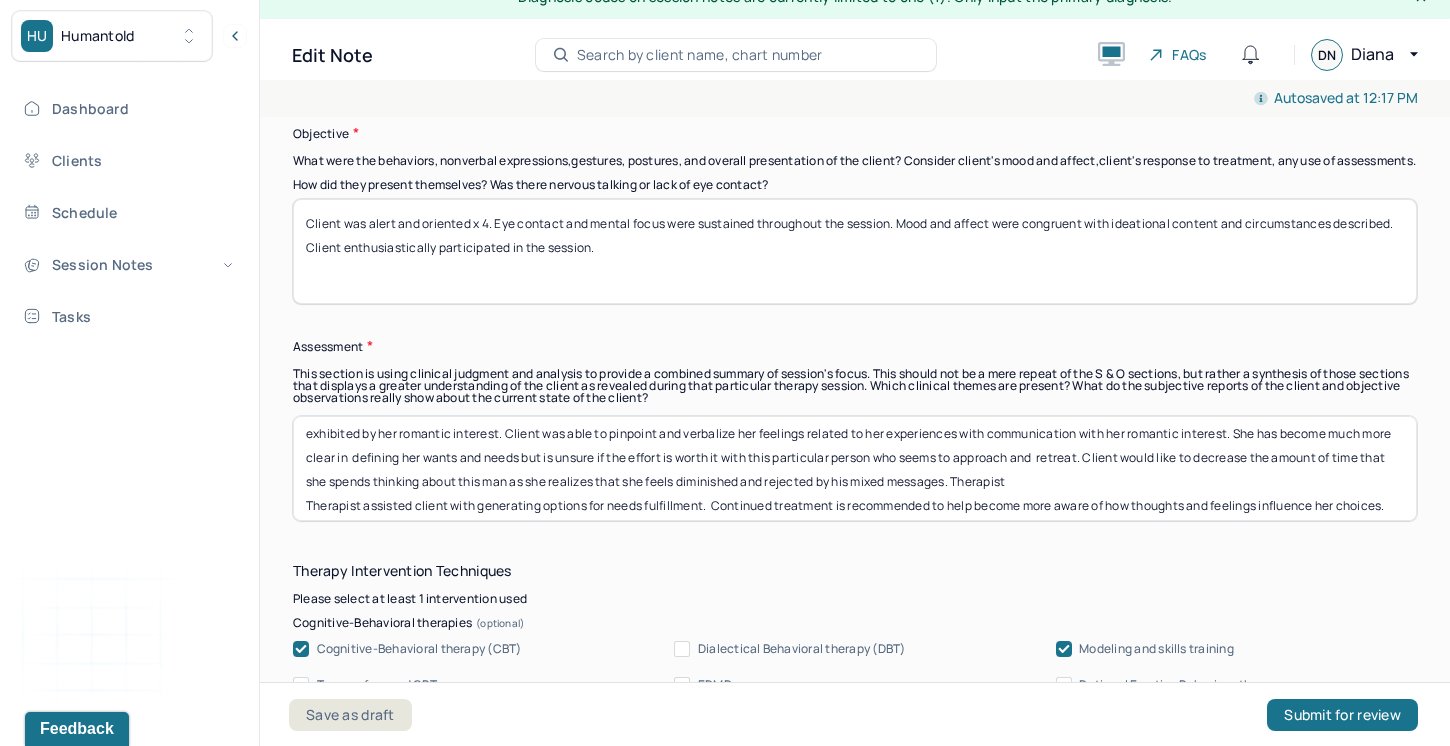 scroll, scrollTop: 40, scrollLeft: 0, axis: vertical 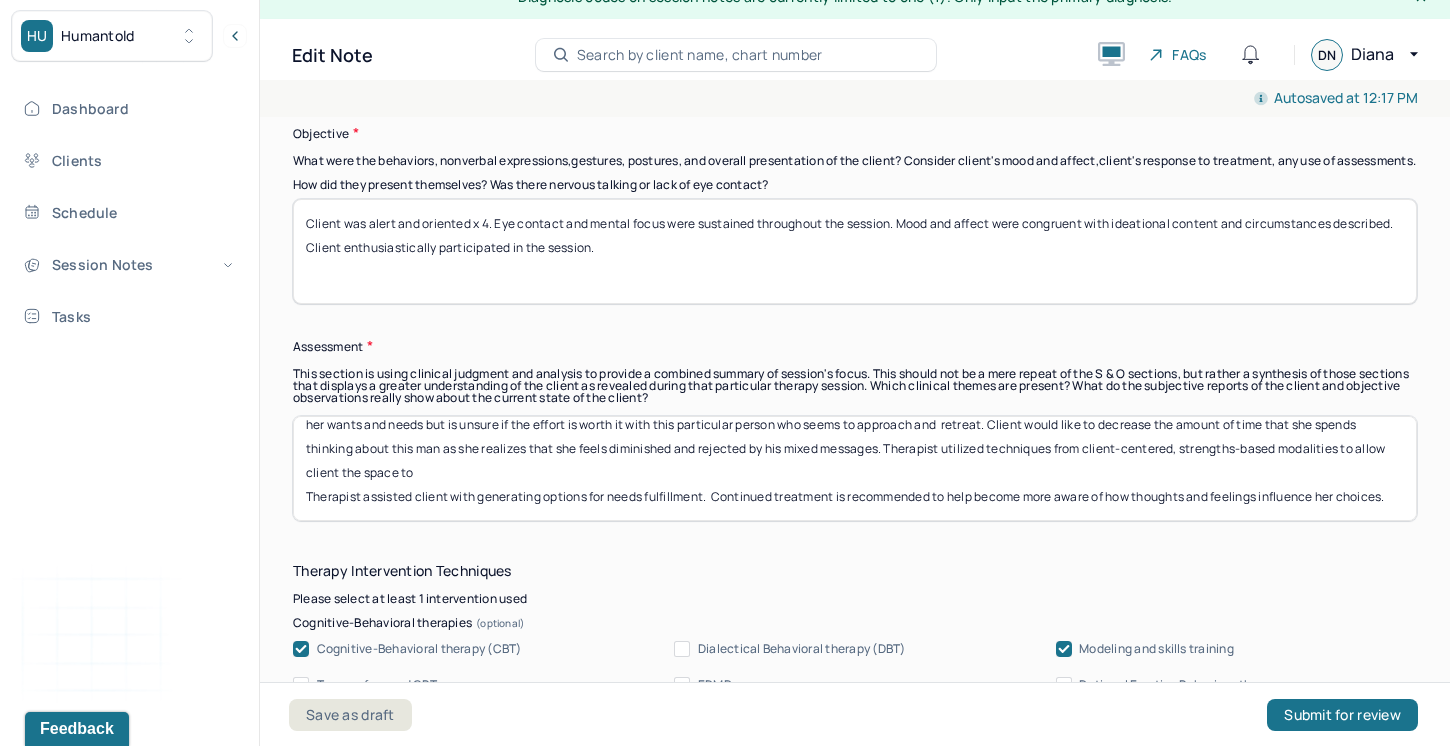 type on "Client has been overwhelmed by numerous stressors including an ER visit for a swollen hand, vocational demands, and what appears to be an ambivalent style of communication exhibited by her romantic interest. Client was able to pinpoint and verbalize her feelings related to her experiences with communication with her romantic interest. She has become much more clear in  defining her wants and needs but is unsure if the effort is worth it with this particular person who seems to approach and  retreat. Client would like to decrease the amount of time that she spends thinking about this man as she realizes that she feels diminished and rejected by his mixed messages. Therapist utilized techniques from client-centered, strengths-based modalities to allow client the space to
Therapist assisted client with generating options for needs fulfillment.  Continued treatment is recommended to help become more aware of how thoughts and feelings influence her choices." 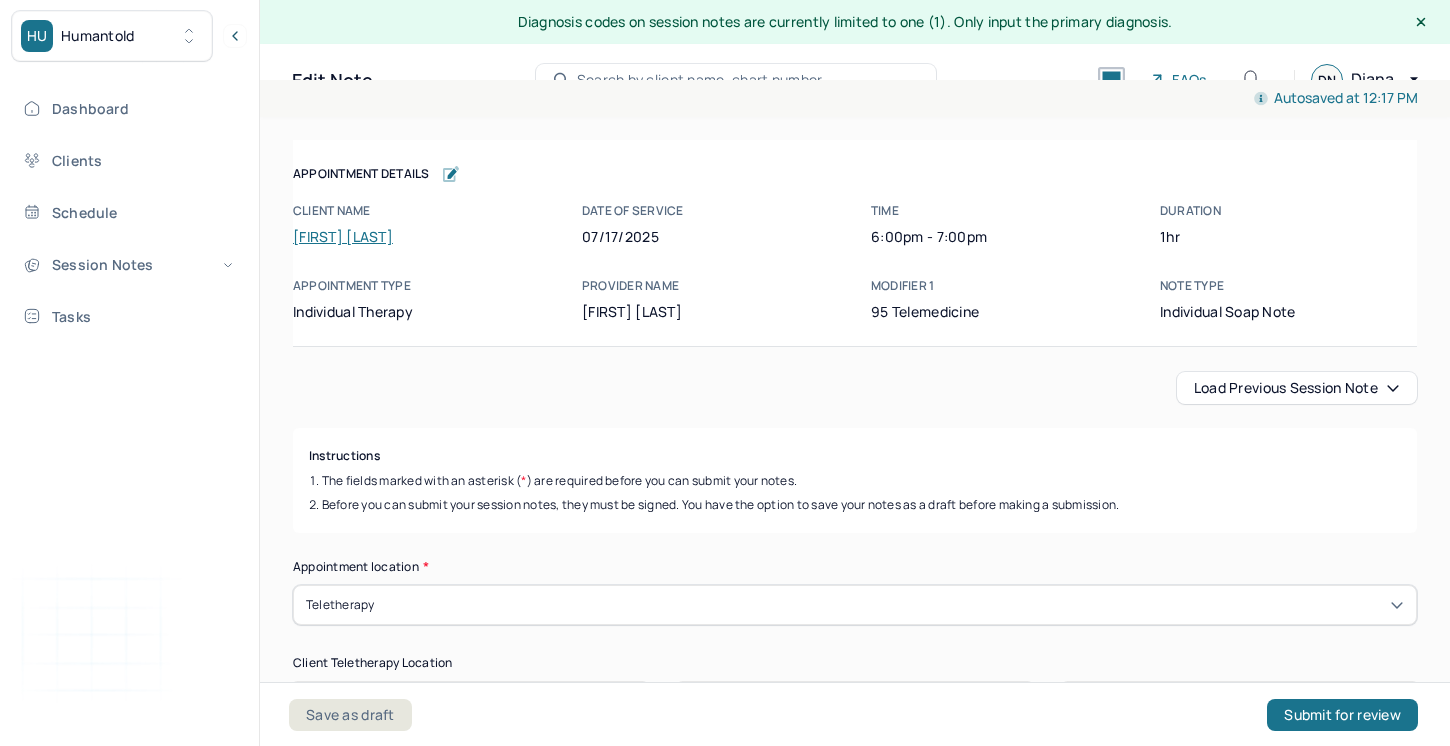 scroll, scrollTop: 25, scrollLeft: 0, axis: vertical 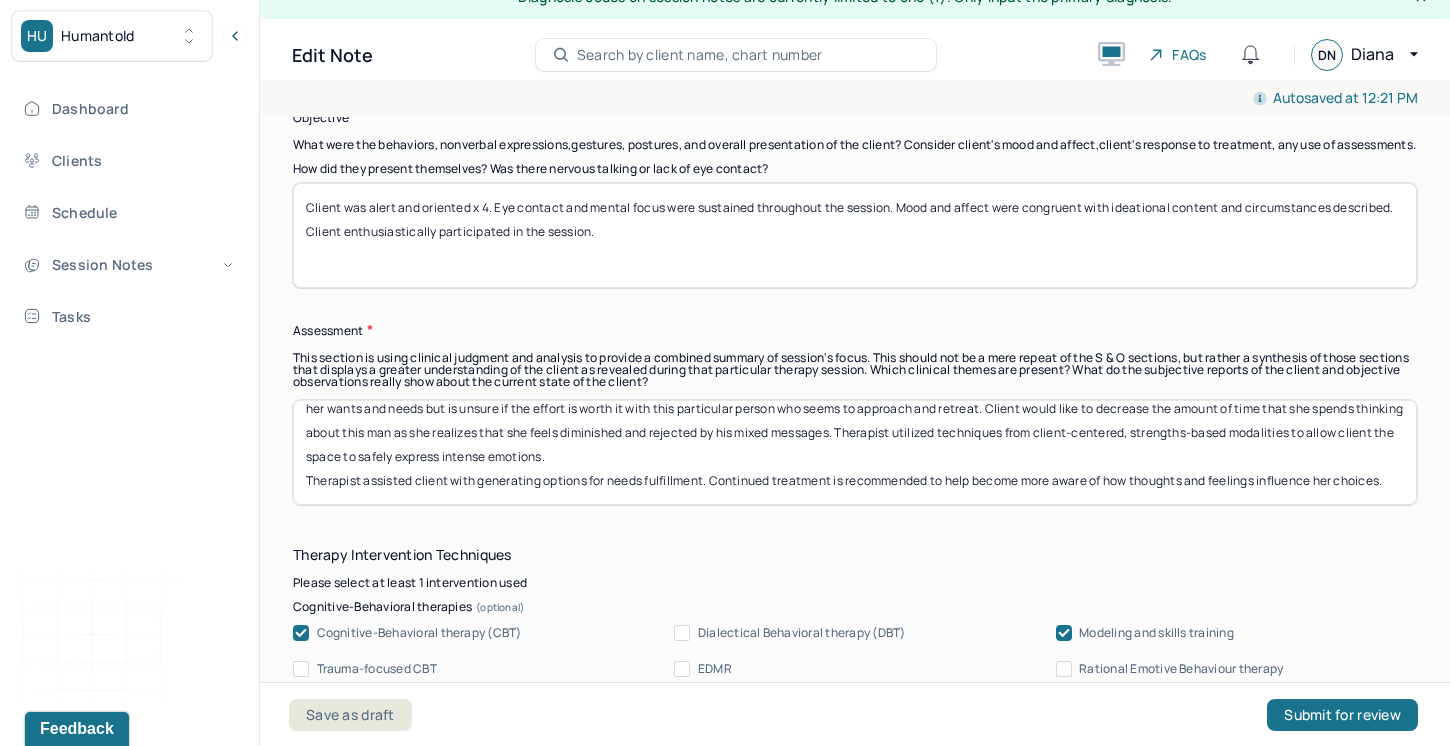 click on "Client has been overwhelmed by numerous stressors including an ER visit for a swollen hand, vocational demands, and what appears to be an ambivalent style of communication exhibited by her romantic interest. Client was able to pinpoint and verbalize her feelings related to her experiences with communication with her romantic interest. She has become much more clear in defining her wants and needs but is unsure if the effort is worth it with this particular person who seems to approach and retreat. Client would like to decrease the amount of time that she spends thinking about this man as she realizes that she feels diminished and rejected by his mixed messages. Therapist utilized techniques from client-centered, strengths-based modalities to allow client the space to safely express intense emotions.
Therapist assisted client with generating options for needs fulfillment. Continued treatment is recommended to help become more aware of how thoughts and feelings influence her choices." at bounding box center [855, 452] 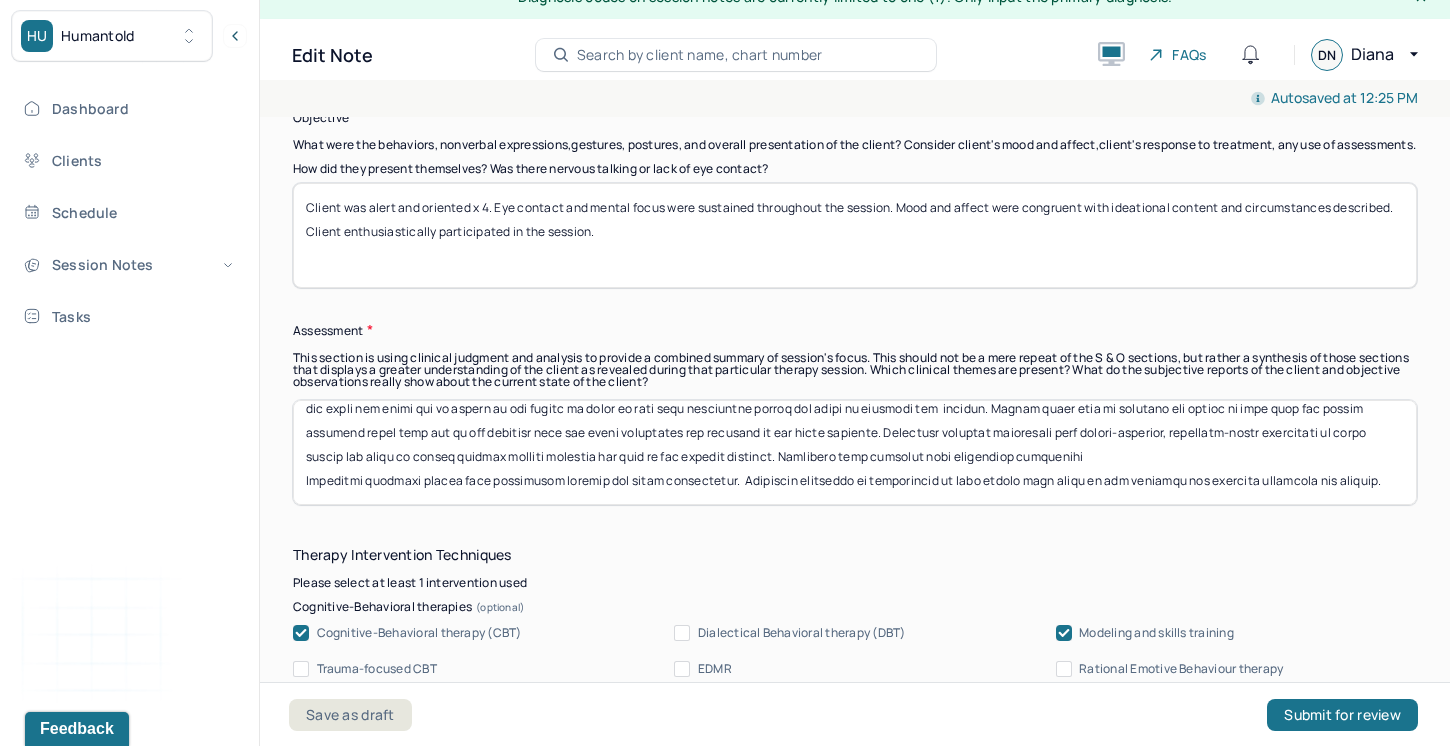 click at bounding box center [855, 452] 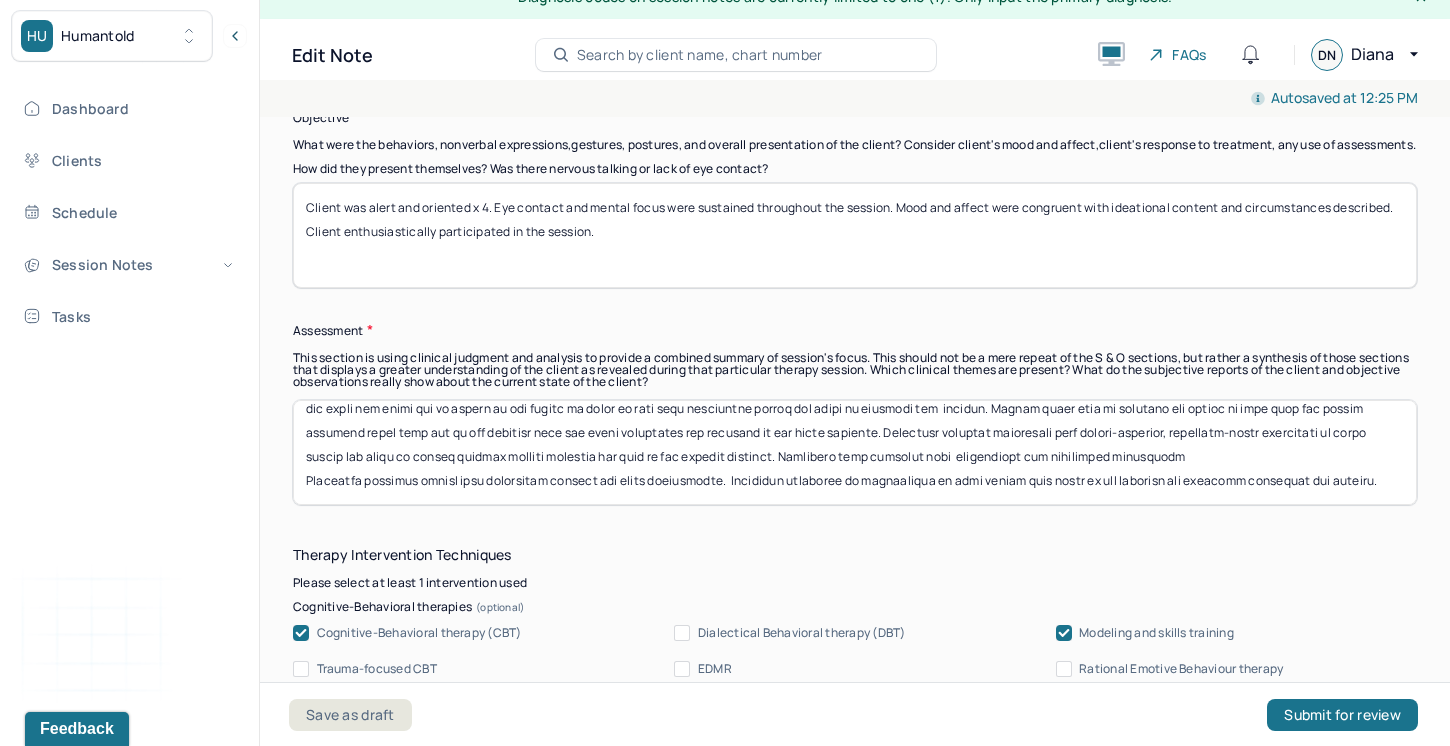 click at bounding box center (855, 452) 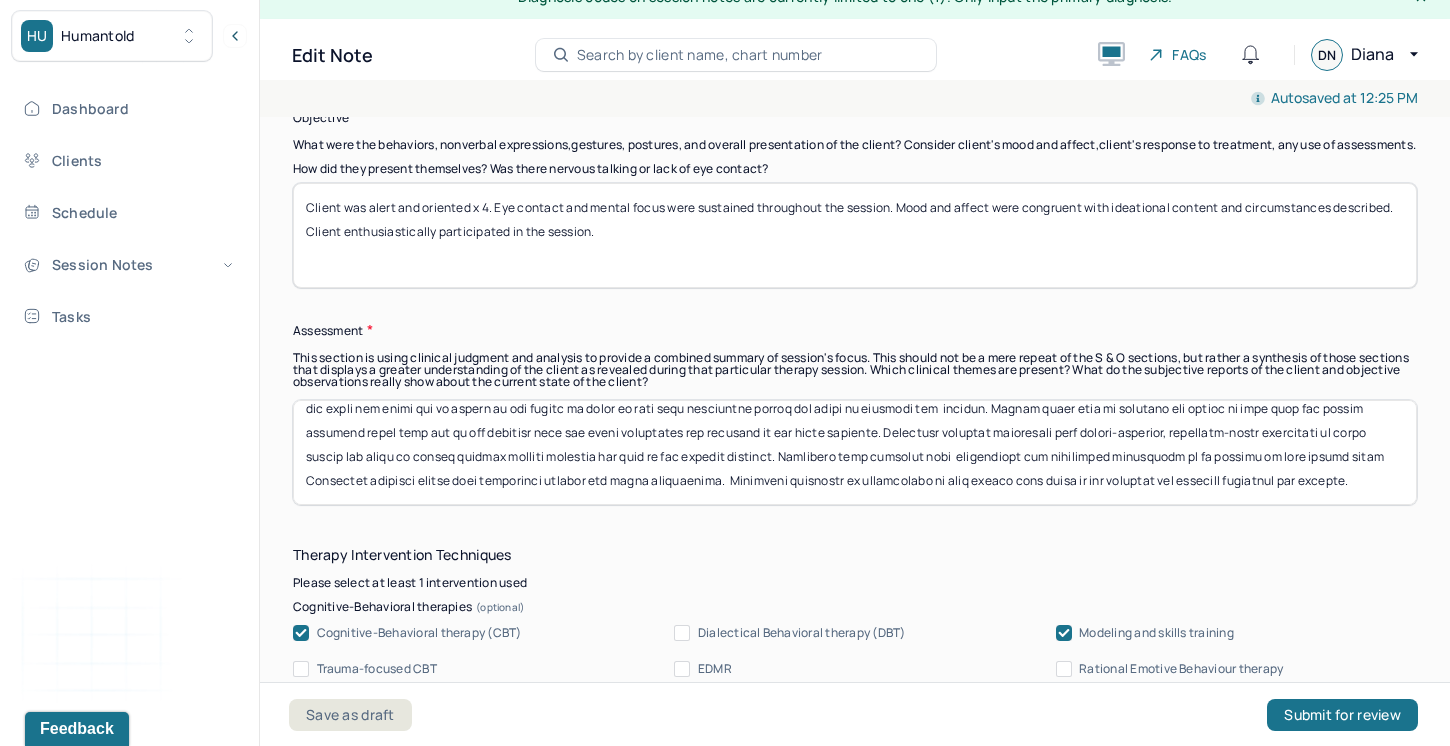 scroll, scrollTop: 88, scrollLeft: 0, axis: vertical 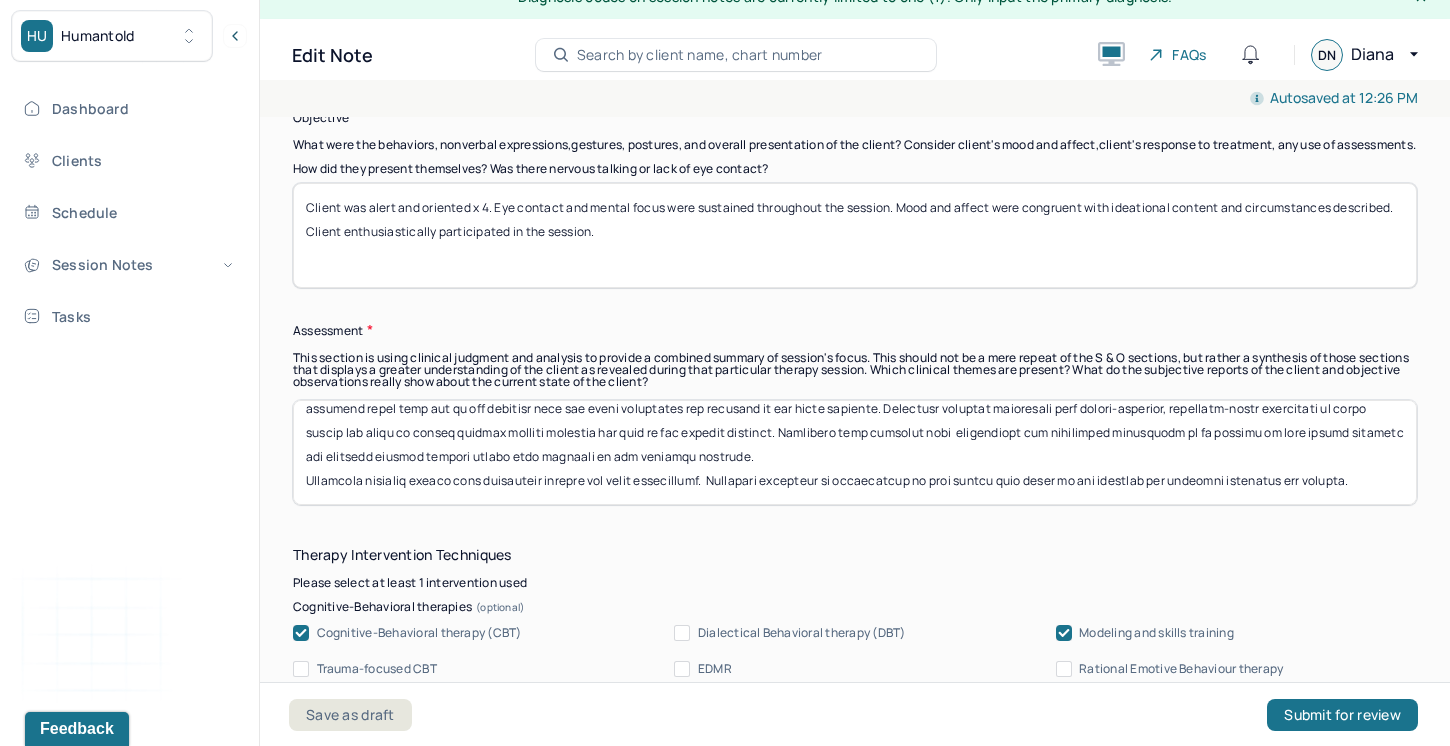 drag, startPoint x: 708, startPoint y: 485, endPoint x: 293, endPoint y: 480, distance: 415.03012 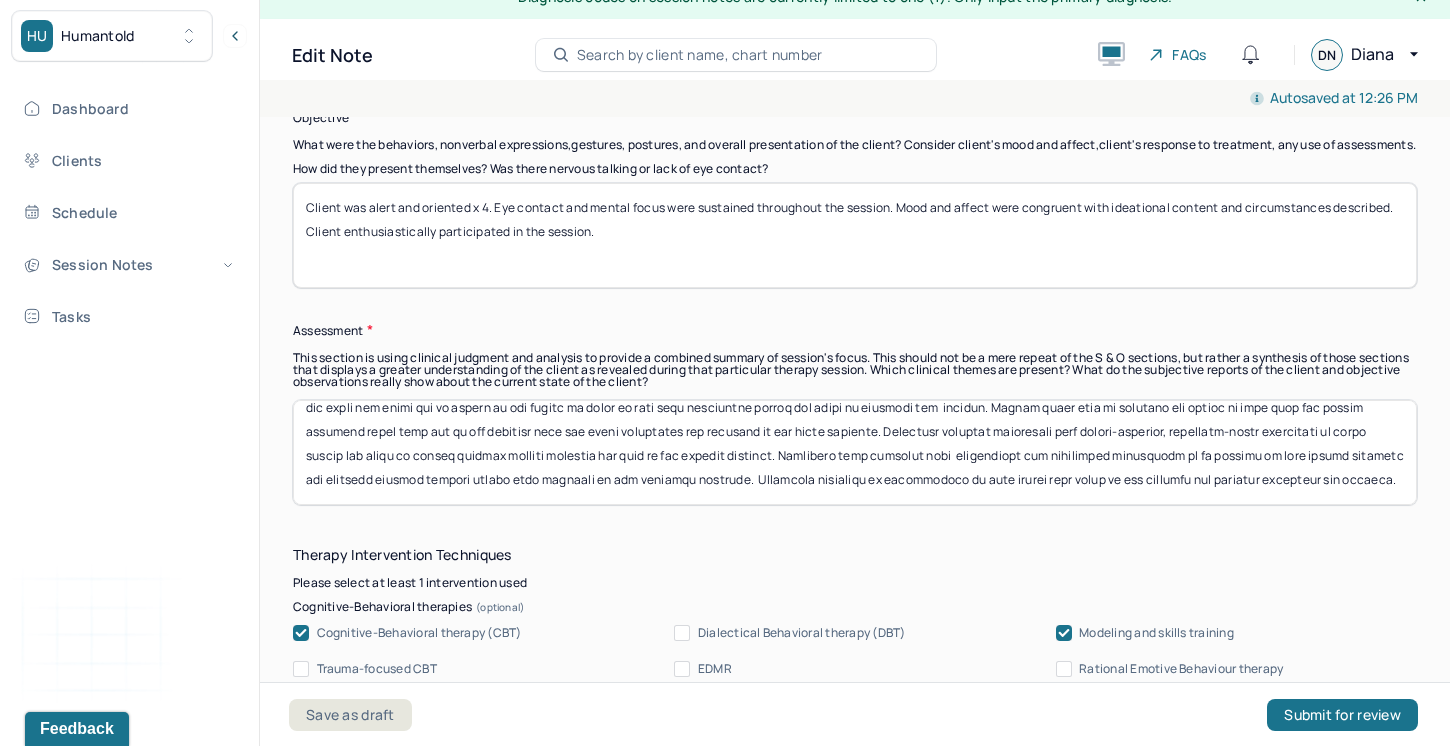 scroll, scrollTop: 79, scrollLeft: 0, axis: vertical 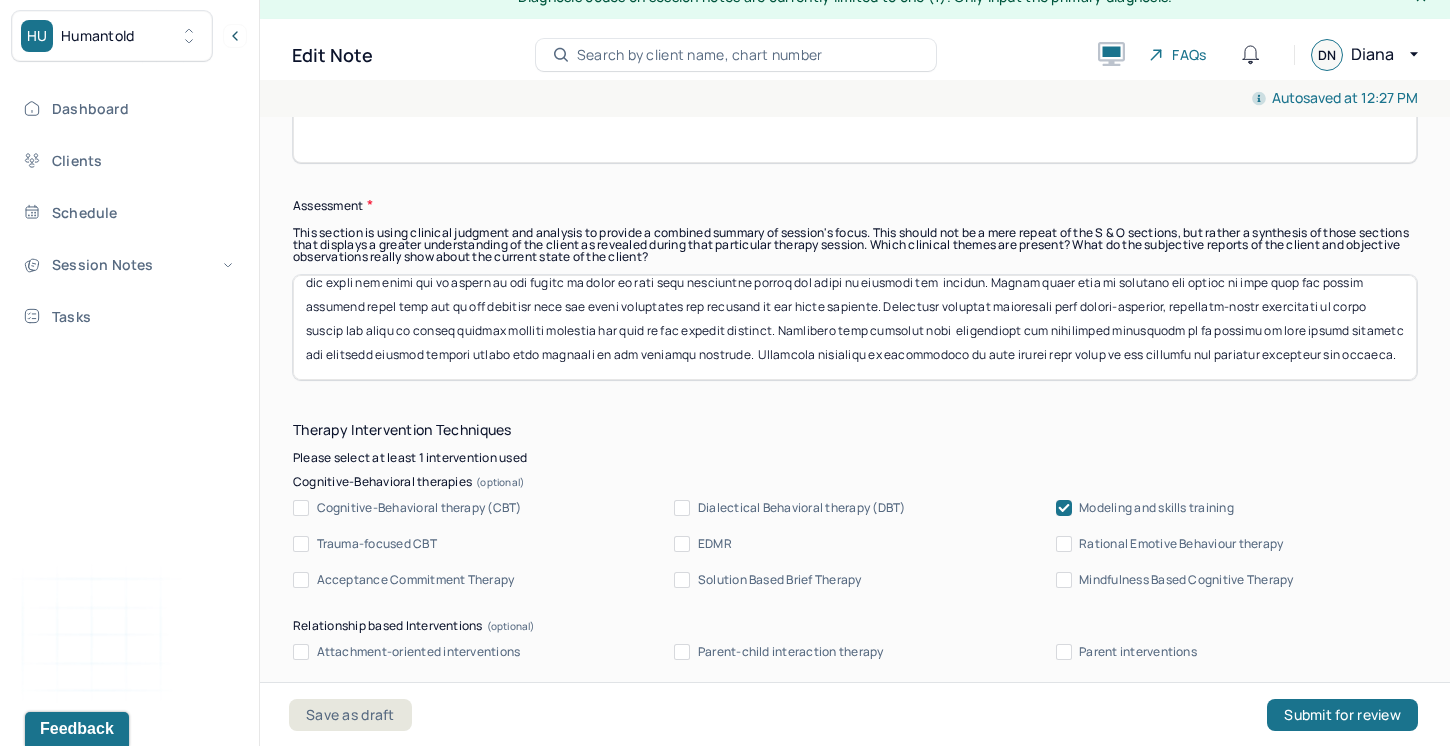 click 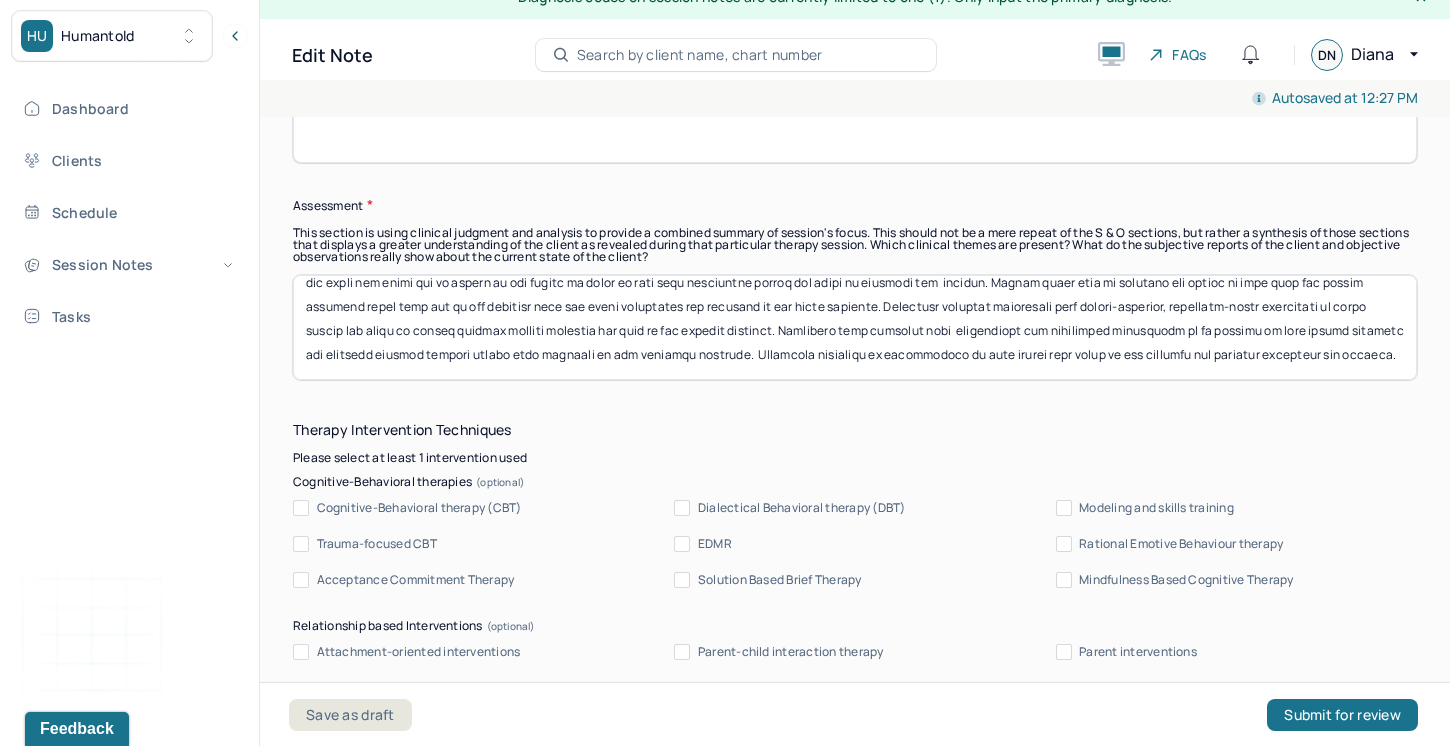 click on "Mindfulness Based Cognitive Therapy" at bounding box center [1064, 580] 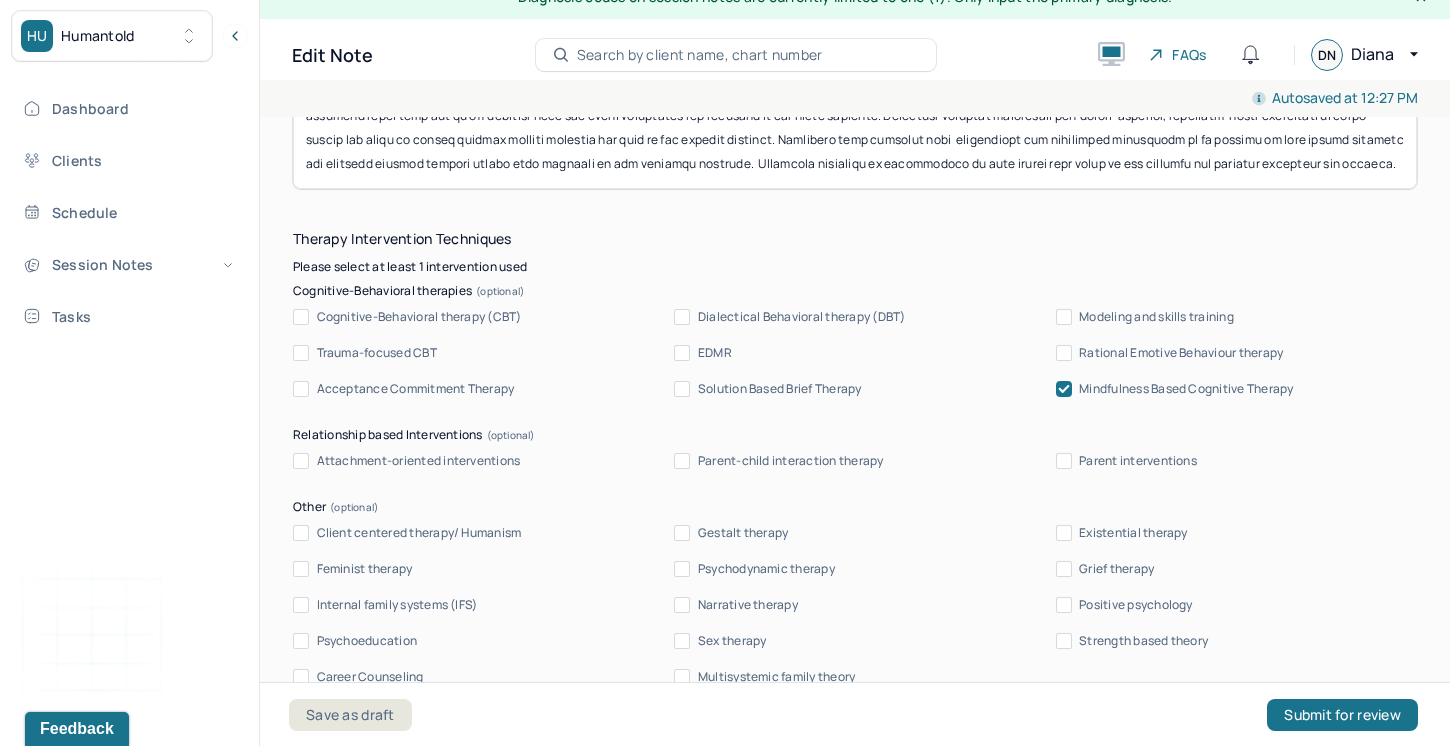 scroll, scrollTop: 2061, scrollLeft: 0, axis: vertical 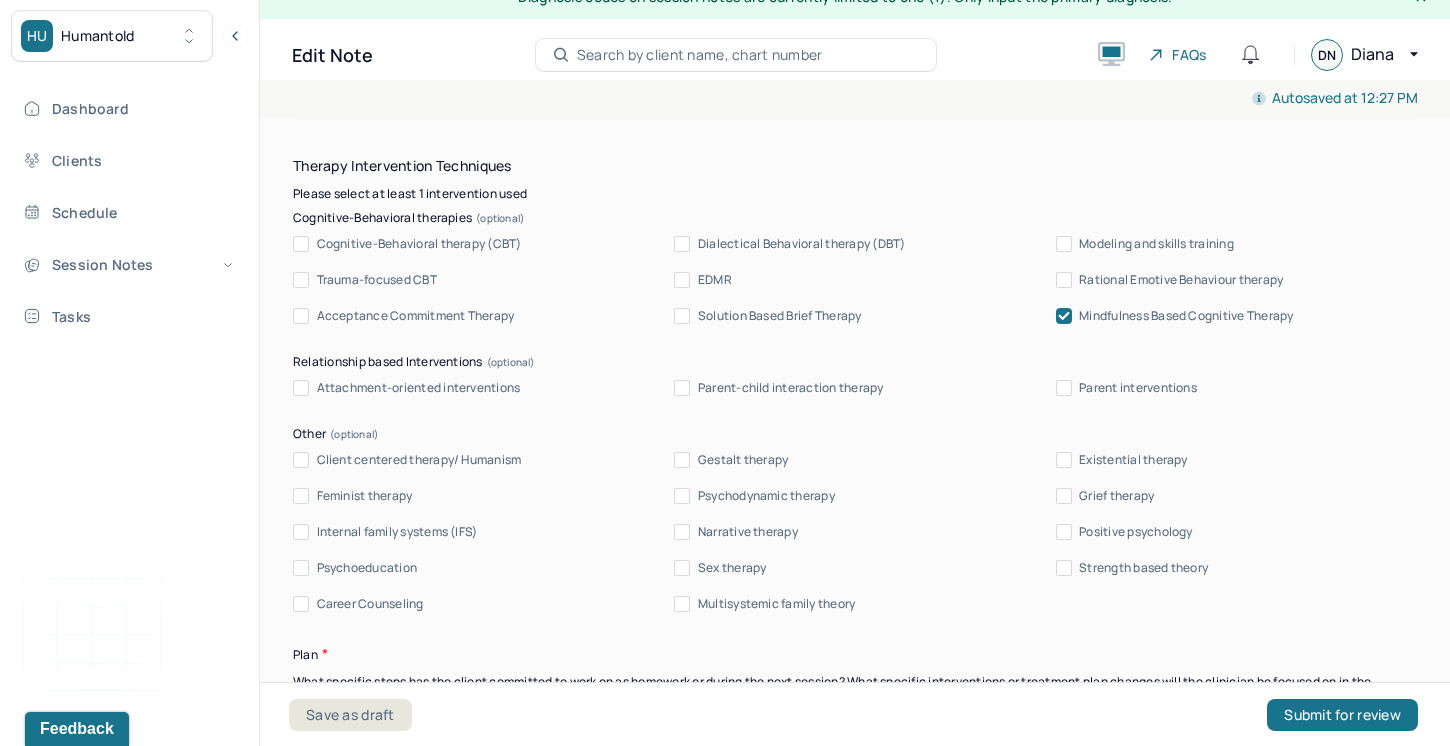 click on "Client centered therapy/ Humanism" at bounding box center (301, 460) 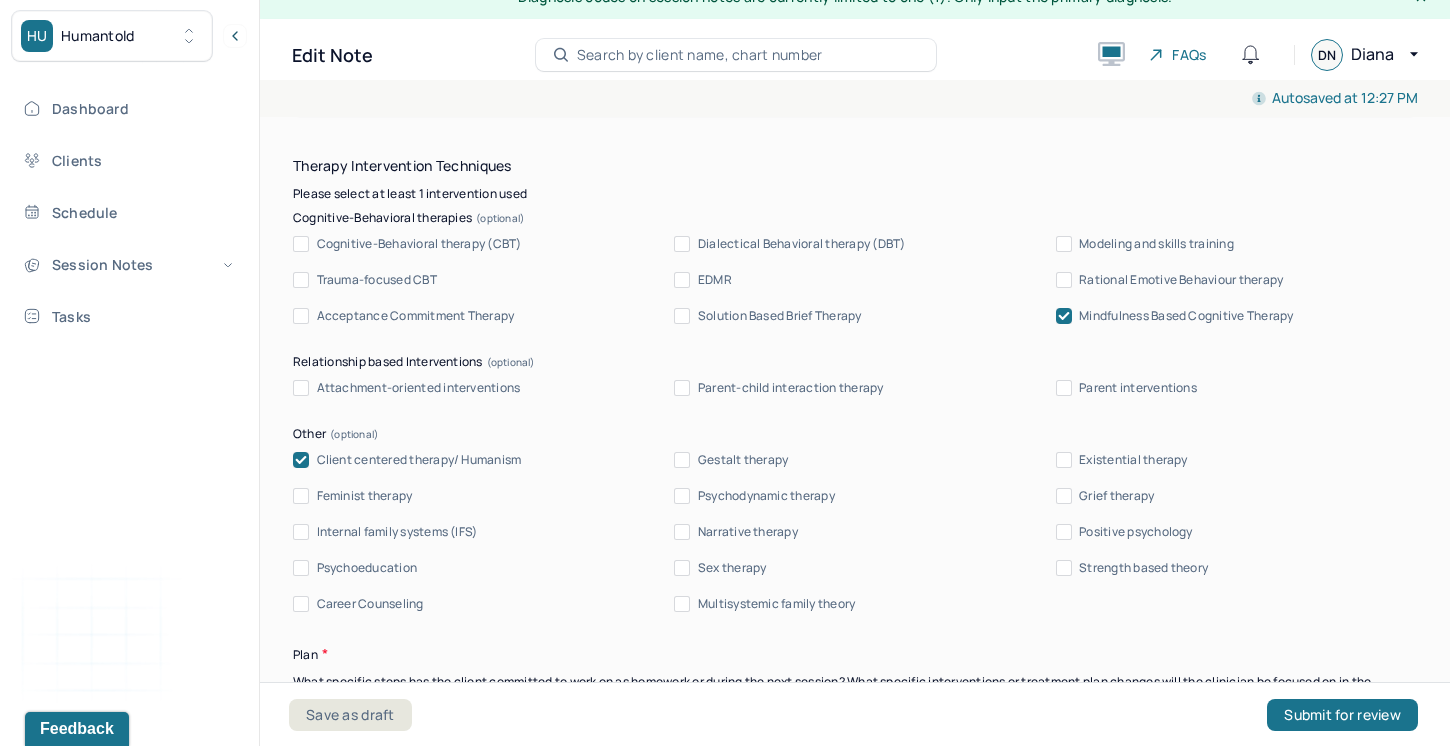 click on "Strength based theory" at bounding box center (1064, 568) 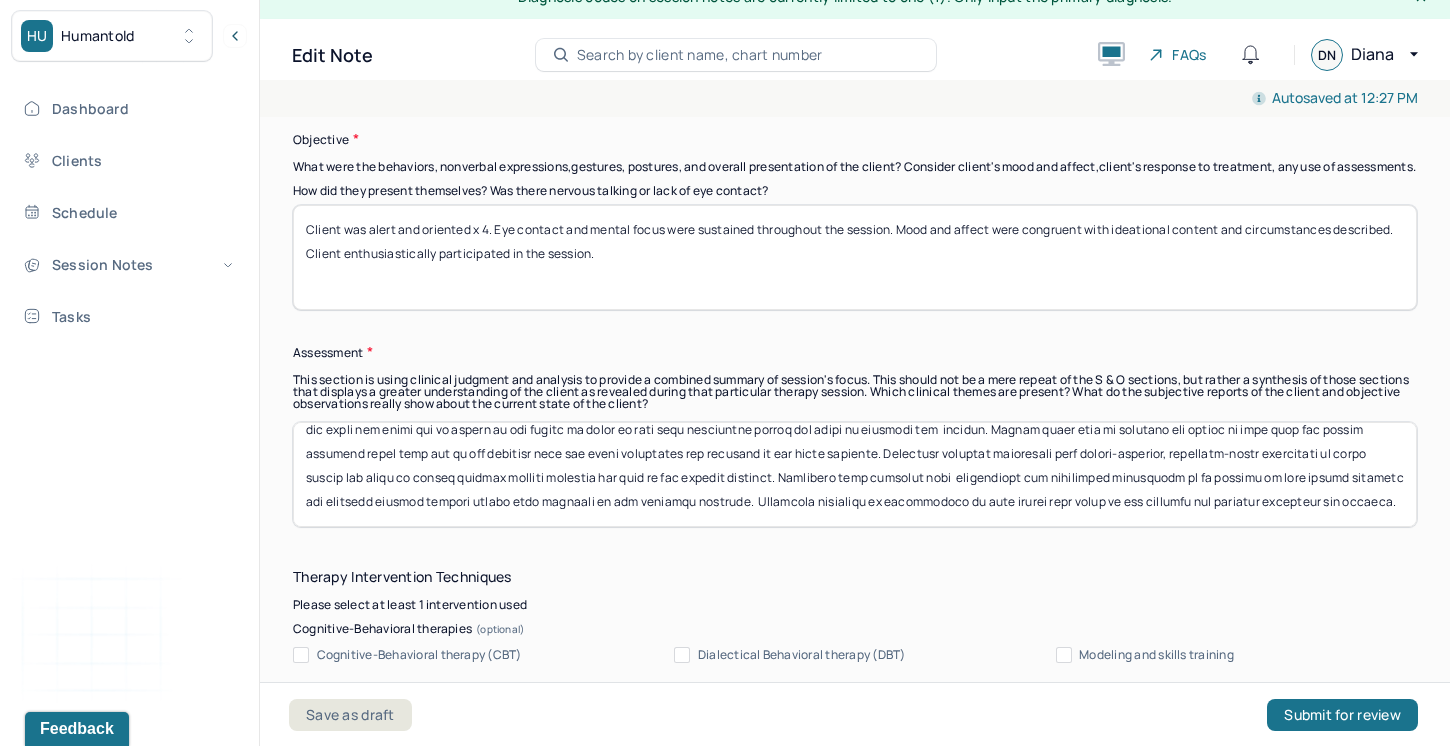scroll, scrollTop: 1598, scrollLeft: 0, axis: vertical 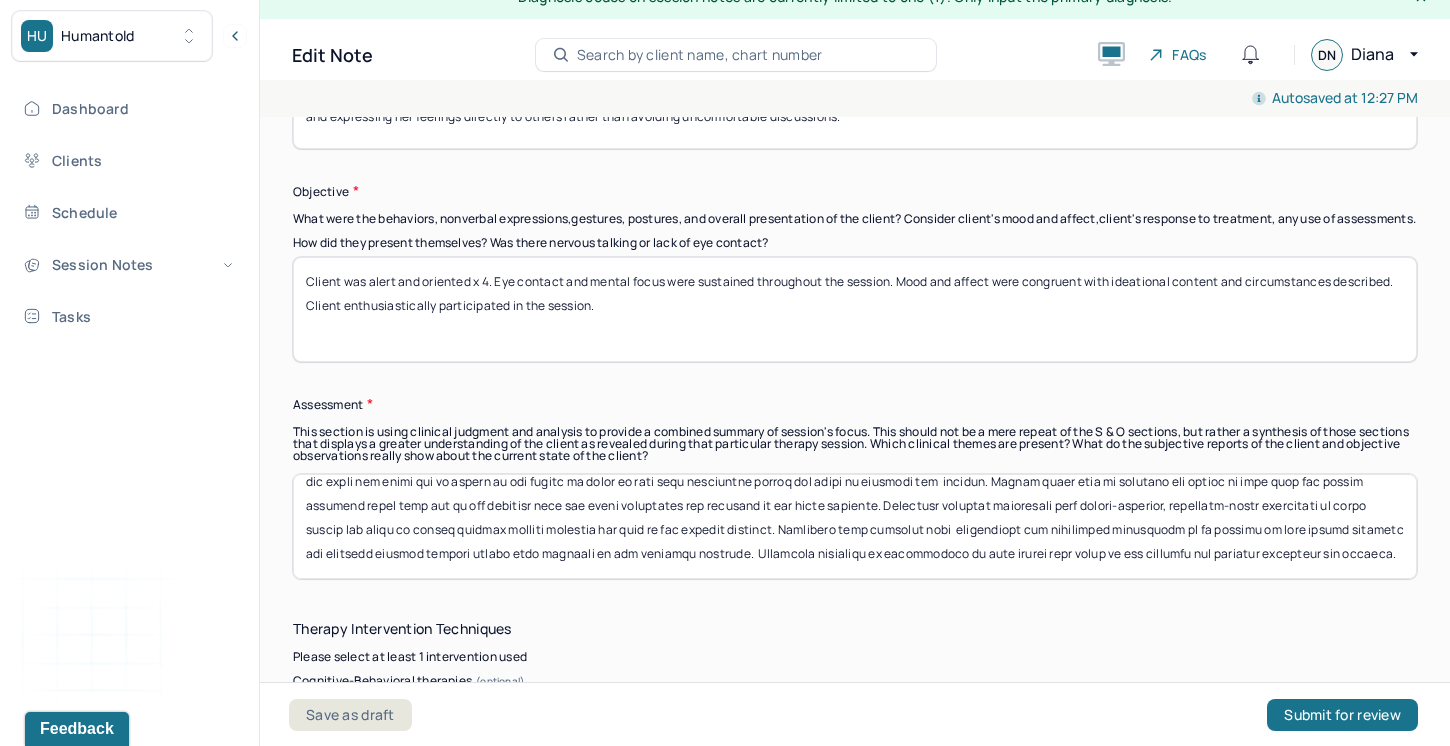 click at bounding box center [855, 526] 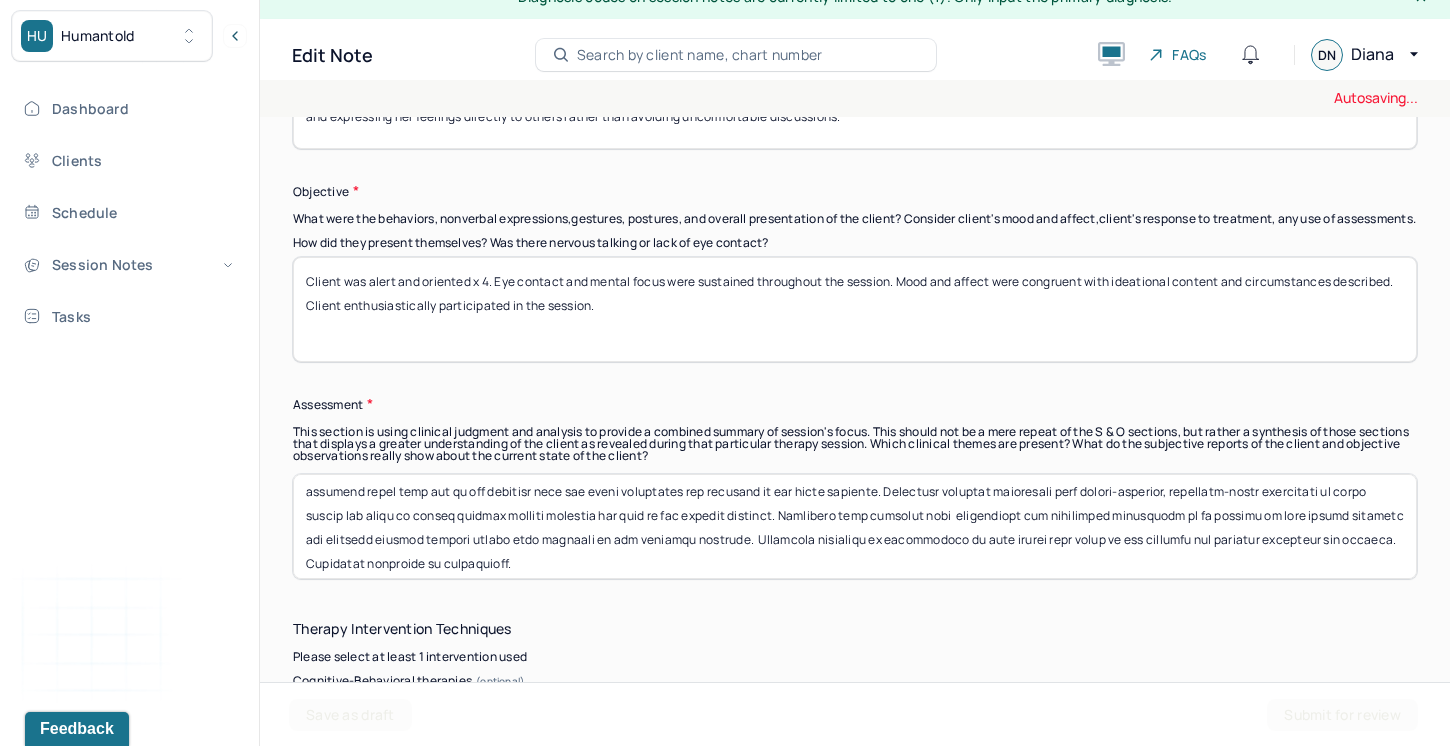 scroll, scrollTop: 36, scrollLeft: 0, axis: vertical 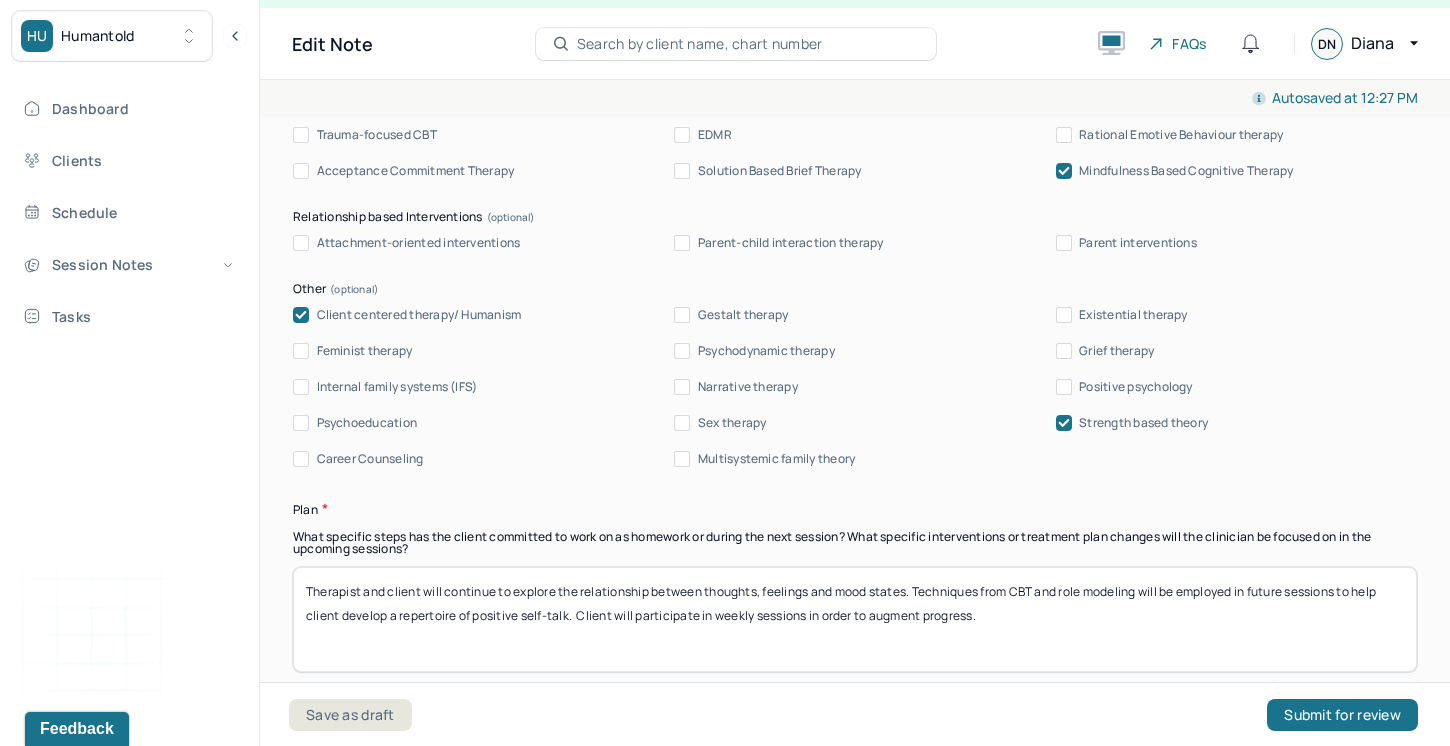type on "Client has been overwhelmed by numerous stressors including an ER visit for a swollen hand, vocational demands, and what appears to be an ambivalent style of communication exhibited by her romantic interest. Client was able to pinpoint and verbalize her feelings related to her experiences with communication with her romantic interest. She has become much more clear in defining her wants and needs but is unsure if the effort is worth it with this particular person who seems to approach and retreat. Client would like to decrease the amount of time that she spends thinking about this man as she realizes that she feels diminished and rejected by his mixed messages. Therapist utilized techniques from client-centered, strengths-based modalities to allow client the space to safely express intense emotions and hone in her sincere feelings. Therapist also assisted with suggestions for behavioral activation as an attempt to help client redirect her thoughts towards herself rather than focusing on her romantic int..." 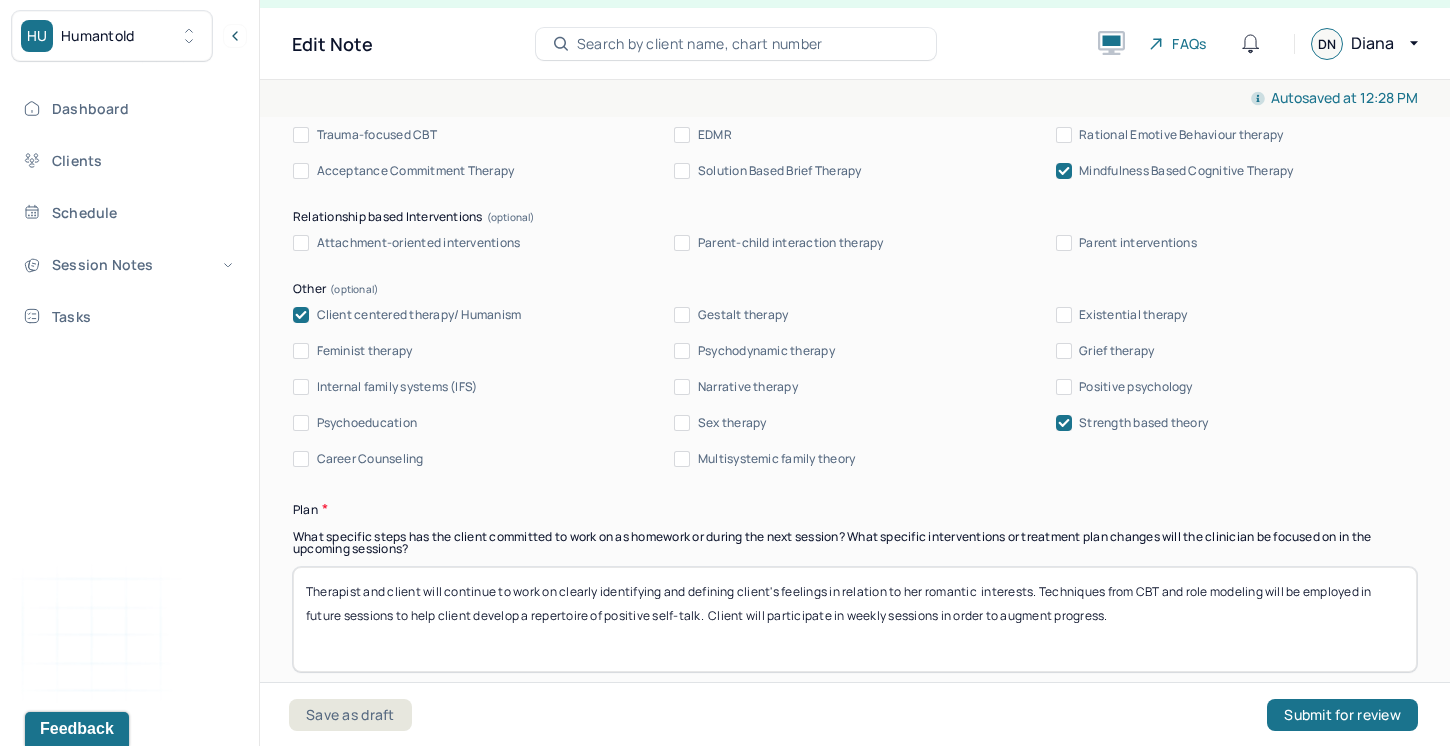 drag, startPoint x: 983, startPoint y: 602, endPoint x: 932, endPoint y: 593, distance: 51.78803 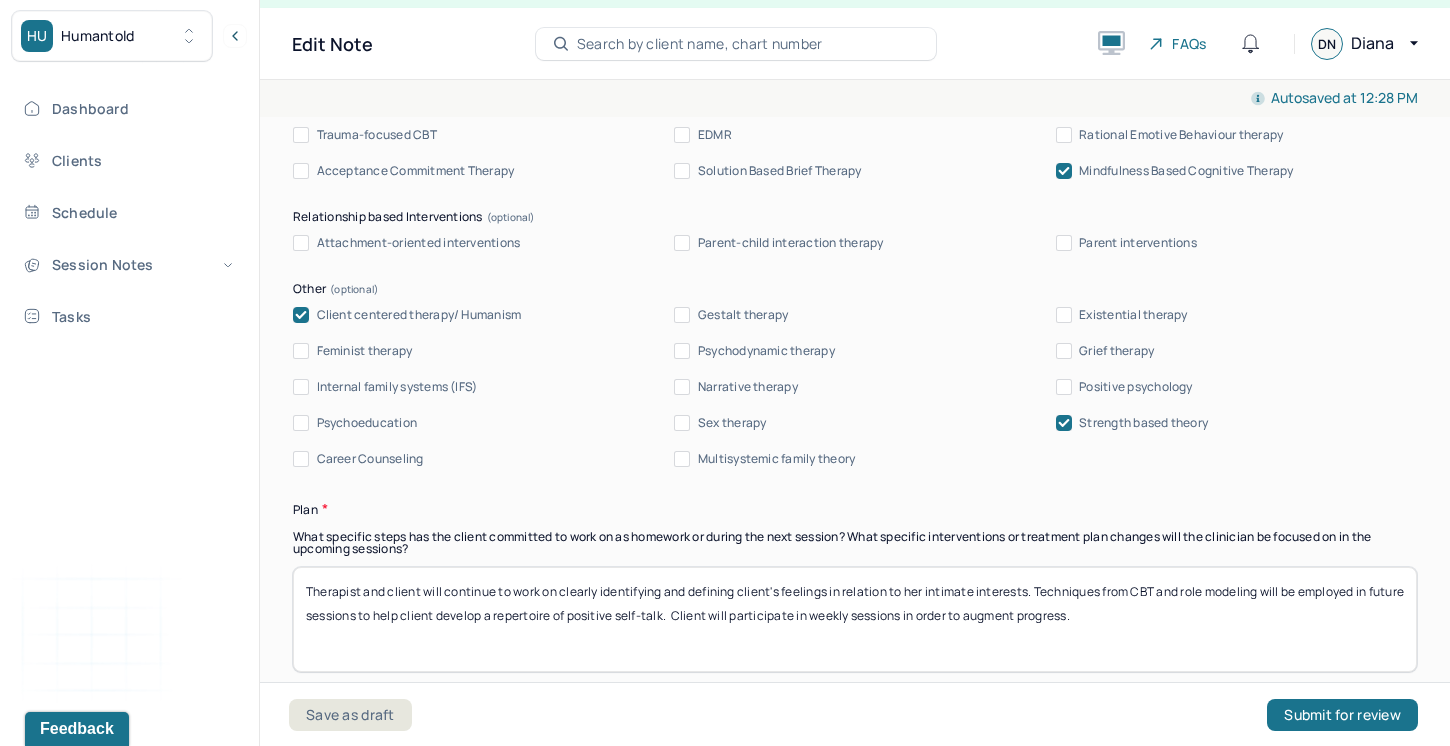 drag, startPoint x: 1371, startPoint y: 602, endPoint x: 1138, endPoint y: 603, distance: 233.00215 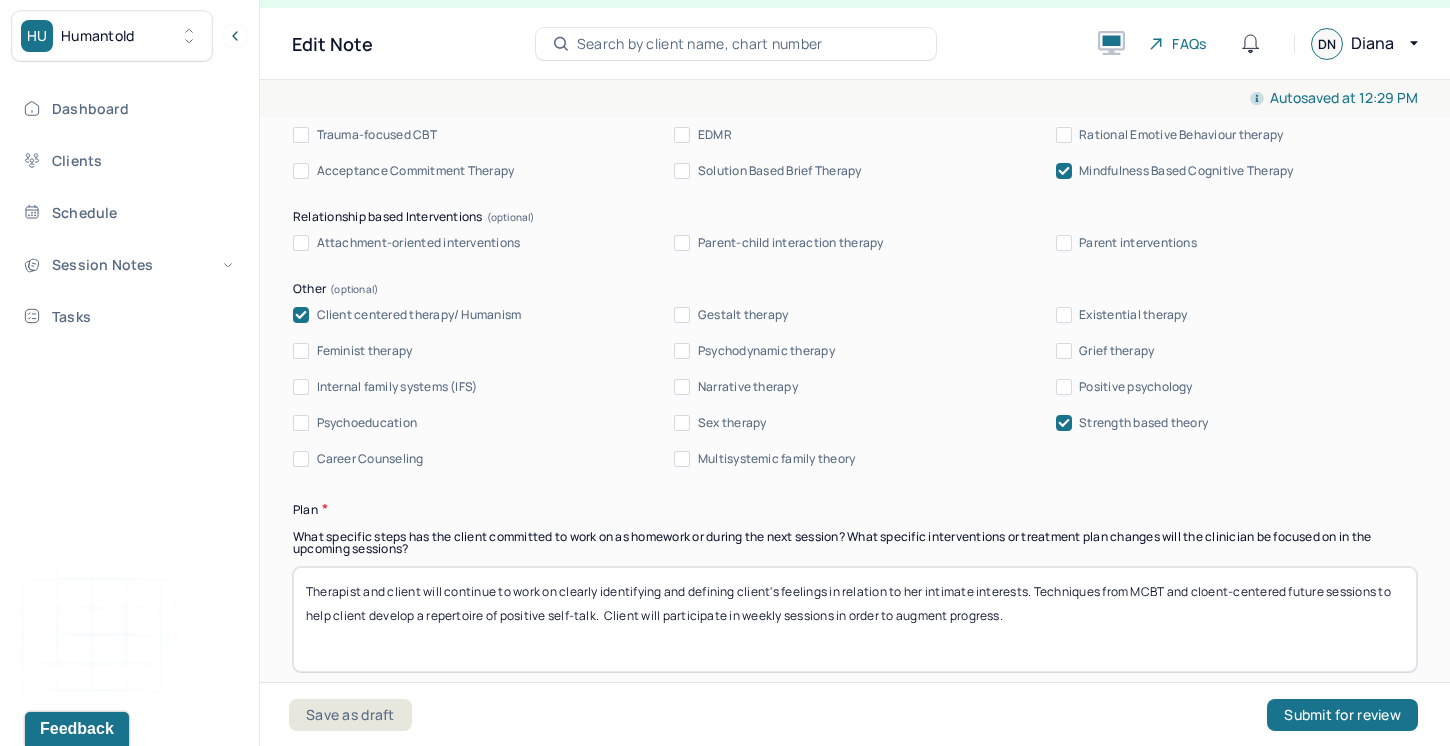 click on "Therapist and client will continue to work on clearly identifying and defining client's feelings in relation to her intimate interests. Techniques from MCBT and cloent-centered future sessions to help client develop a repertoire of positive self-talk.  Client will participate in weekly sessions in order to augment progress." at bounding box center [855, 619] 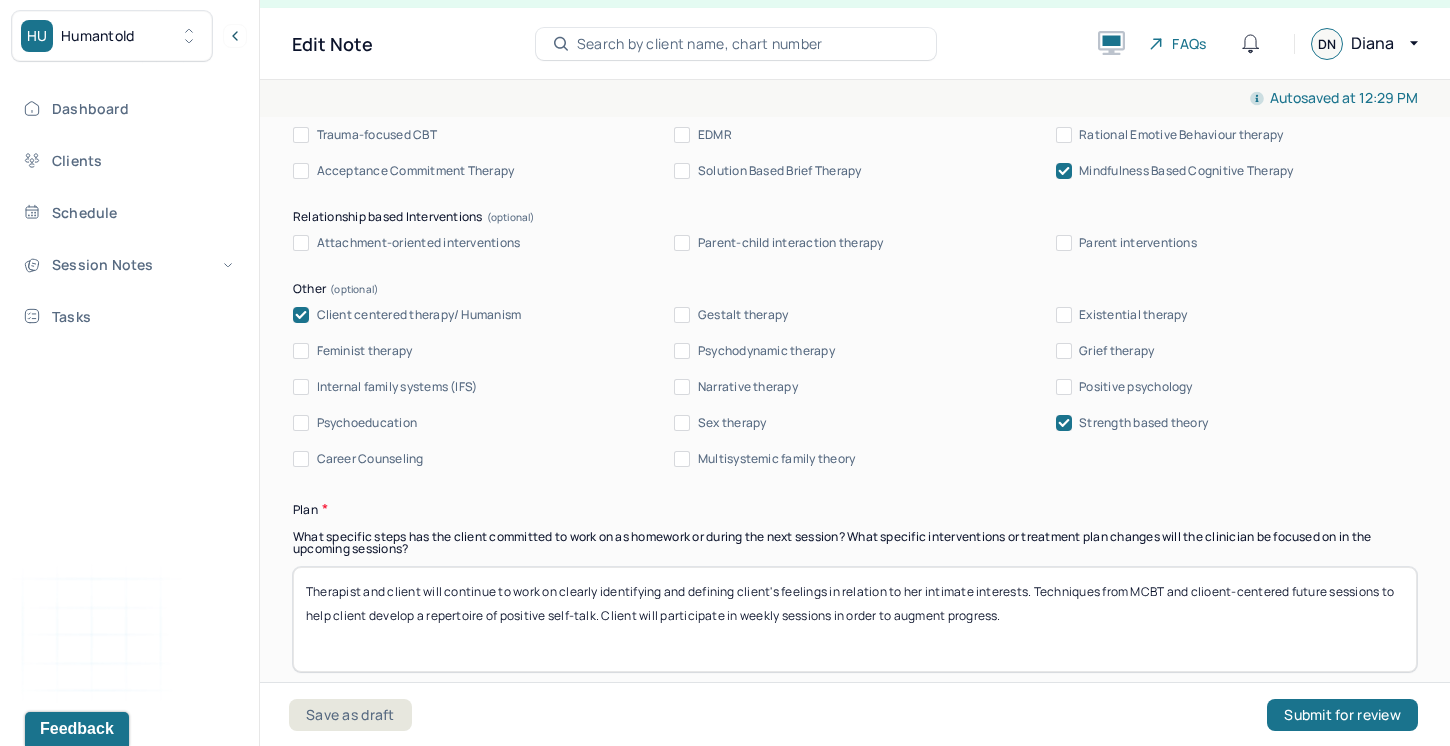 drag, startPoint x: 1219, startPoint y: 597, endPoint x: 1209, endPoint y: 598, distance: 10.049875 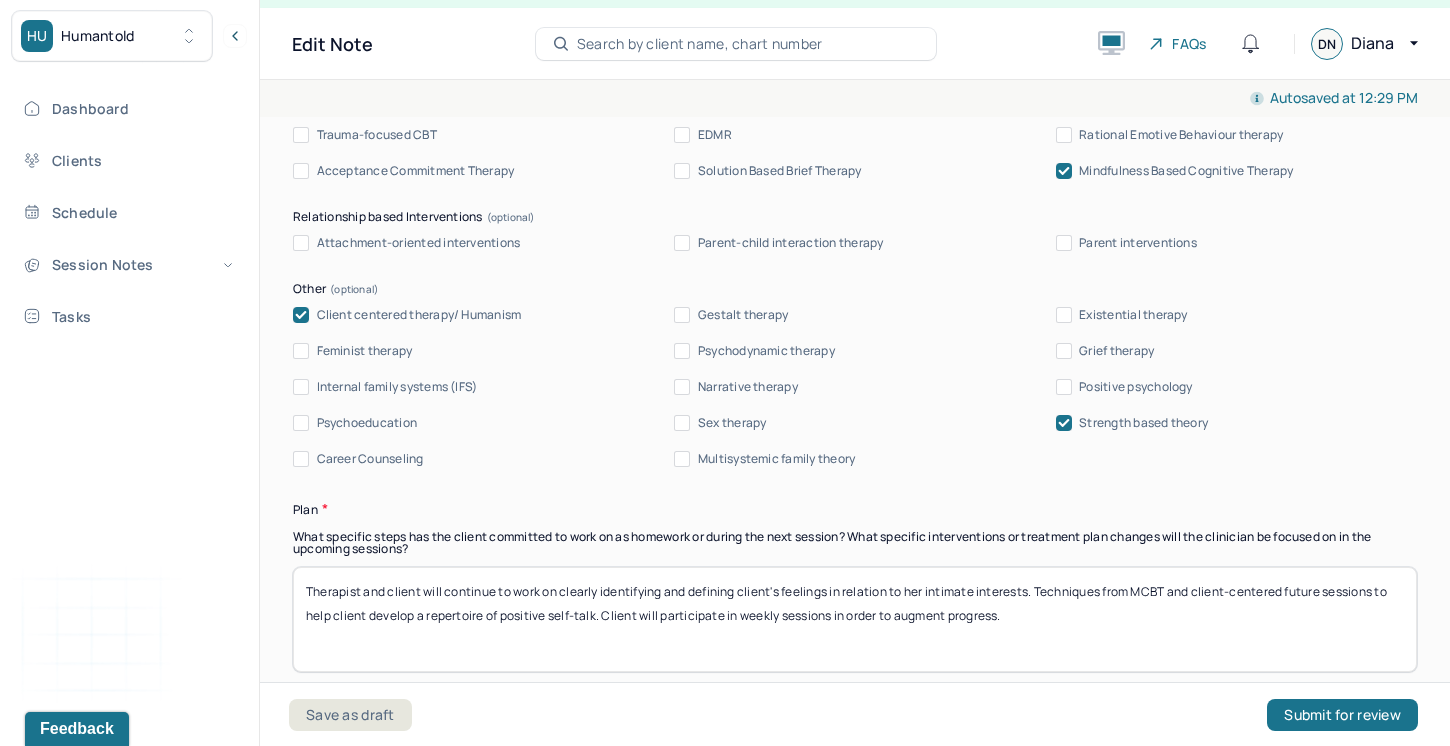 click on "Therapist and client will continue to work on clearly identifying and defining client's feelings in relation to her intimate interests. Techniques from MCBT and client-centered future sessions to help client develop a repertoire of positive self-talk. Client will participate in weekly sessions in order to augment progress." at bounding box center [855, 619] 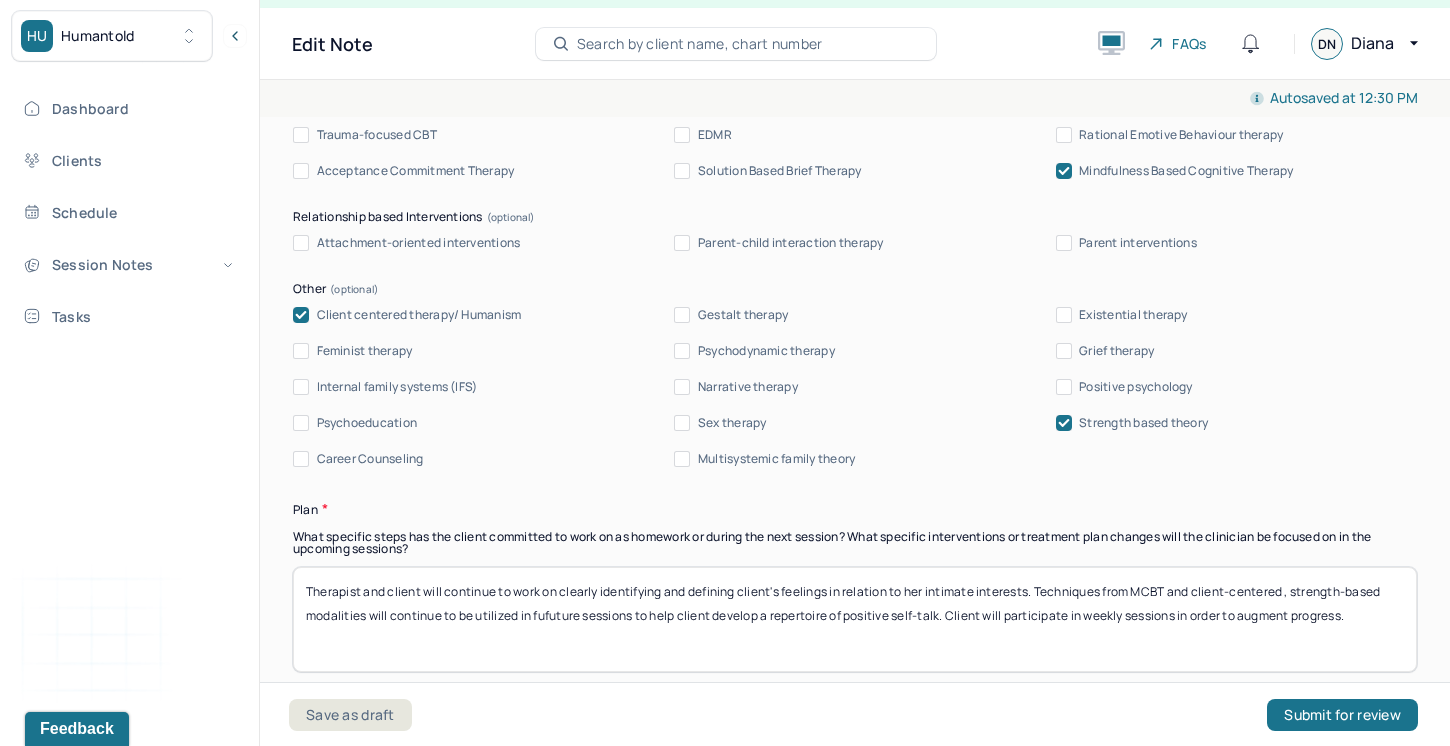 drag, startPoint x: 951, startPoint y: 626, endPoint x: 534, endPoint y: 622, distance: 417.0192 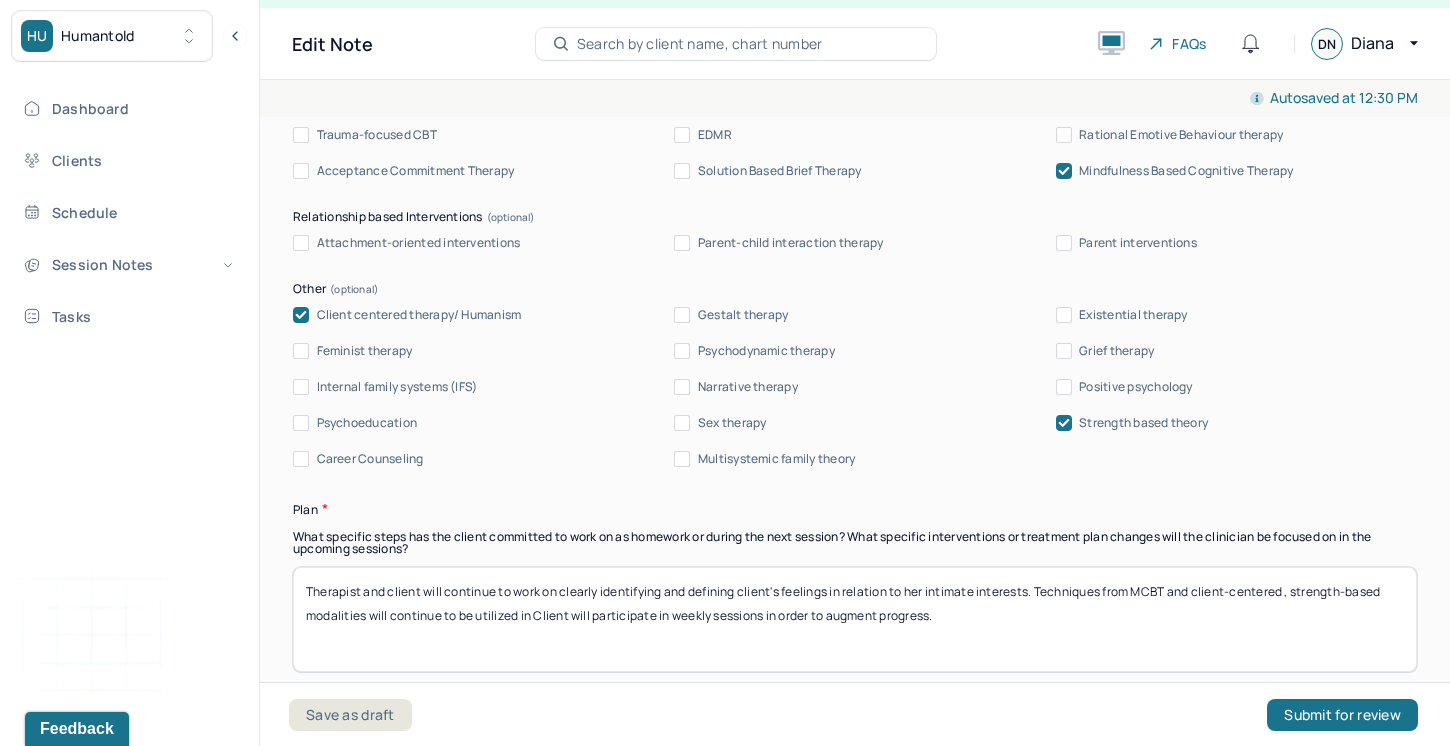 drag, startPoint x: 942, startPoint y: 628, endPoint x: 535, endPoint y: 630, distance: 407.0049 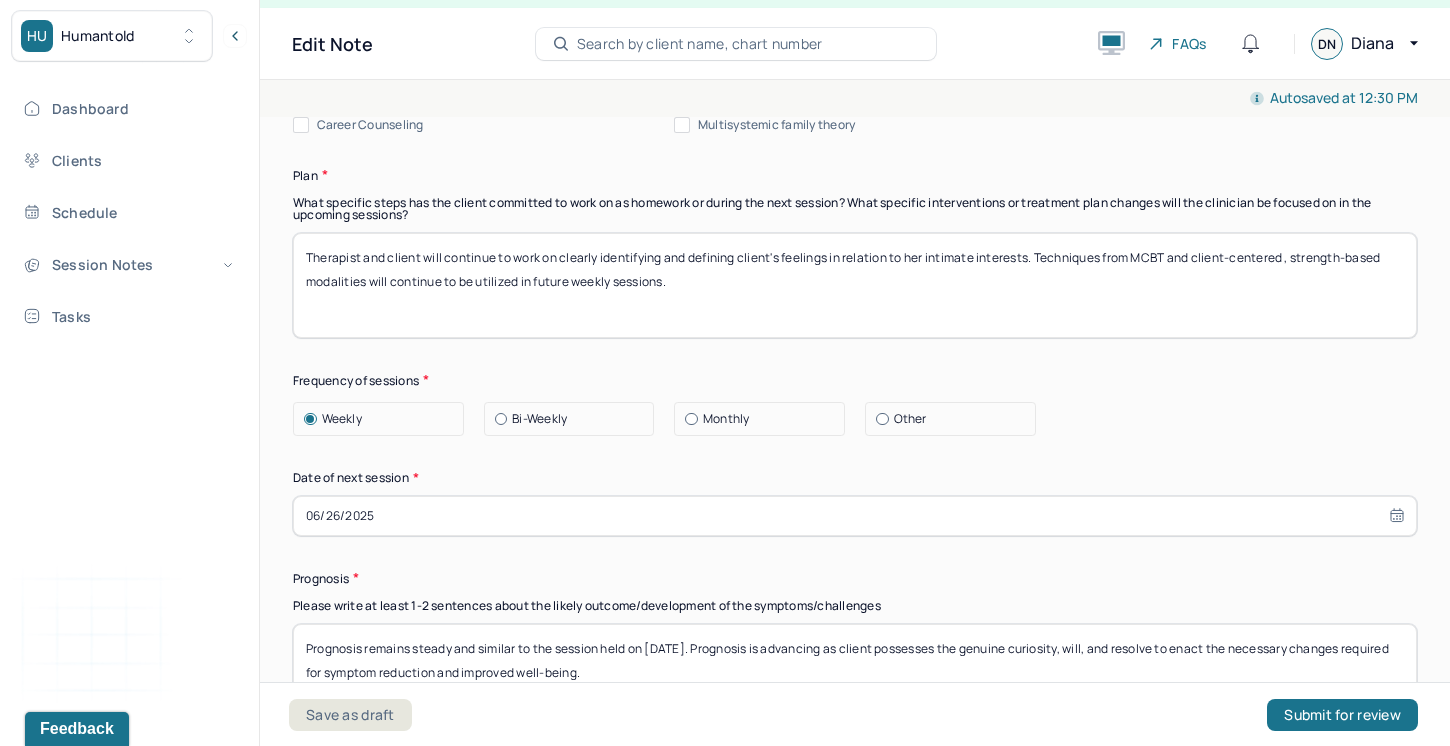scroll, scrollTop: 2533, scrollLeft: 0, axis: vertical 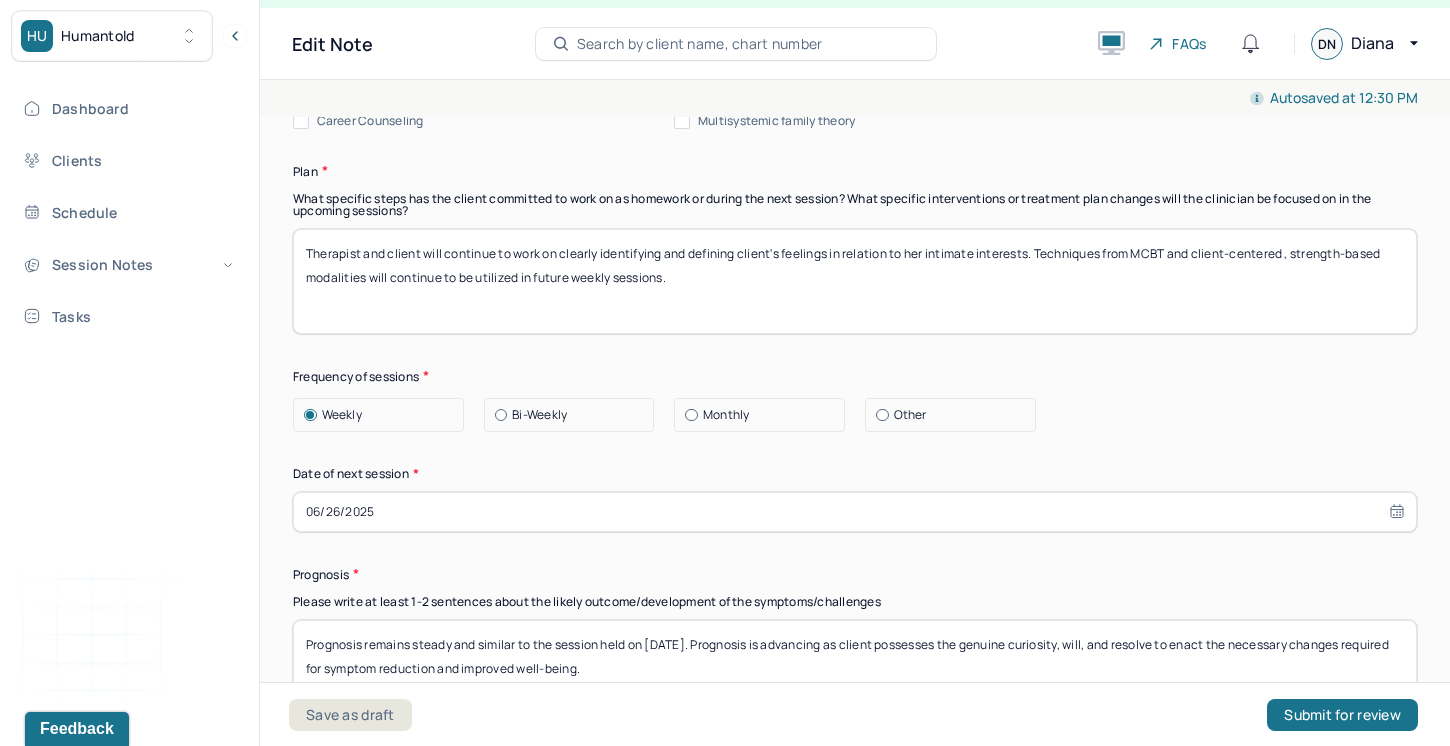 type on "Therapist and client will continue to work on clearly identifying and defining client's feelings in relation to her intimate interests. Techniques from MCBT and client-centered , strength-based modalities will continue to be utilized in future weekly sessions." 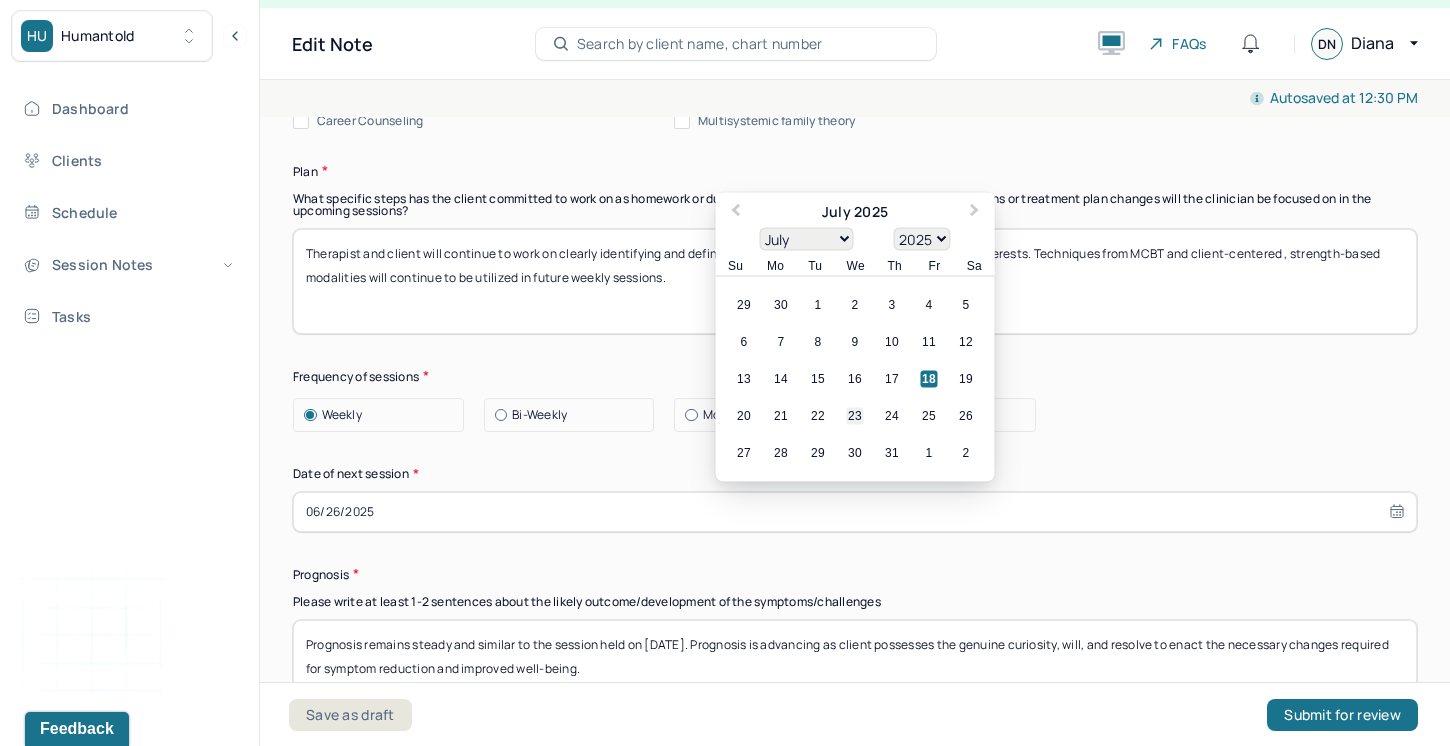 click on "23" at bounding box center [855, 415] 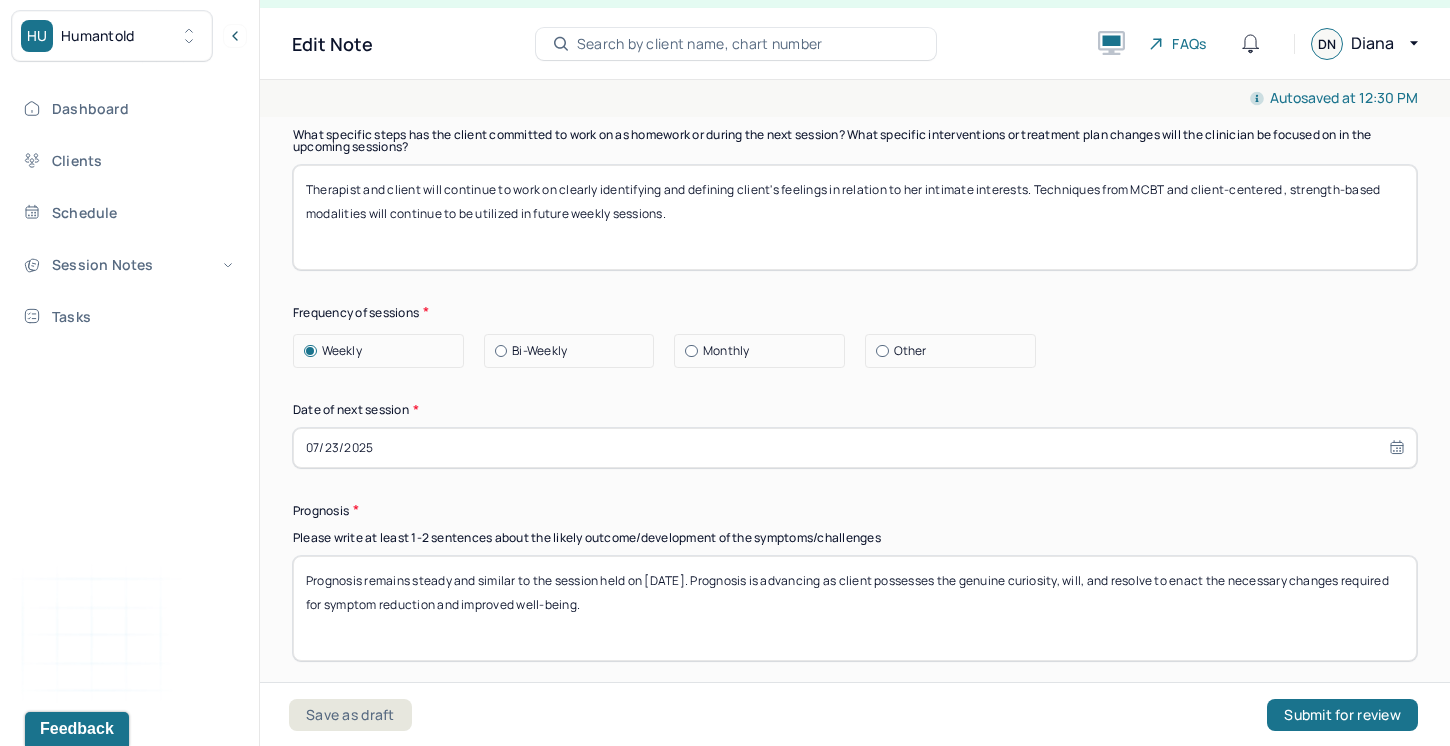 scroll, scrollTop: 2619, scrollLeft: 0, axis: vertical 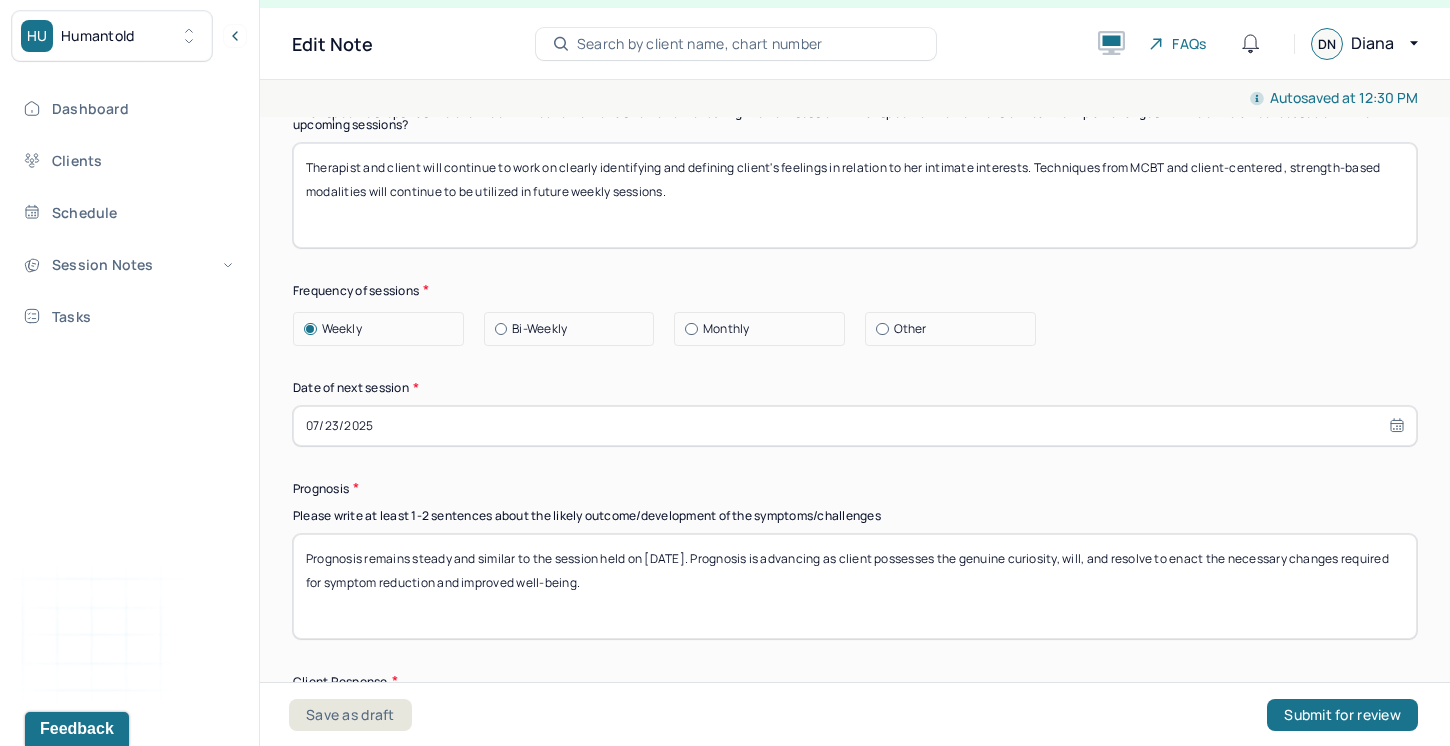 click on "Prognosis remains steady and similar to the session held on [DATE]. Prognosis is advancing as client possesses the genuine curiosity, will, and resolve to enact the necessary changes required for symptom reduction and improved well-being." at bounding box center [855, 586] 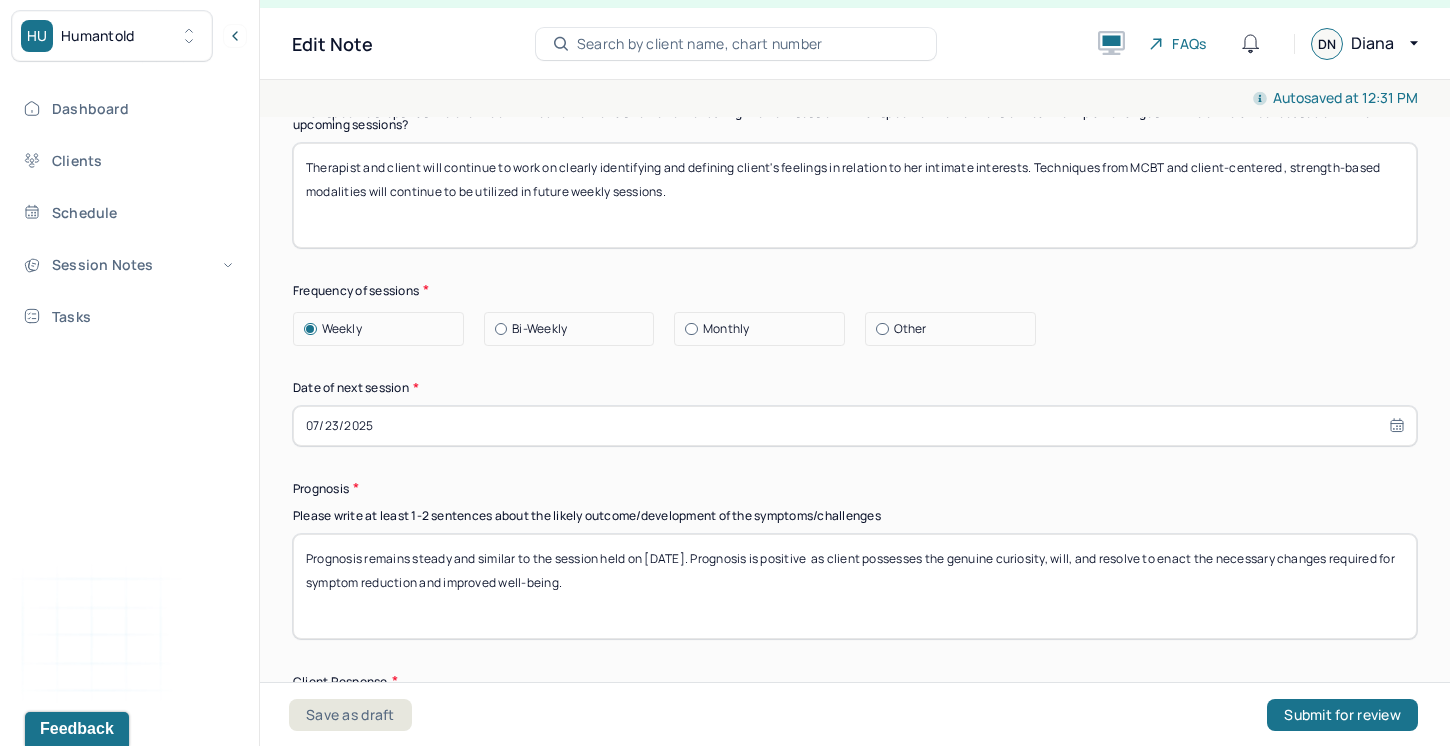 drag, startPoint x: 1061, startPoint y: 567, endPoint x: 960, endPoint y: 569, distance: 101.0198 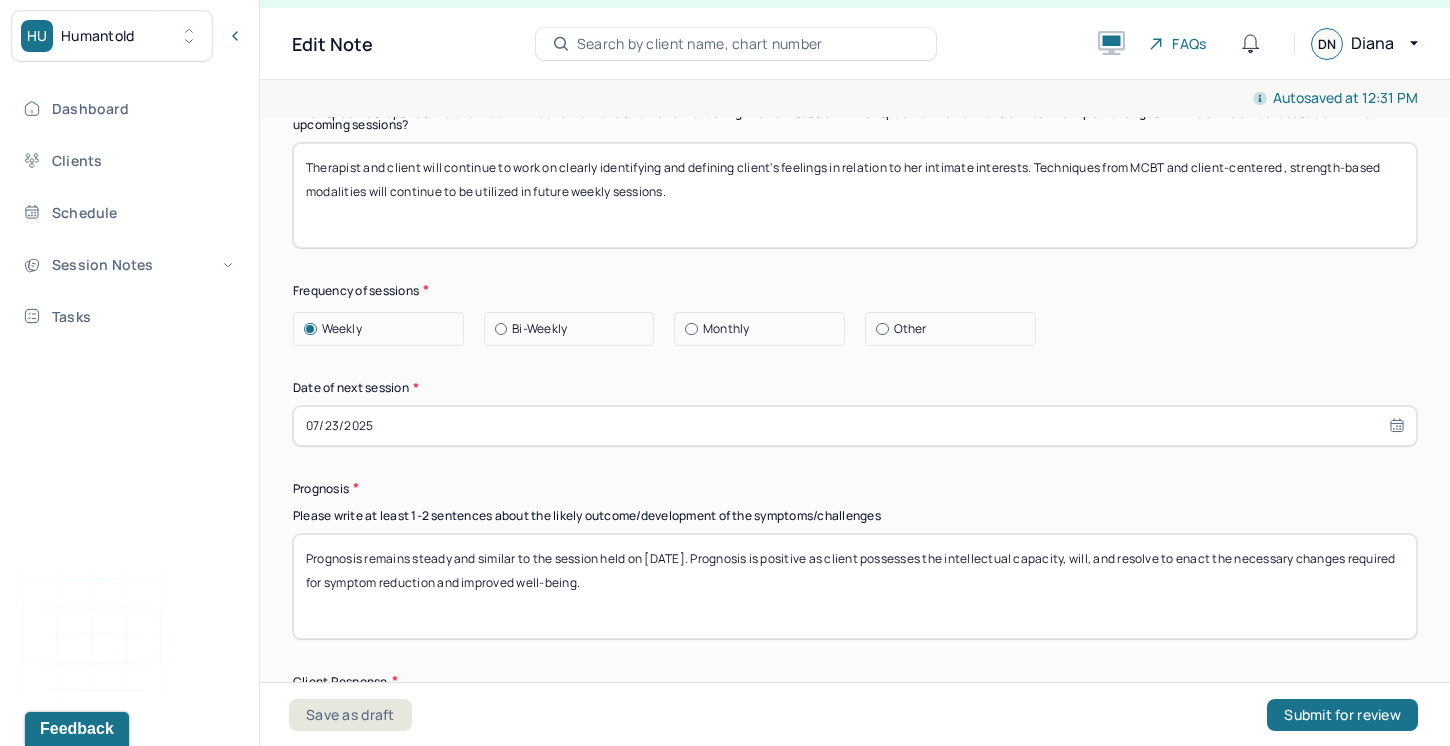 drag, startPoint x: 1101, startPoint y: 564, endPoint x: 1083, endPoint y: 564, distance: 18 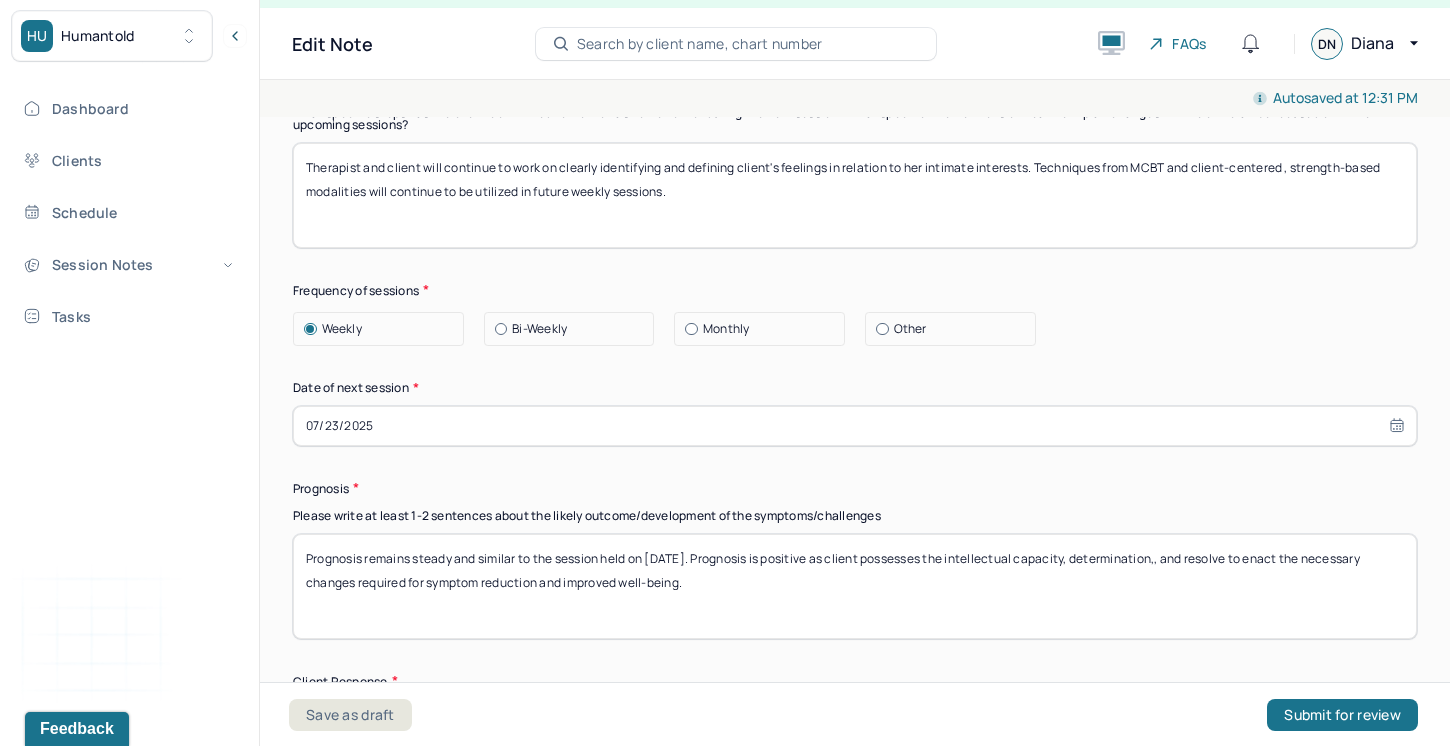 drag, startPoint x: 1241, startPoint y: 568, endPoint x: 1199, endPoint y: 569, distance: 42.0119 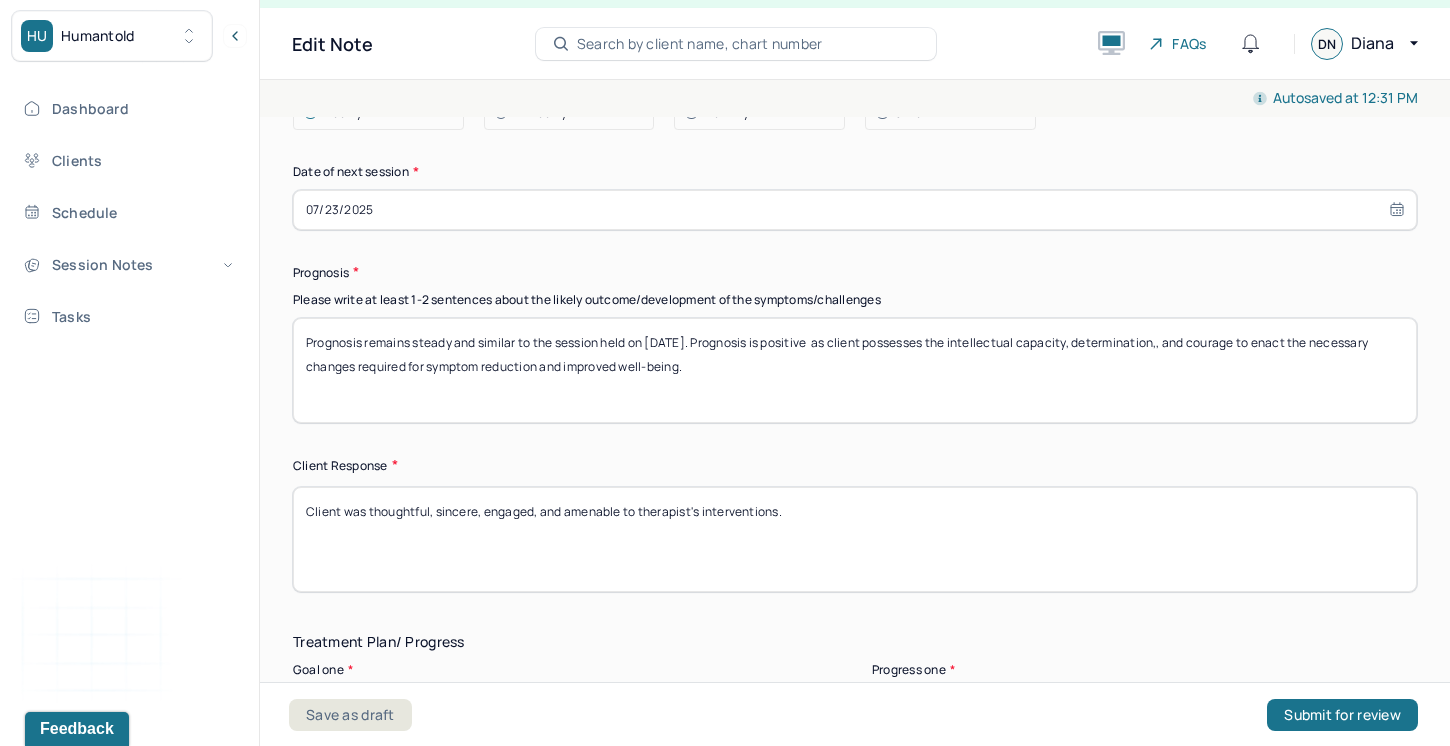 scroll, scrollTop: 2839, scrollLeft: 0, axis: vertical 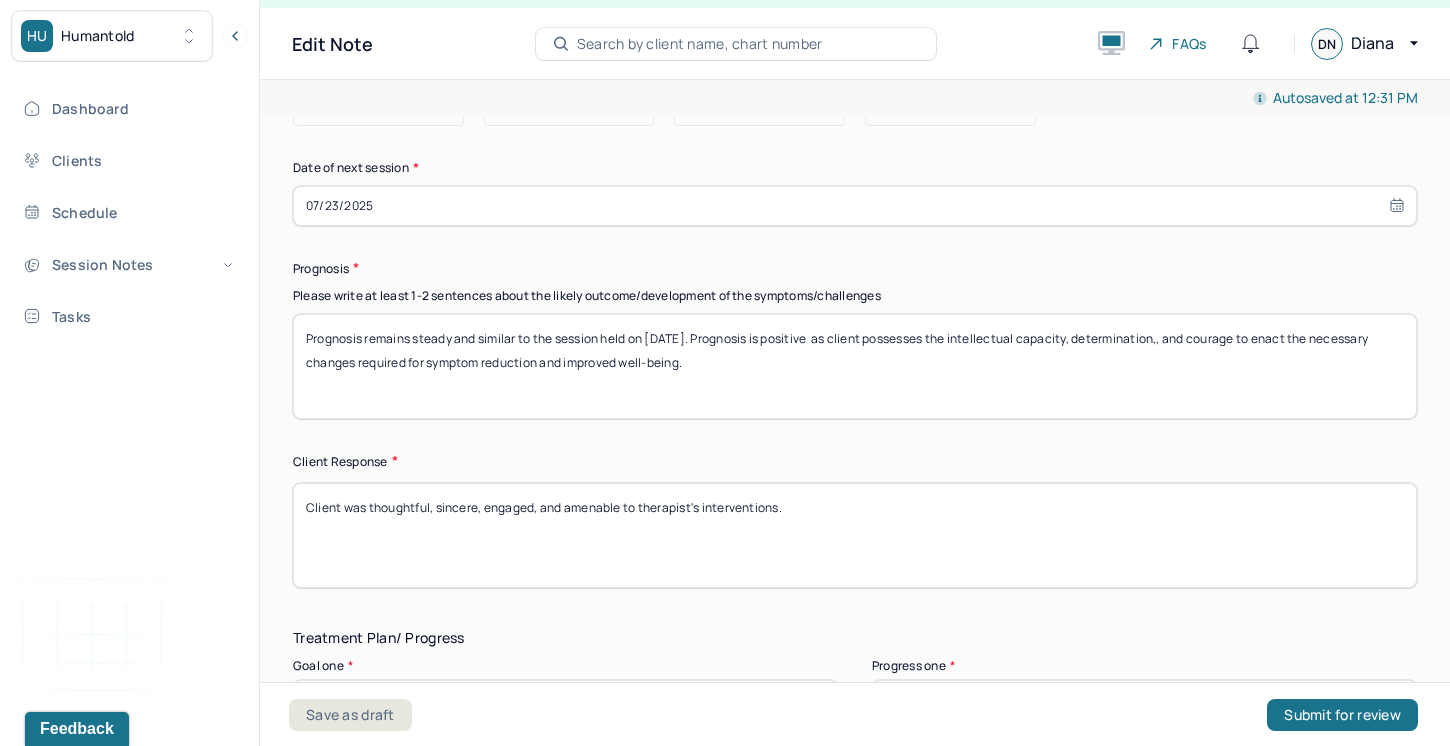 click on "Prognosis remains steady and similar to the session held on [DATE]. Prognosis is positive  as client possesses the intellectual capacity, determination,, and courage to enact the necessary changes required for symptom reduction and improved well-being." at bounding box center (855, 366) 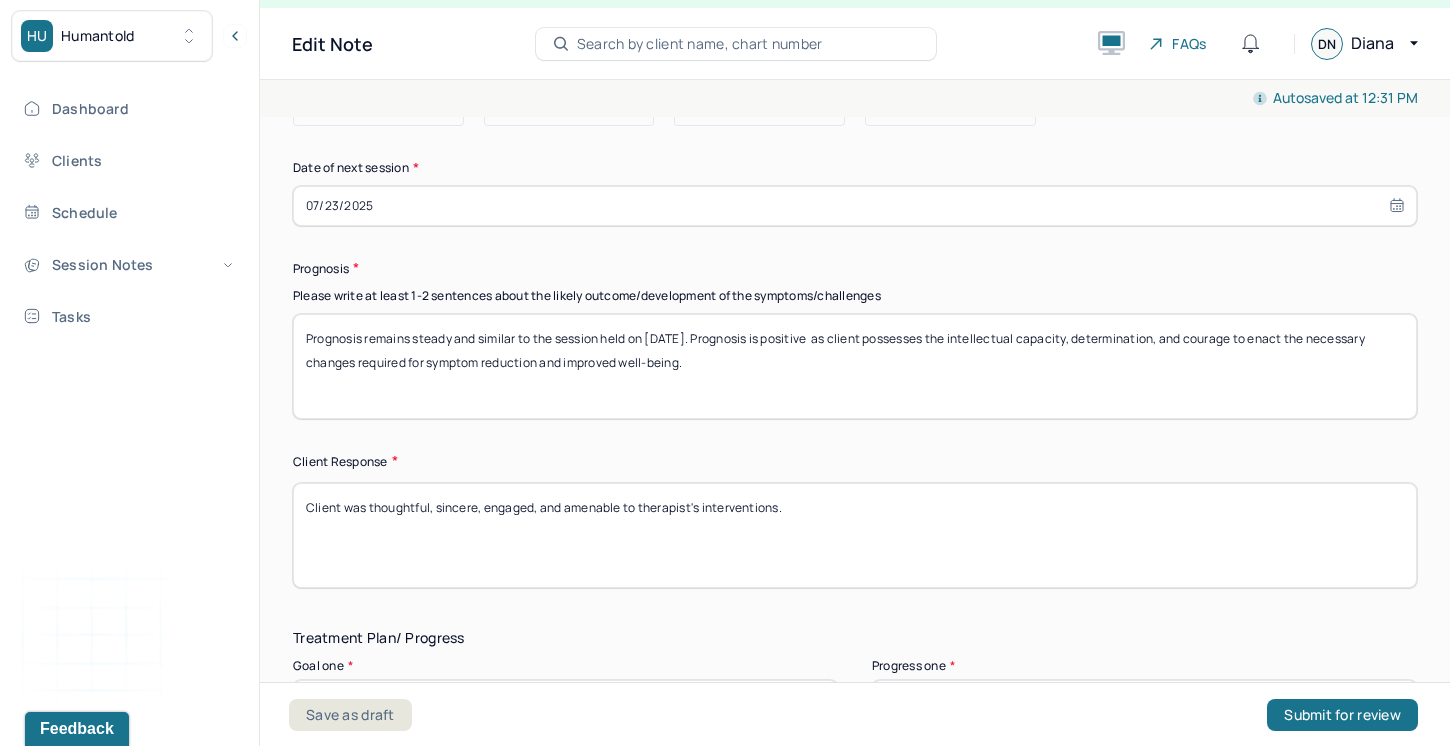 type on "Prognosis remains steady and similar to the session held on [DATE]. Prognosis is positive  as client possesses the intellectual capacity, determination, and courage to enact the necessary changes required for symptom reduction and improved well-being." 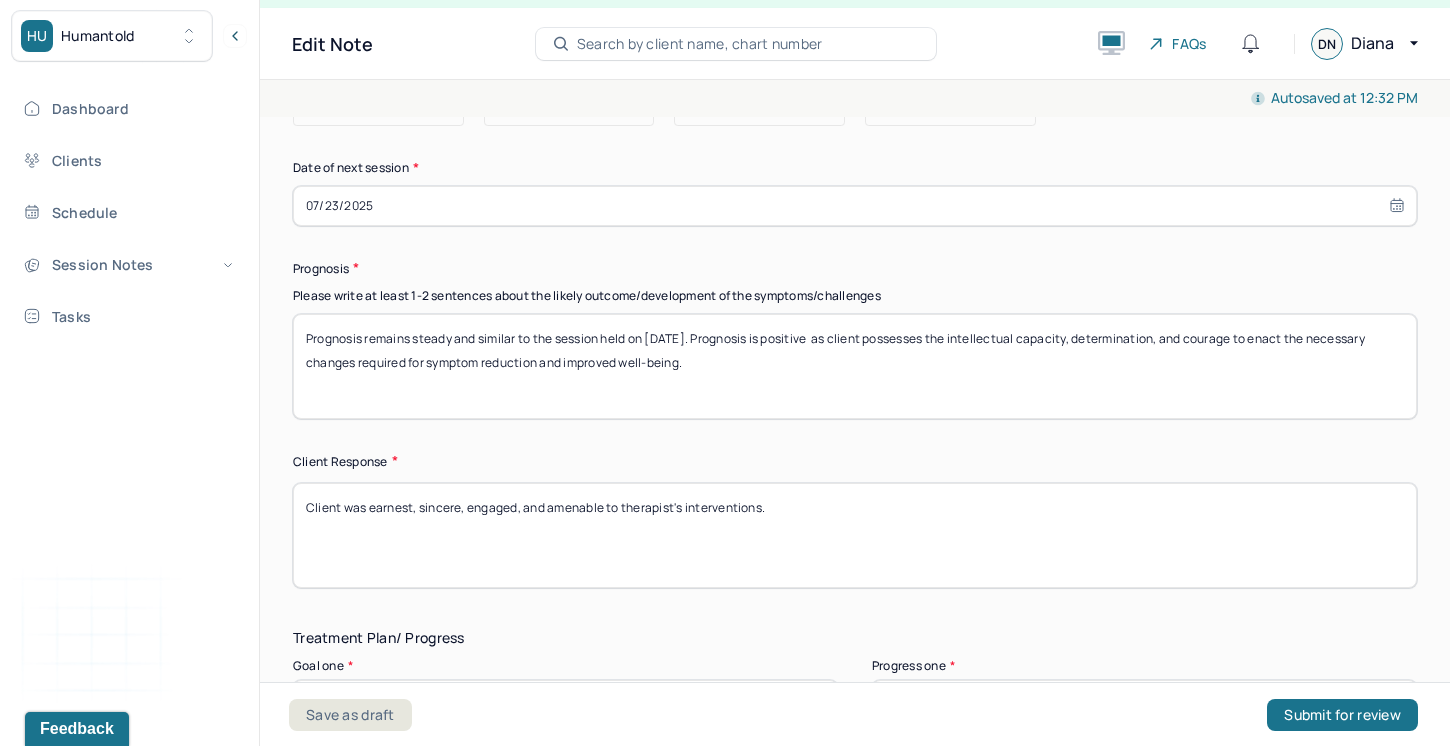 drag, startPoint x: 462, startPoint y: 516, endPoint x: 415, endPoint y: 517, distance: 47.010635 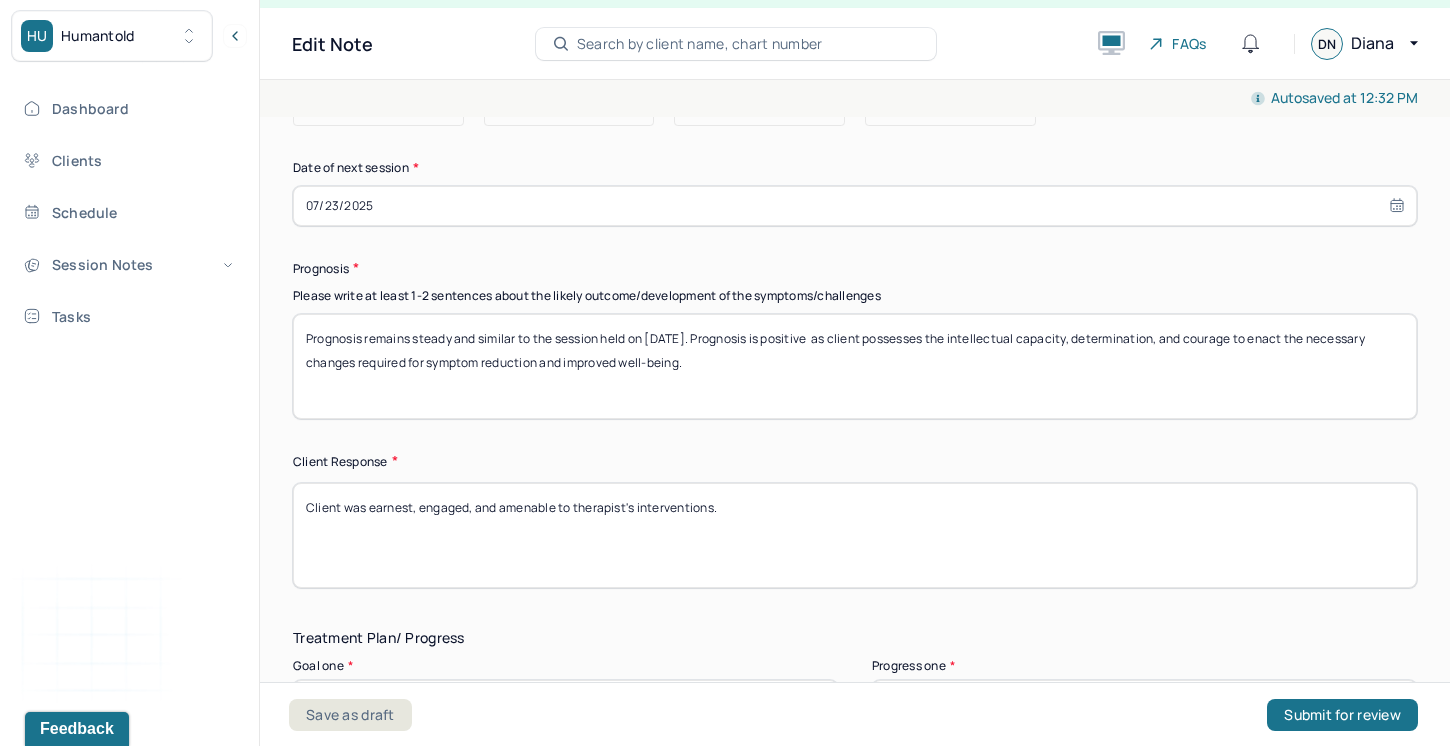 drag, startPoint x: 557, startPoint y: 513, endPoint x: 502, endPoint y: 511, distance: 55.03635 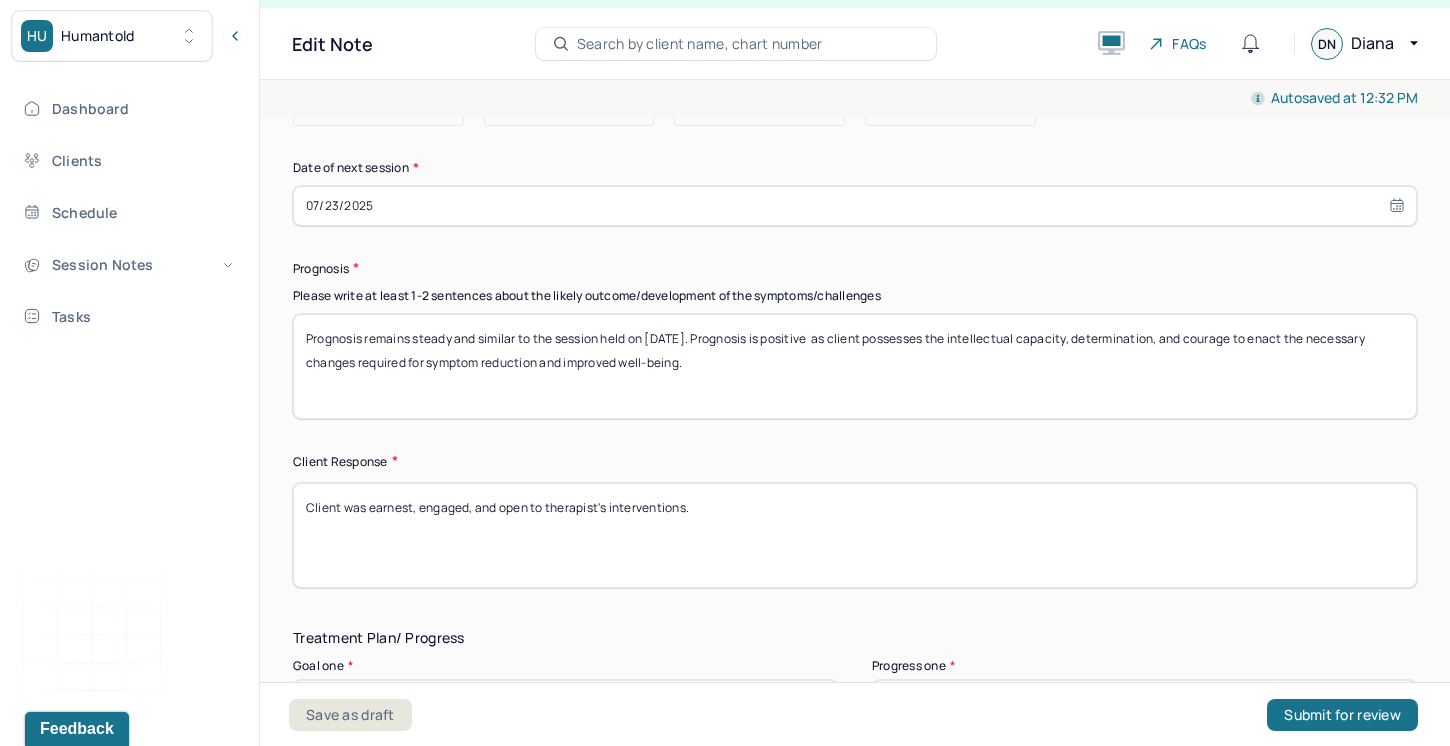 drag, startPoint x: 702, startPoint y: 514, endPoint x: 609, endPoint y: 513, distance: 93.00538 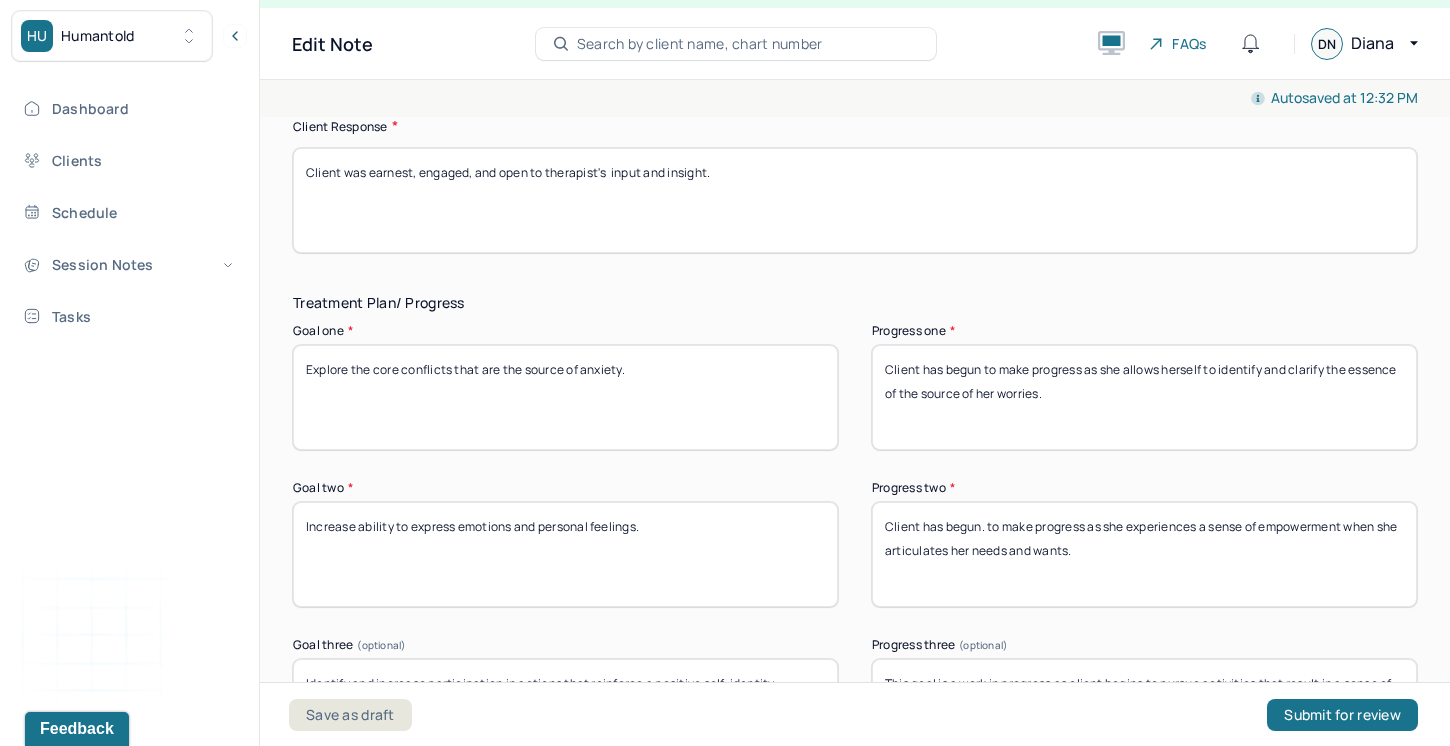 scroll, scrollTop: 3215, scrollLeft: 0, axis: vertical 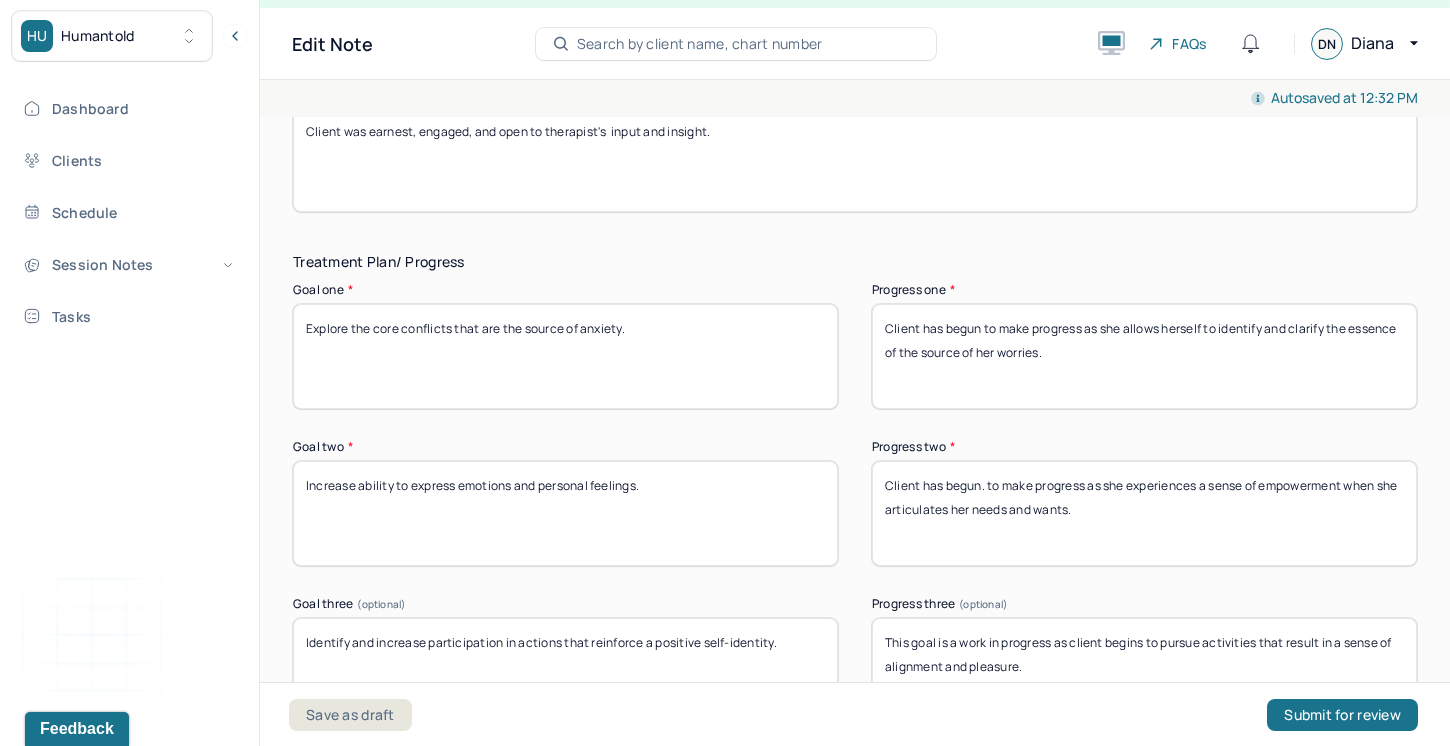 type on "Client was earnest, engaged, and open to therapist's  input and insight." 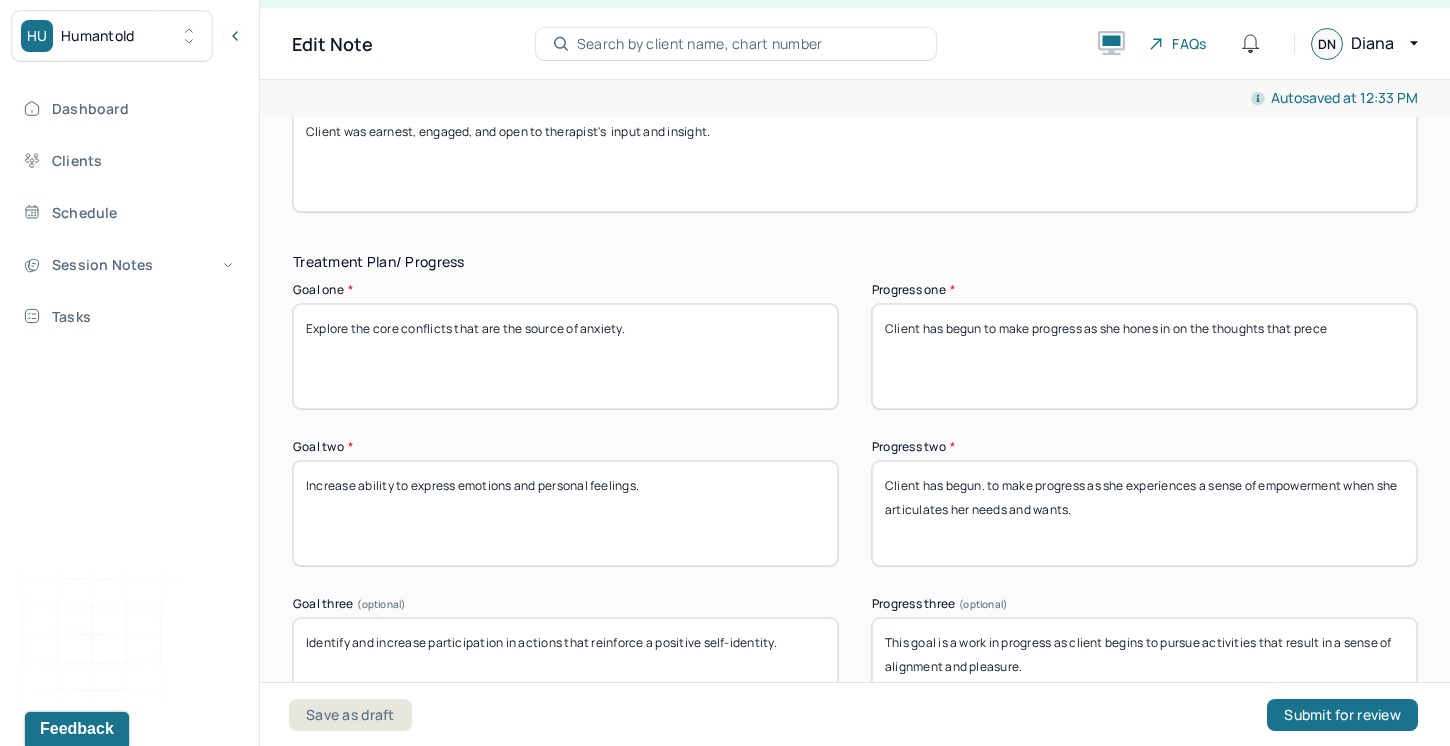 click on "Client has begun to make progress as she hones in on the thoughts that prece" at bounding box center (1144, 356) 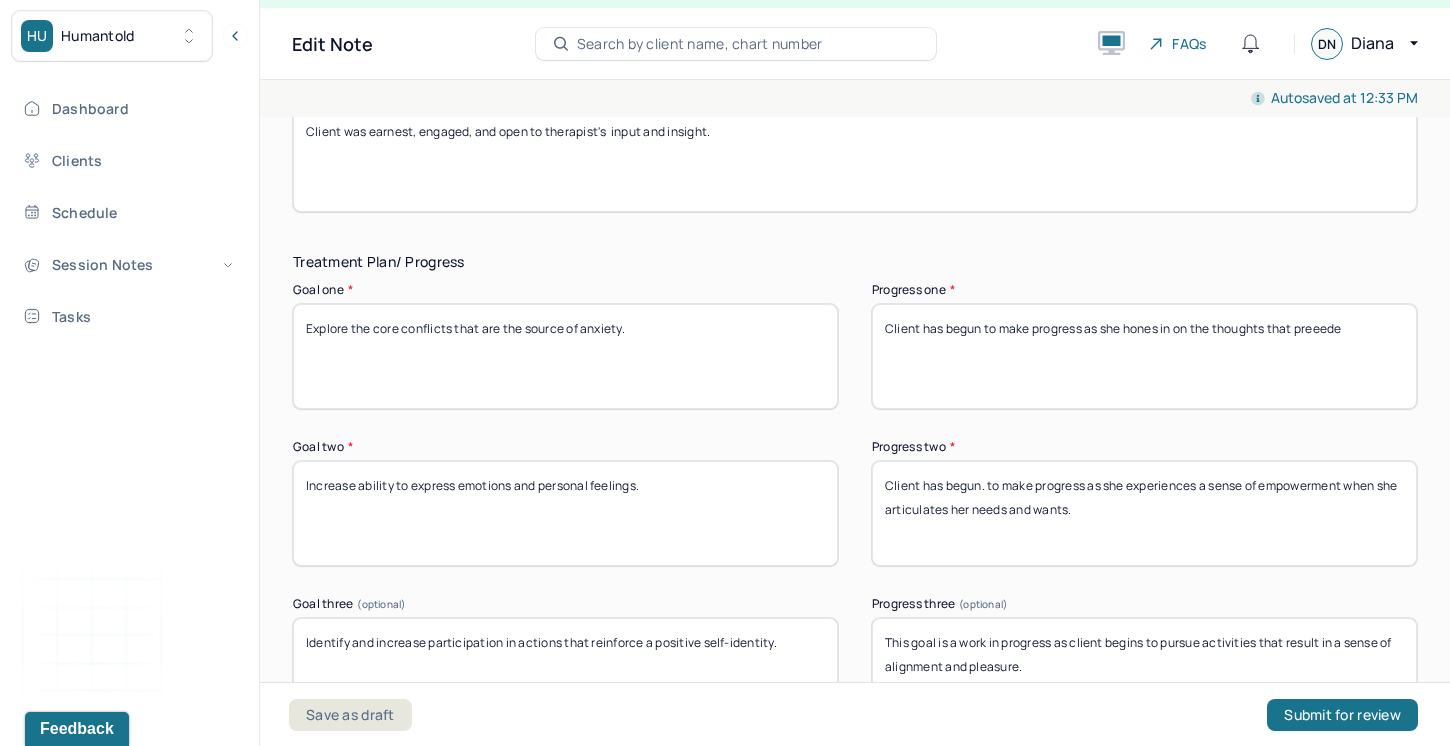 drag, startPoint x: 1357, startPoint y: 329, endPoint x: 1305, endPoint y: 328, distance: 52.009613 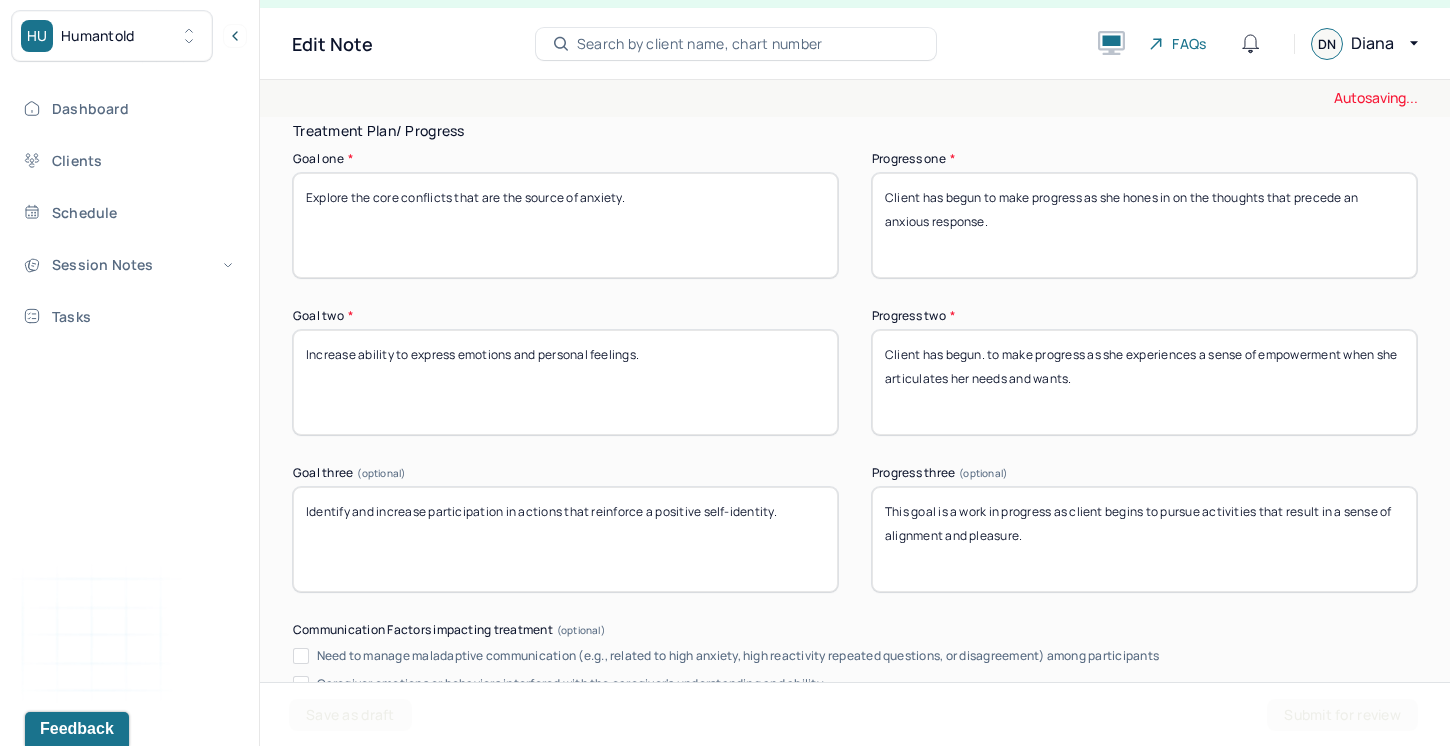 scroll, scrollTop: 3347, scrollLeft: 0, axis: vertical 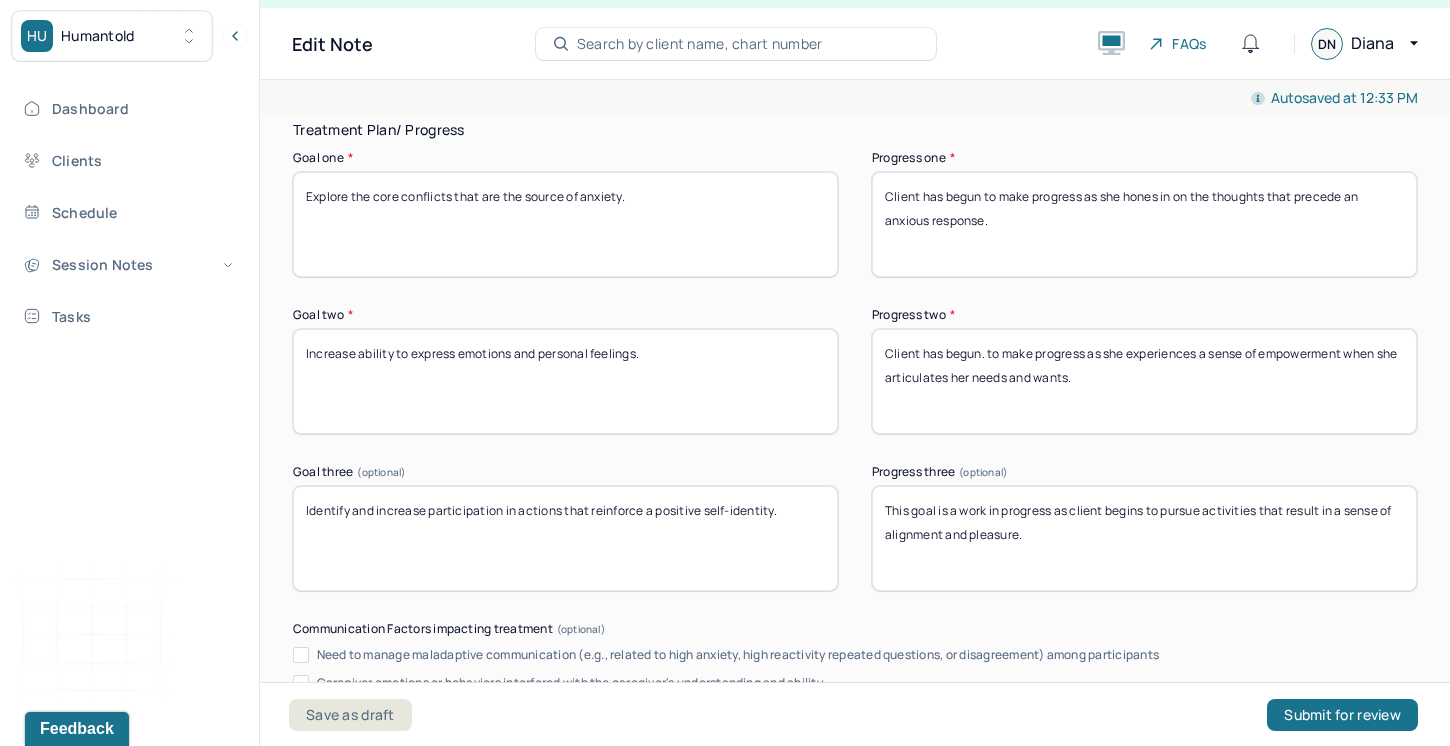 type on "Client has begun to make progress as she hones in on the thoughts that precede an anxious response." 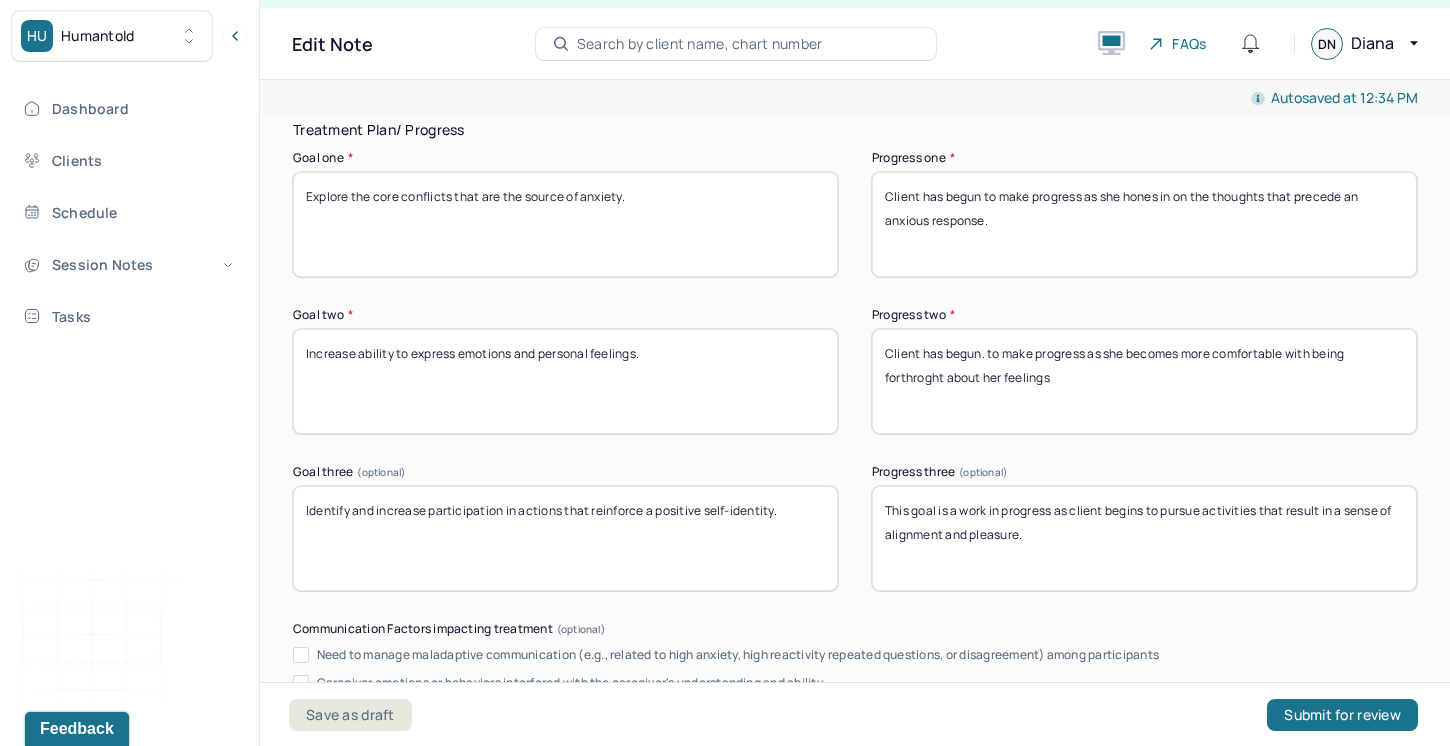 click on "Client has begun. to make progress as she becomes more comfortable with being forthroght about her feelings" at bounding box center [1144, 381] 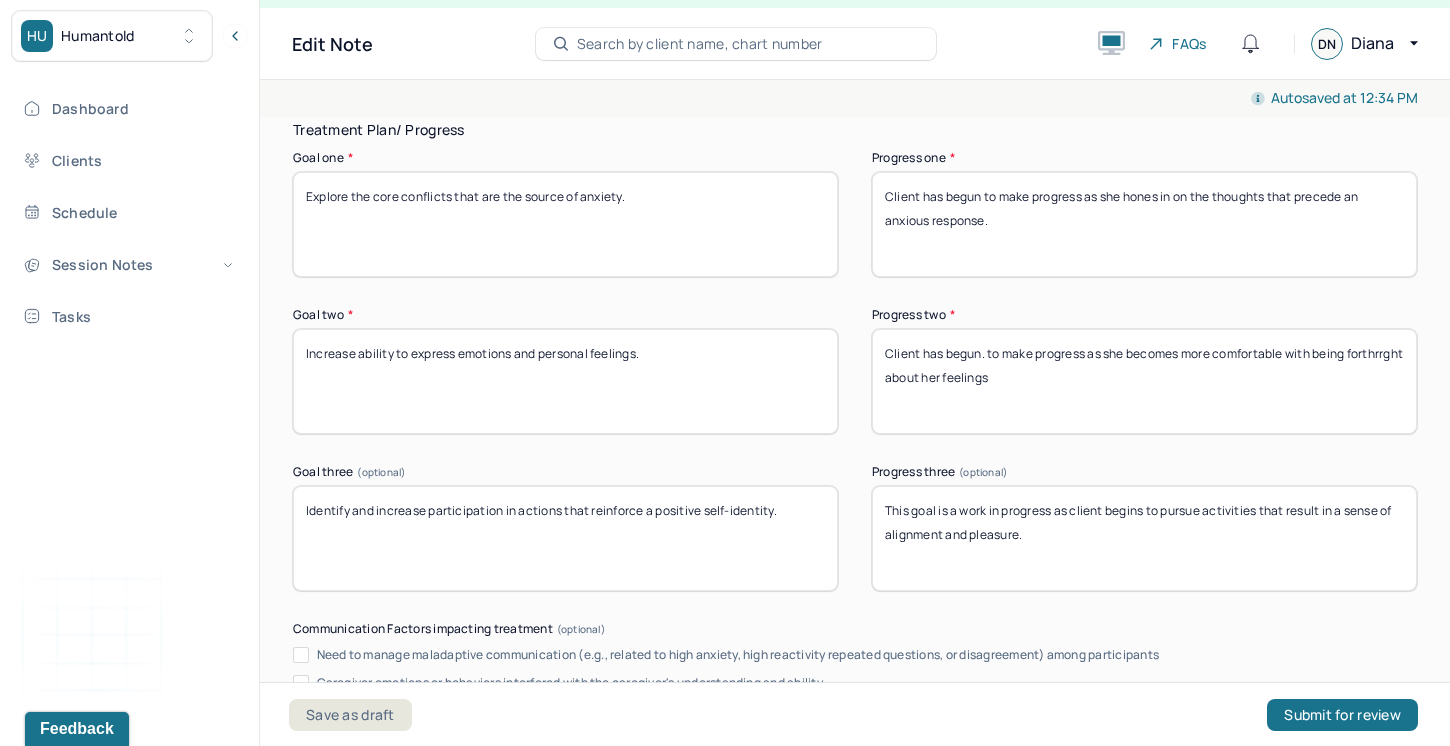 click on "Client has begun. to make progress as she becomes more comfortable with being forthrrght about her feelings" at bounding box center (1144, 381) 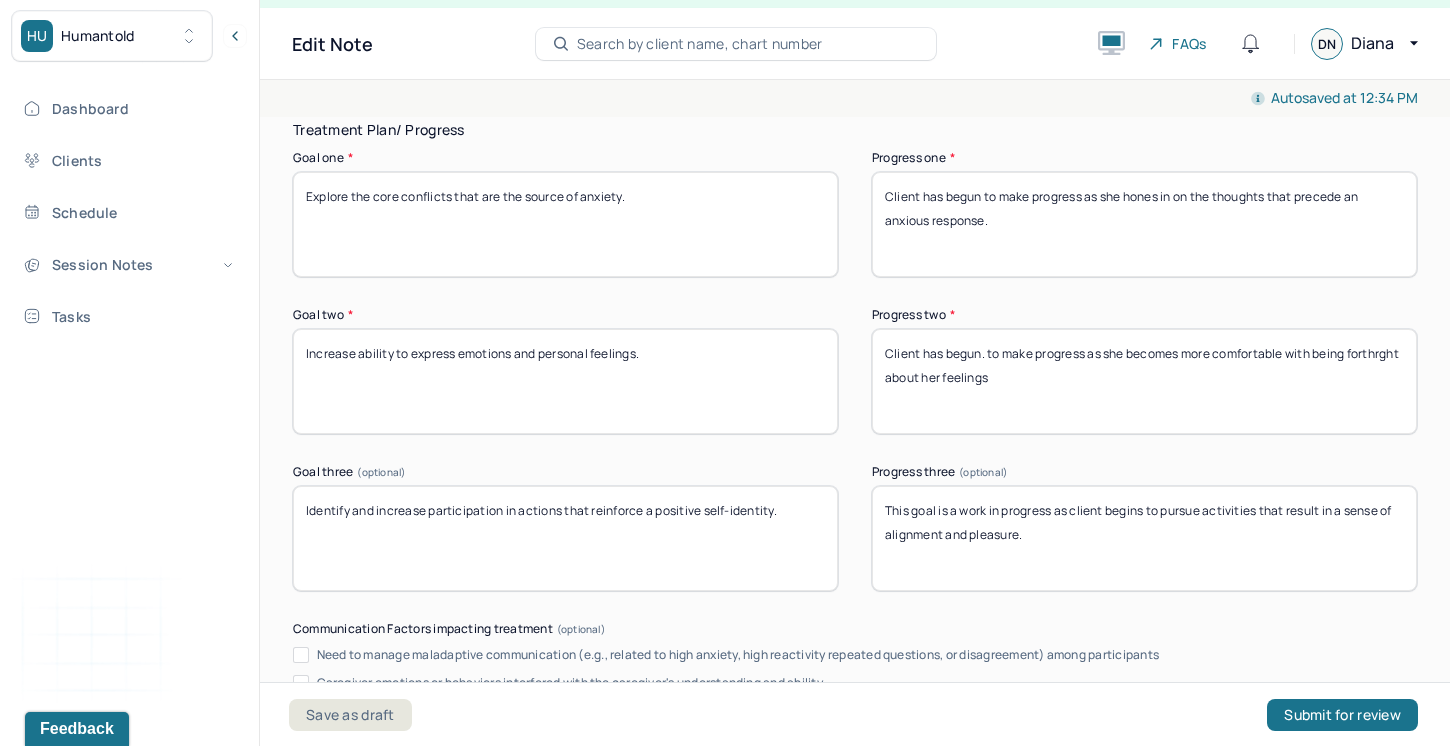 click on "Client has begun. to make progress as she becomes more comfortable with being forthrght about her feelings" at bounding box center [1144, 381] 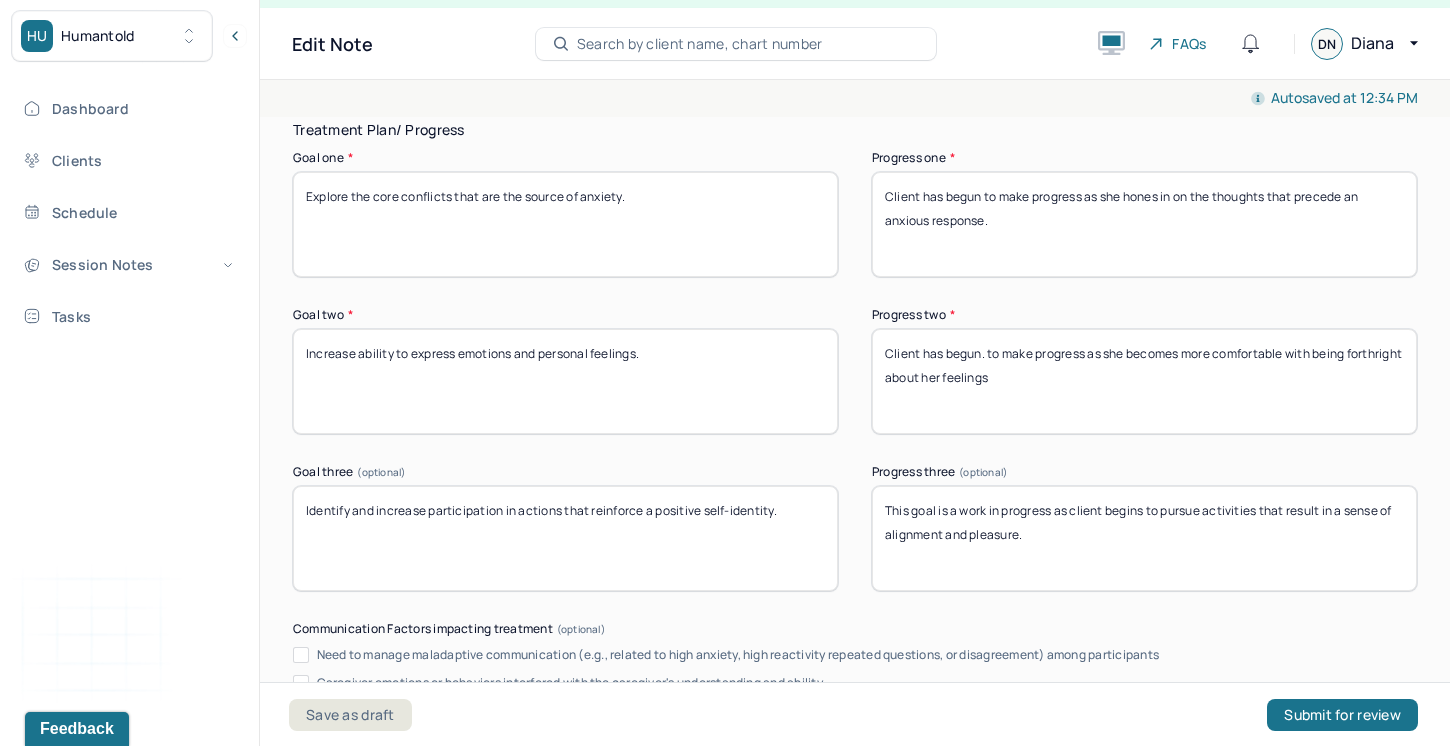 click on "Client has begun. to make progress as she becomes more comfortable with being forthrght about her feelings" at bounding box center (1144, 381) 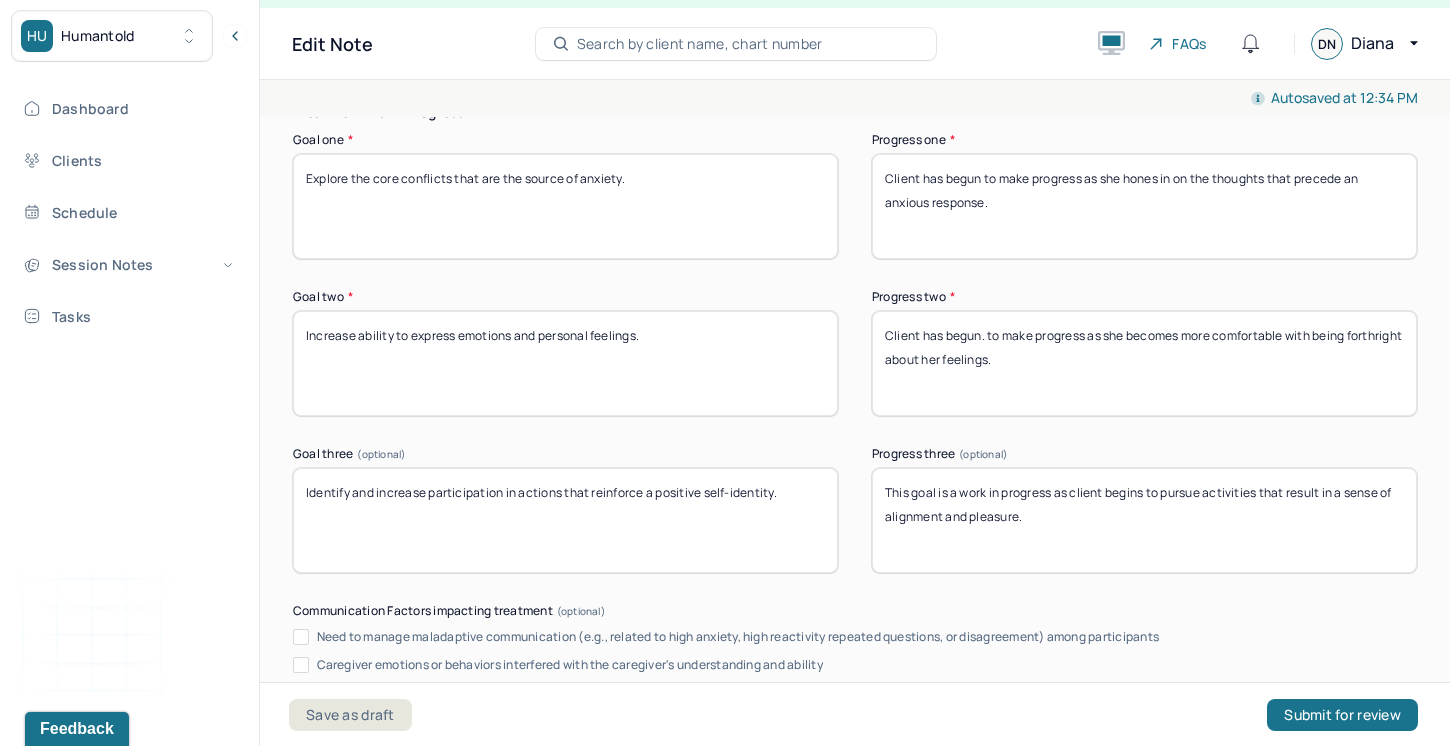 scroll, scrollTop: 3364, scrollLeft: 0, axis: vertical 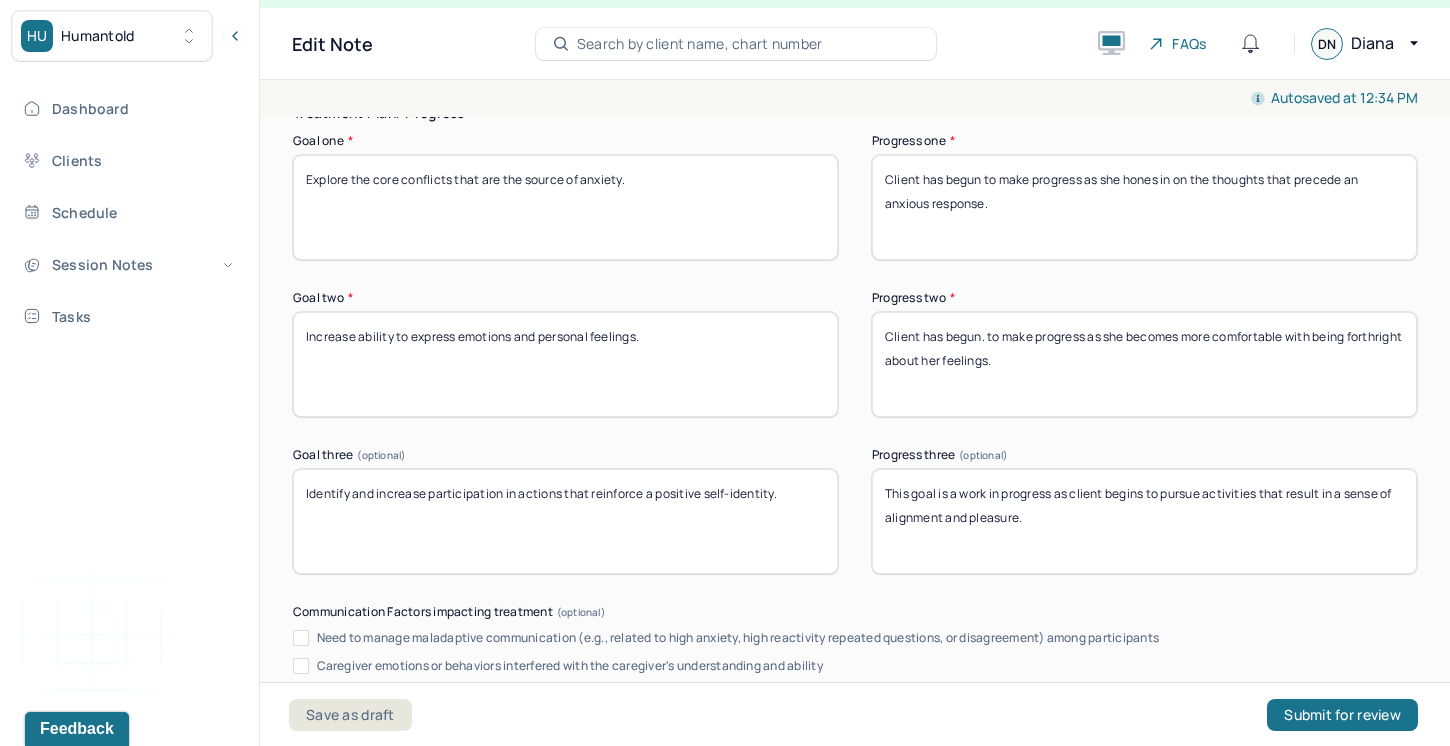 type on "Client has begun. to make progress as she becomes more comfortable with being forthright about her feelings." 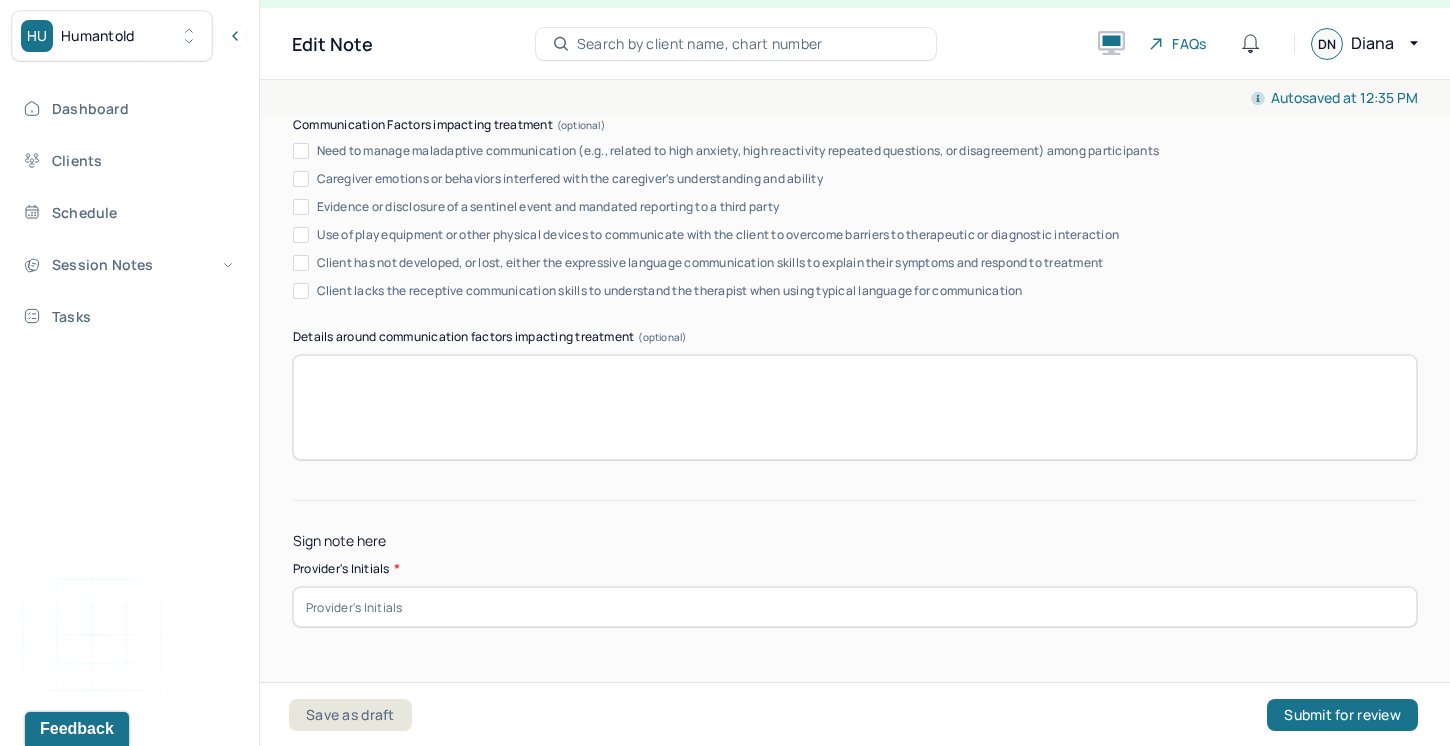 scroll, scrollTop: 3913, scrollLeft: 0, axis: vertical 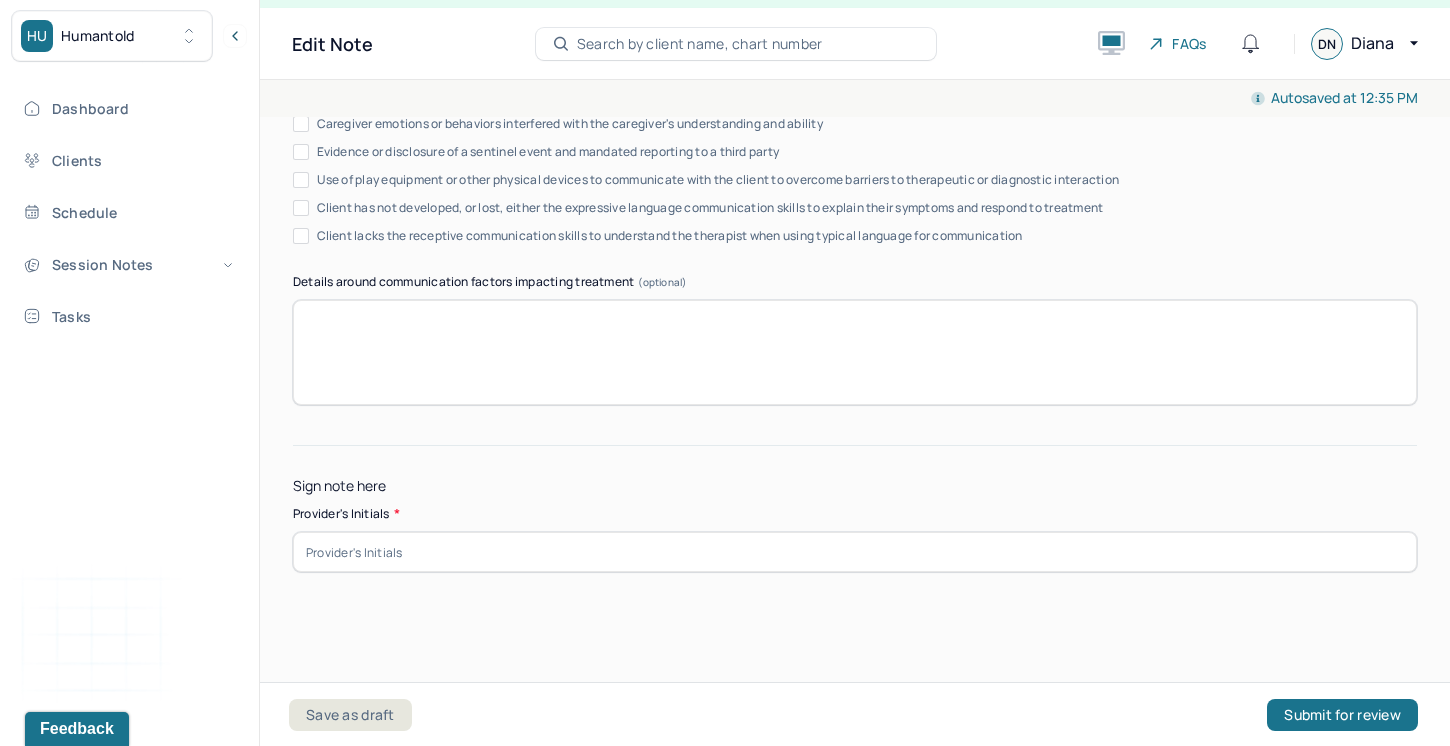 type on "This goal is a work in progress as client begins to actively plan activities that will lead to greater joy and pleasure." 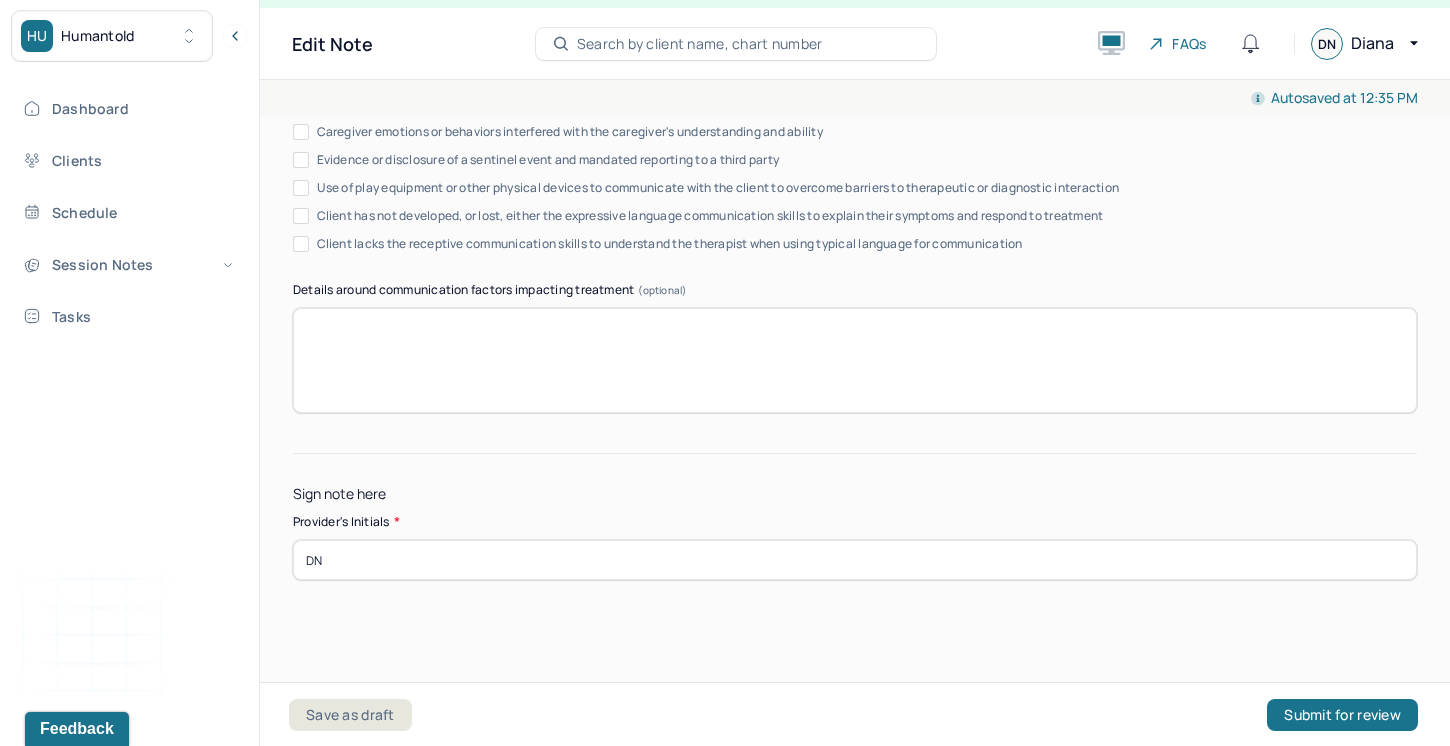 scroll, scrollTop: 3913, scrollLeft: 0, axis: vertical 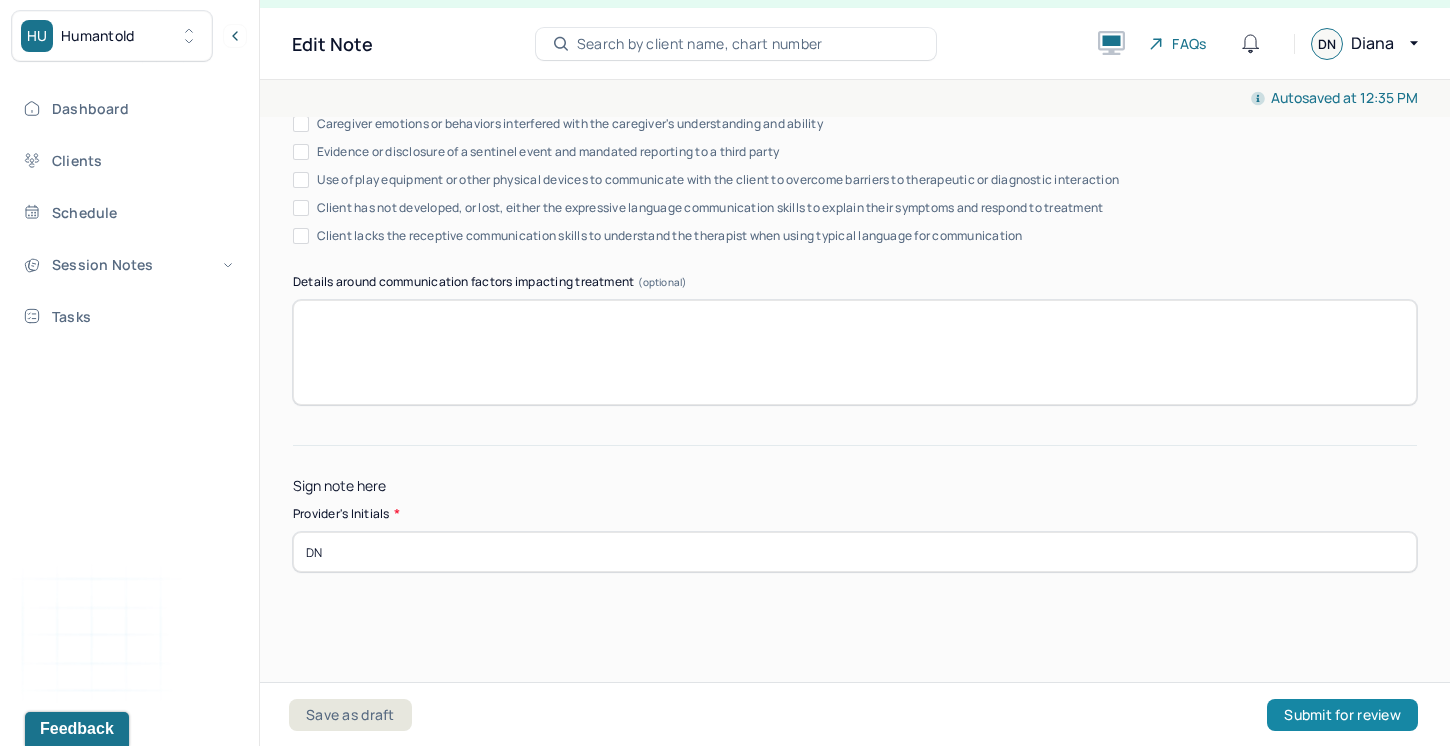 type on "DN" 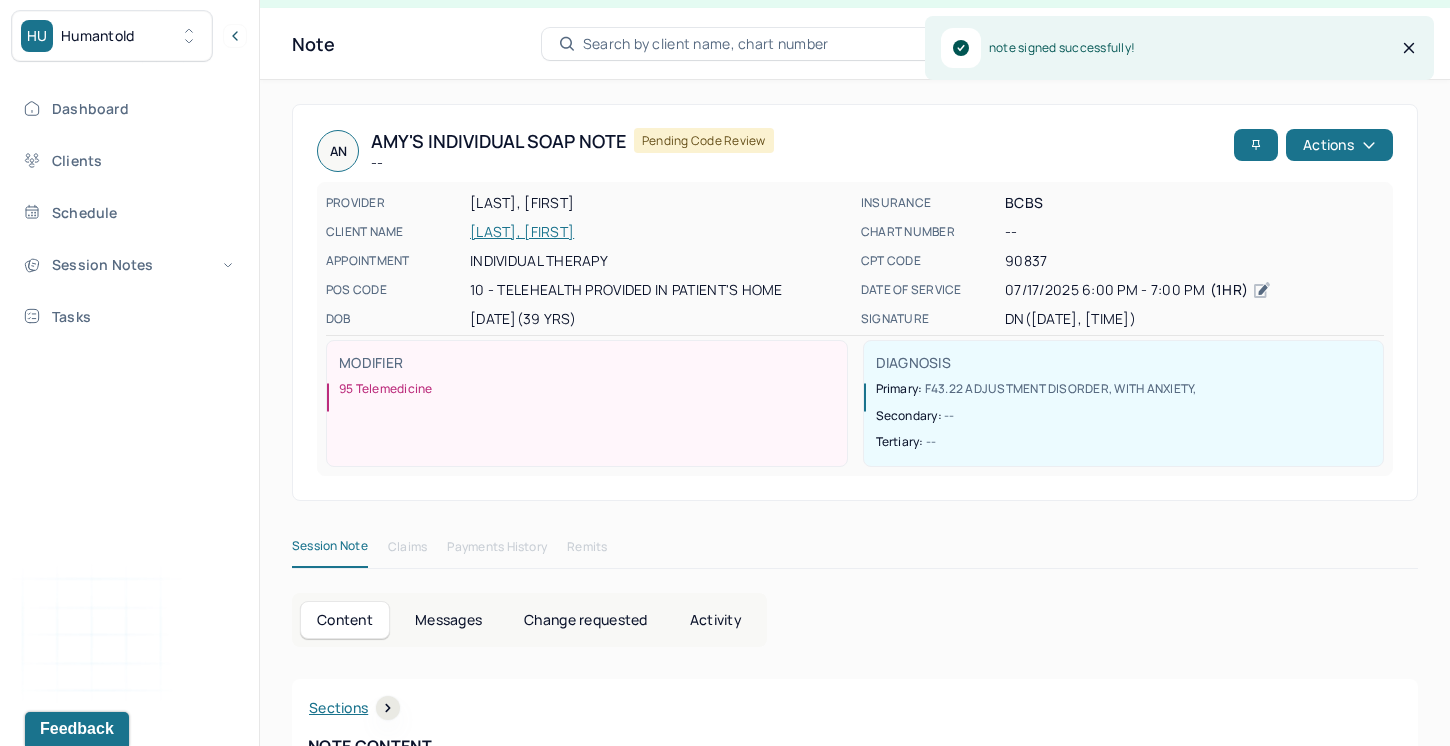 scroll, scrollTop: 0, scrollLeft: 0, axis: both 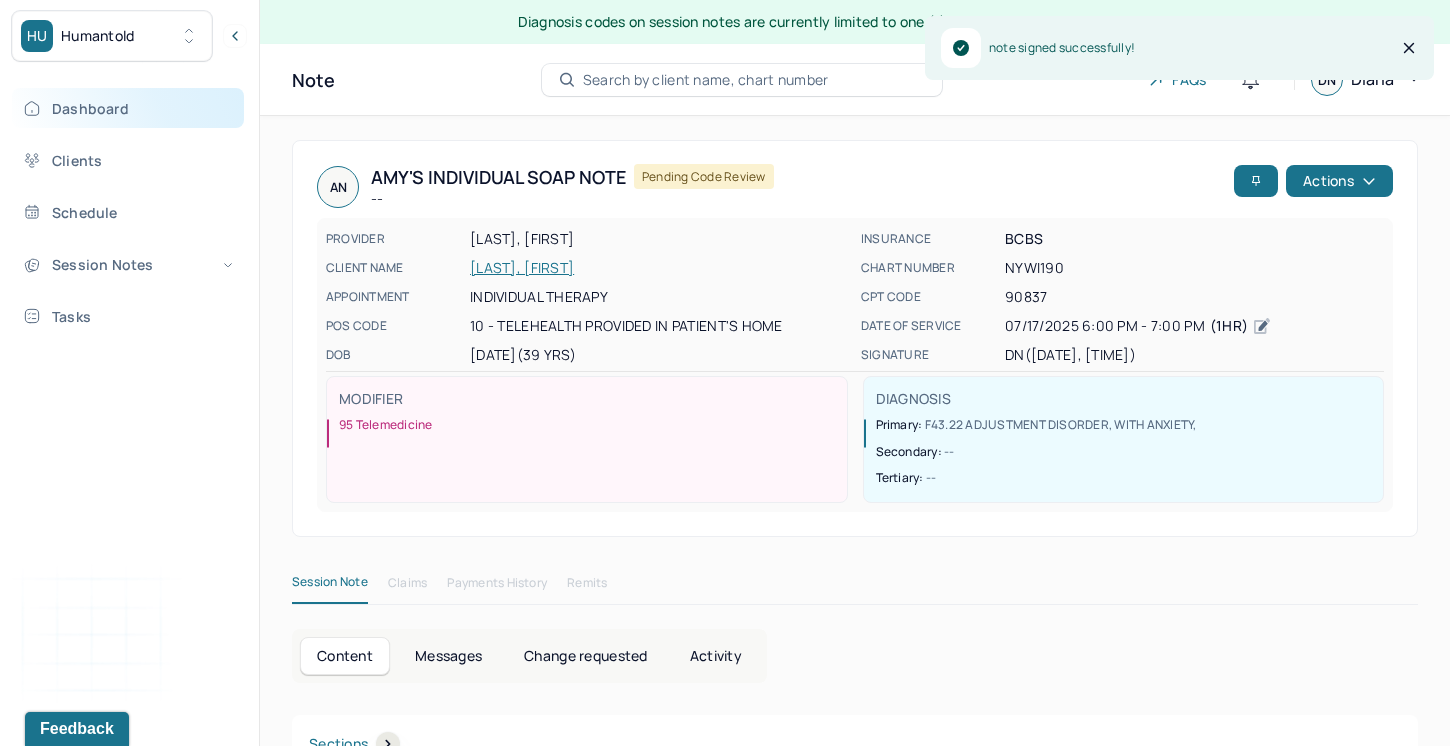 click on "Dashboard" at bounding box center [128, 108] 